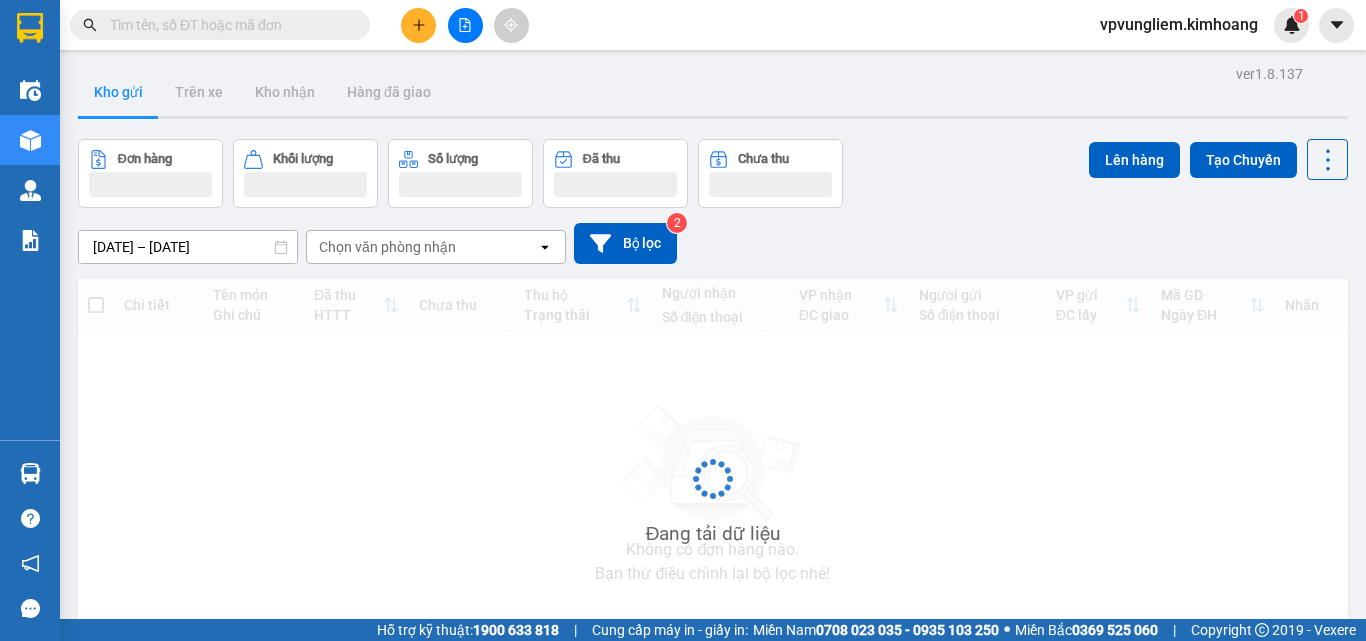 scroll, scrollTop: 0, scrollLeft: 0, axis: both 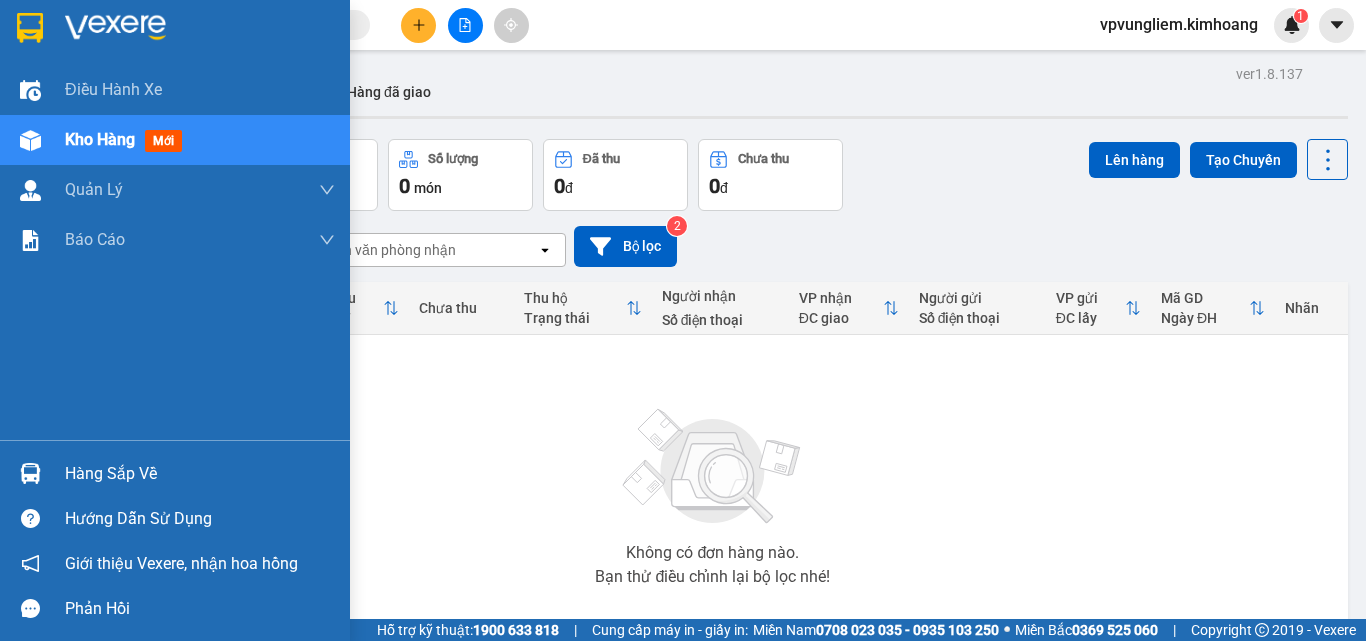 click on "Hàng sắp về" at bounding box center [200, 474] 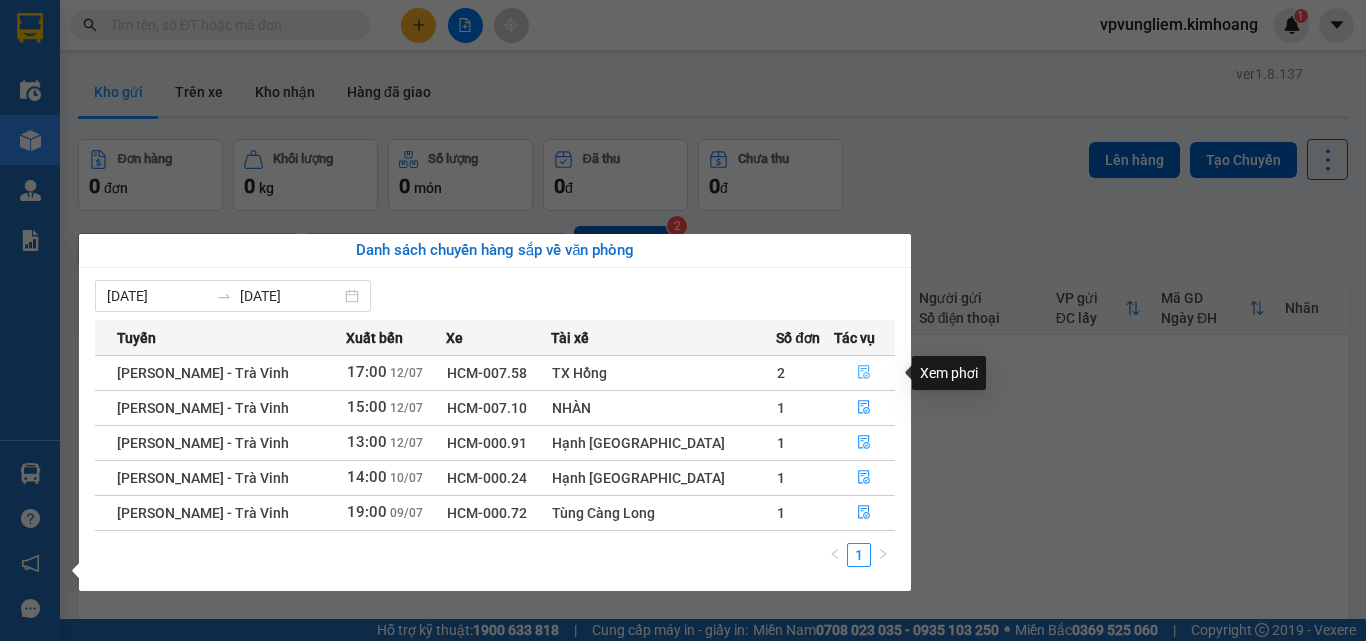 click 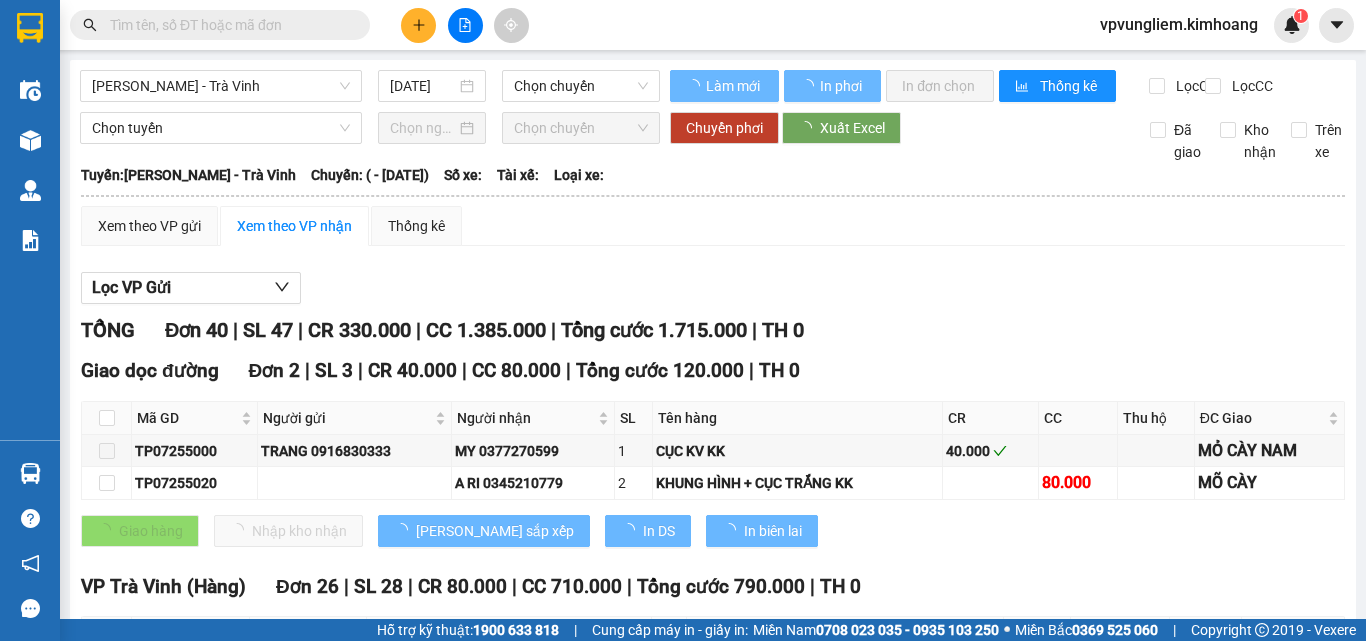 type on "[DATE]" 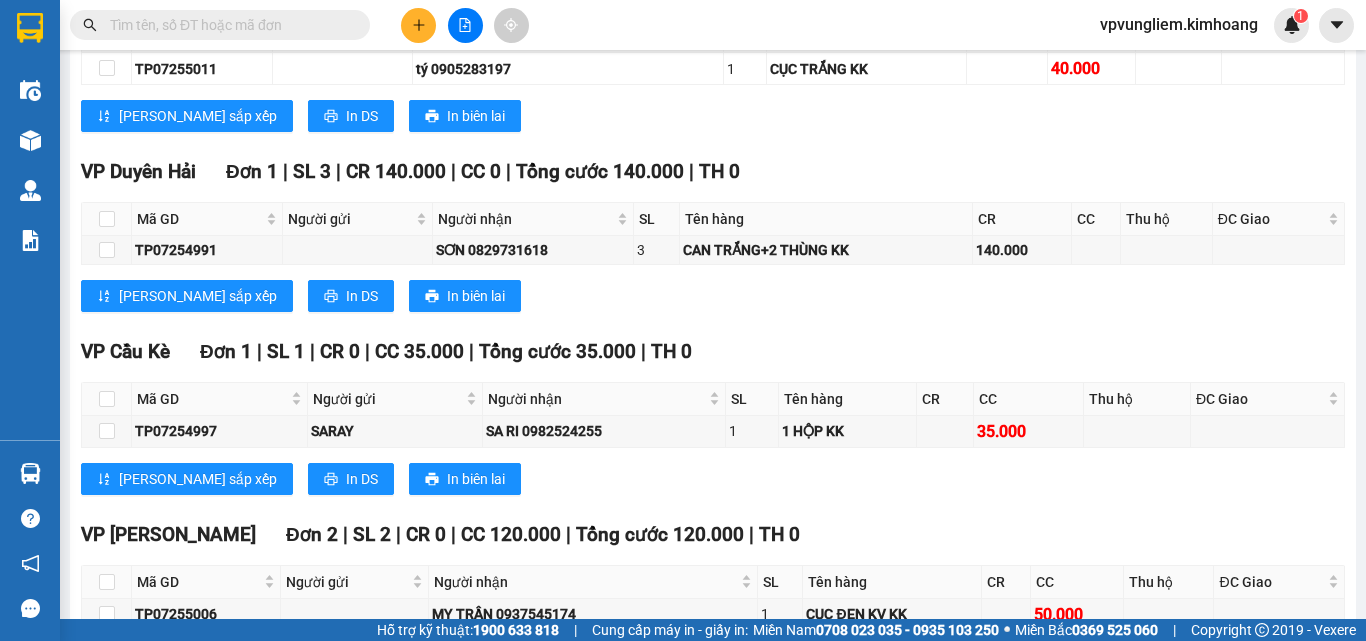 scroll, scrollTop: 2262, scrollLeft: 0, axis: vertical 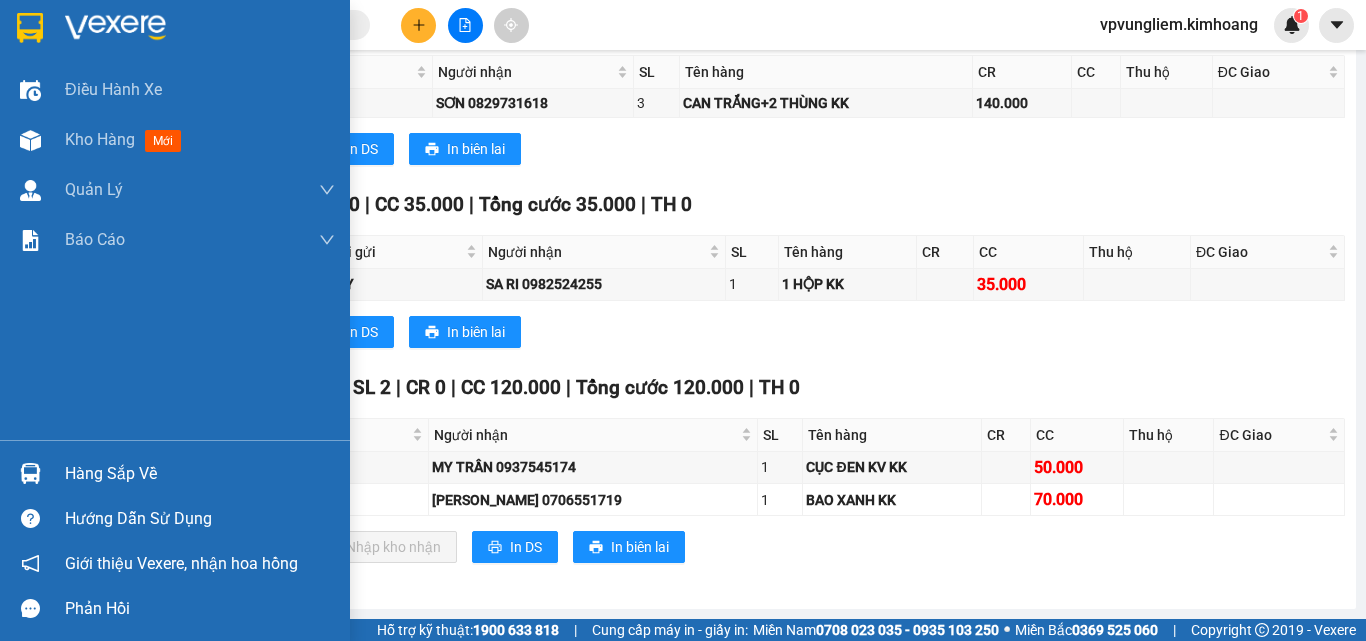 drag, startPoint x: 56, startPoint y: 364, endPoint x: 144, endPoint y: 427, distance: 108.226616 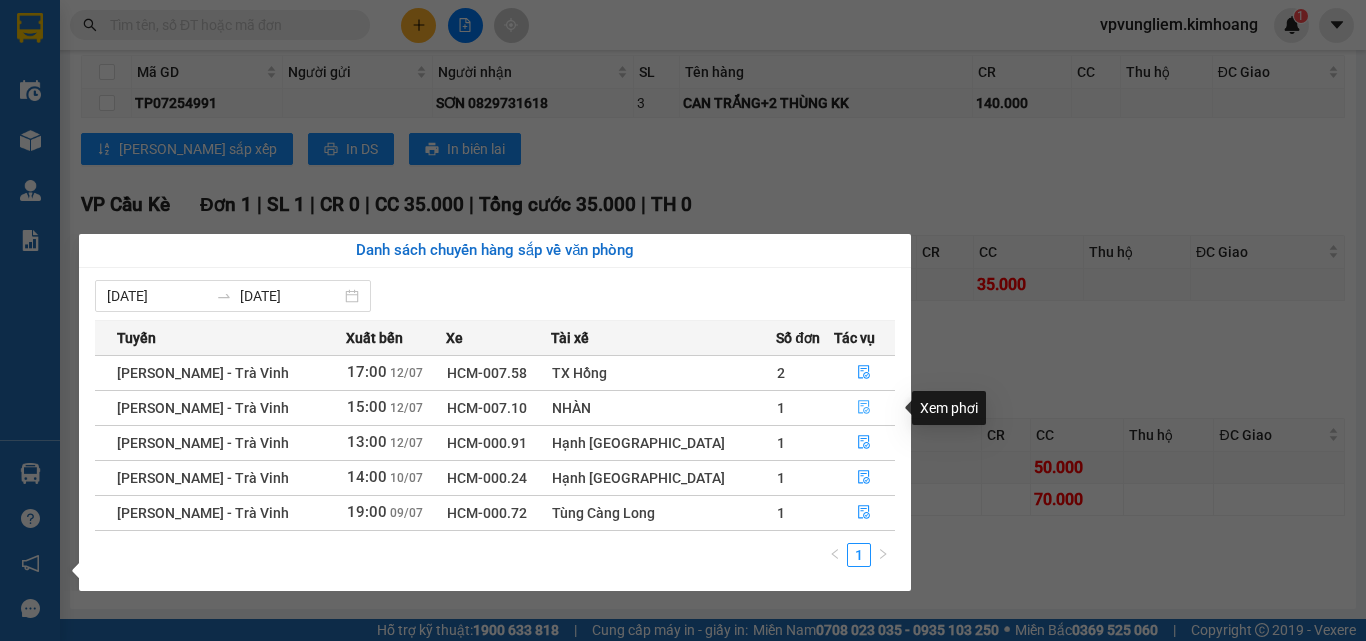 click 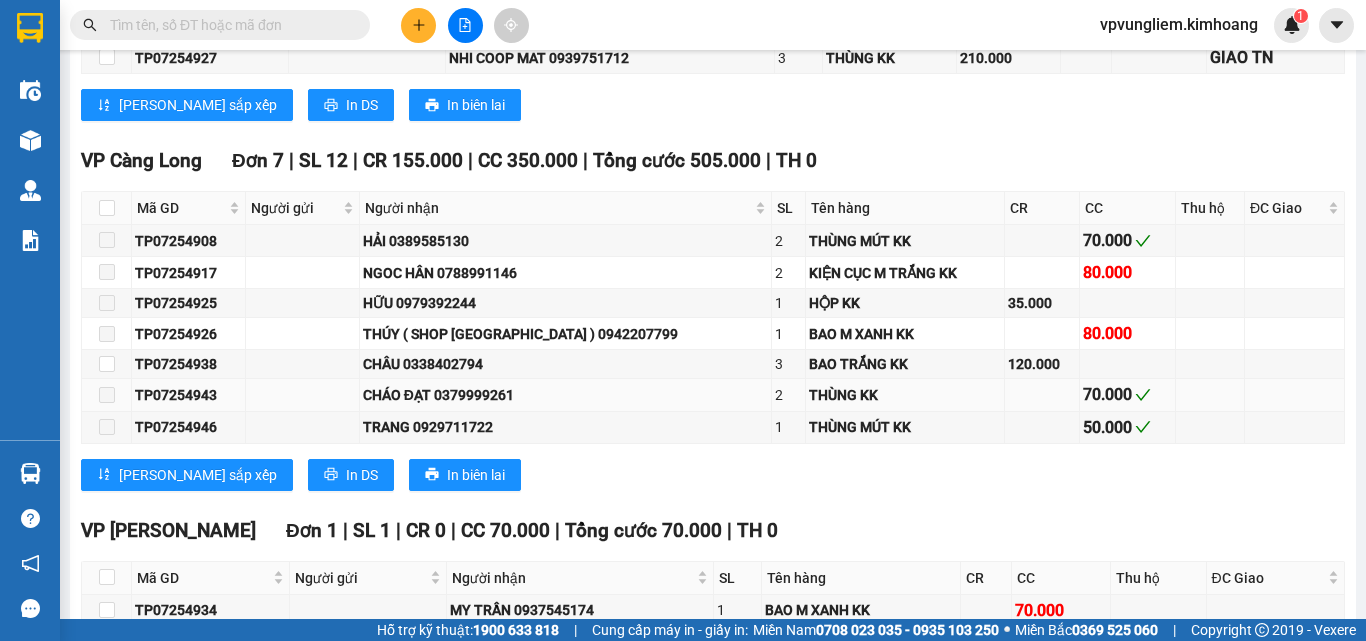 scroll, scrollTop: 2311, scrollLeft: 0, axis: vertical 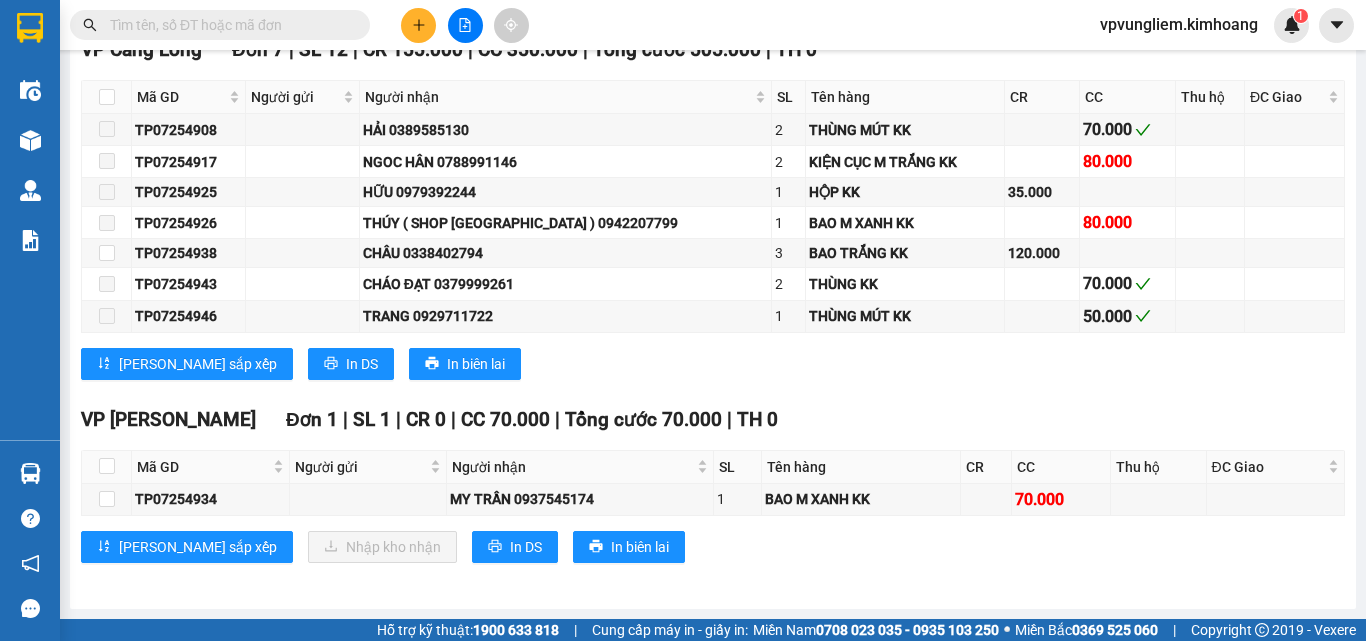 click at bounding box center (228, 25) 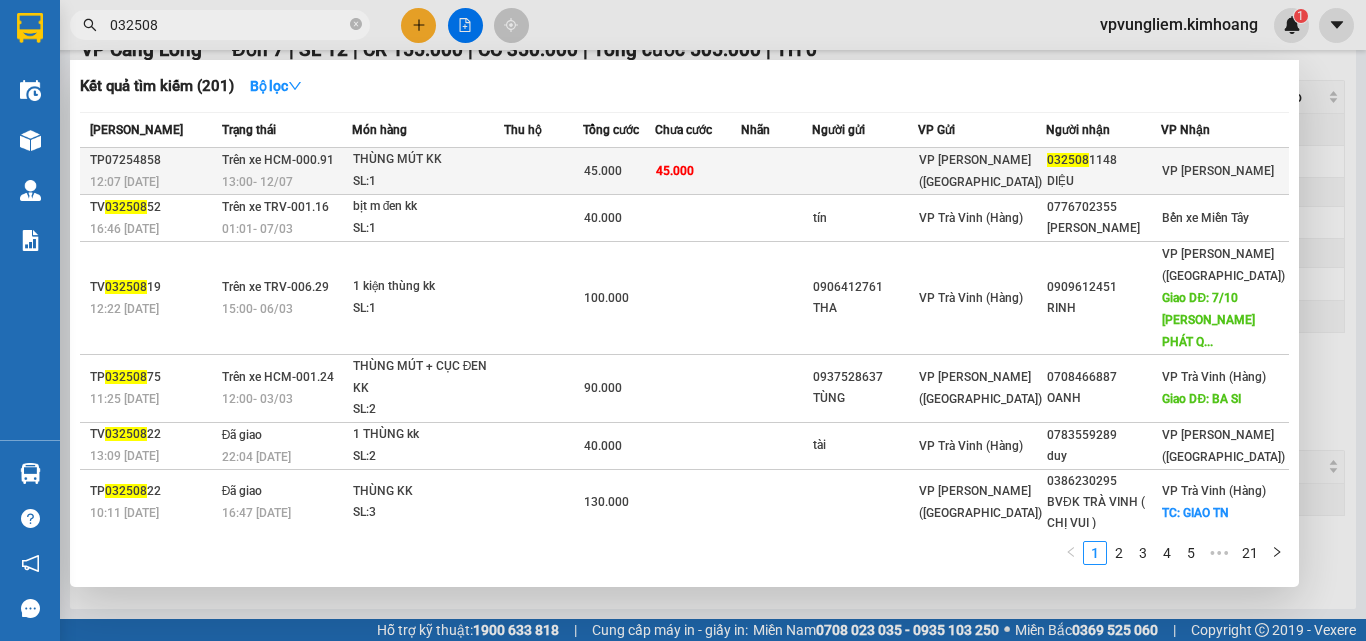 type on "032508" 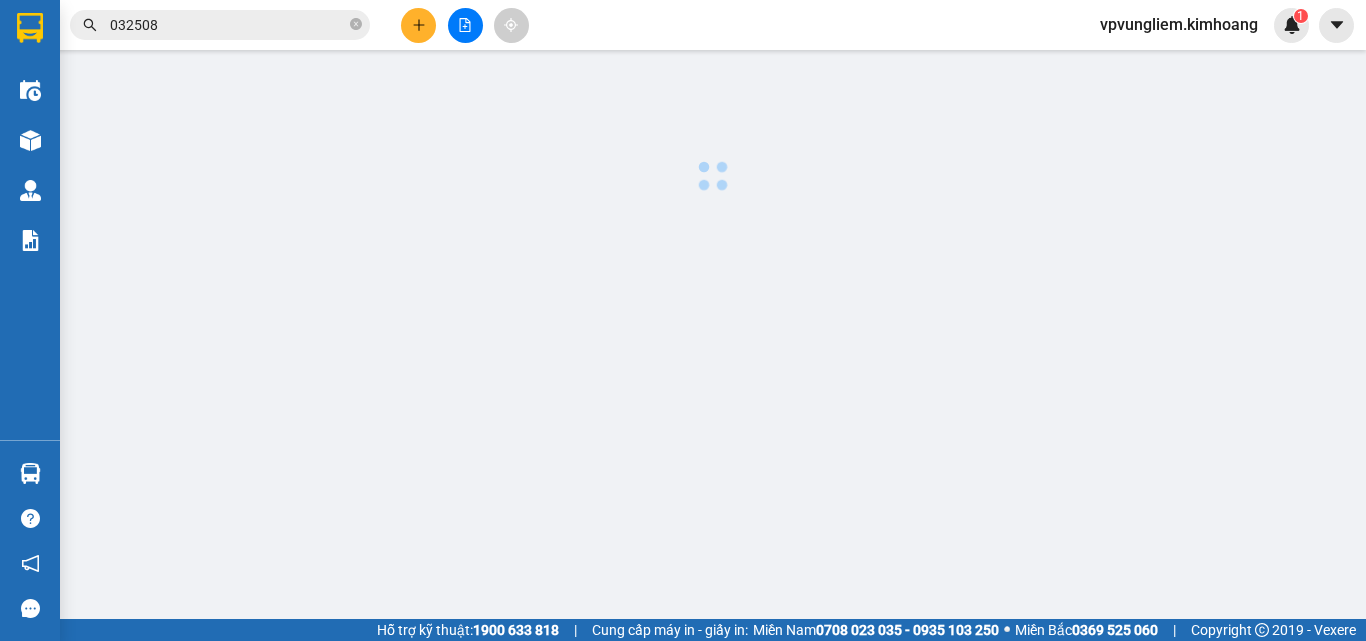scroll, scrollTop: 0, scrollLeft: 0, axis: both 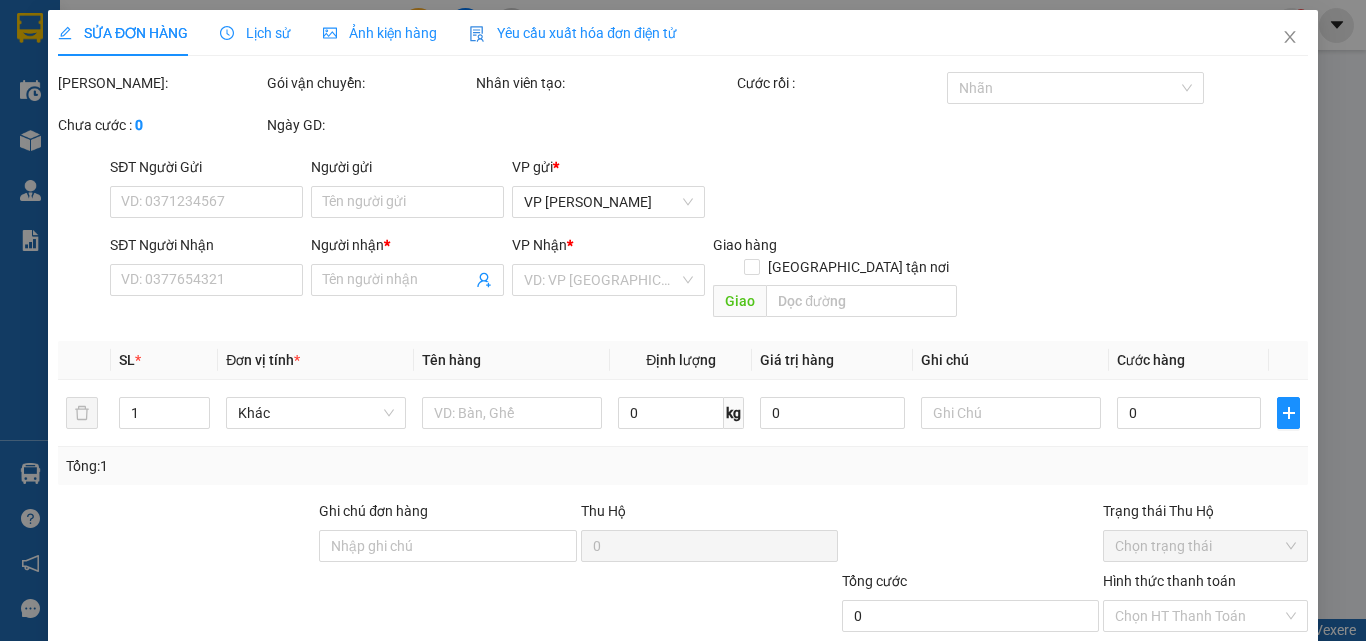 type on "0325081148" 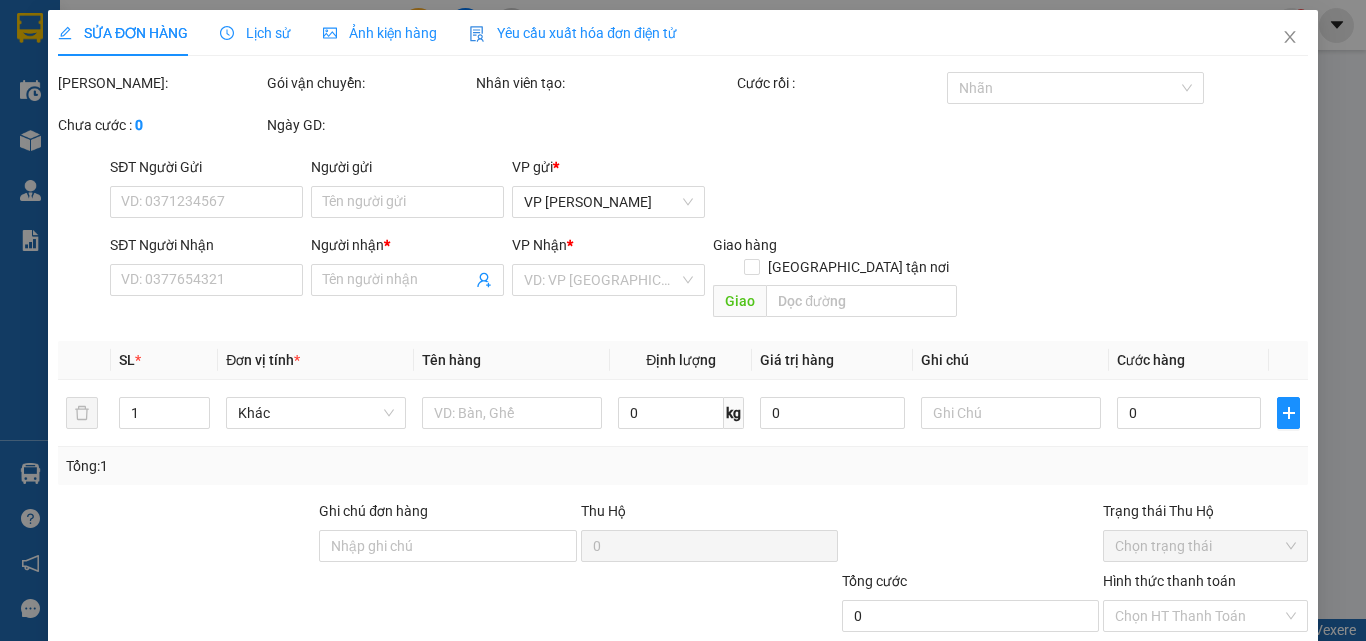 type on "DIỆU" 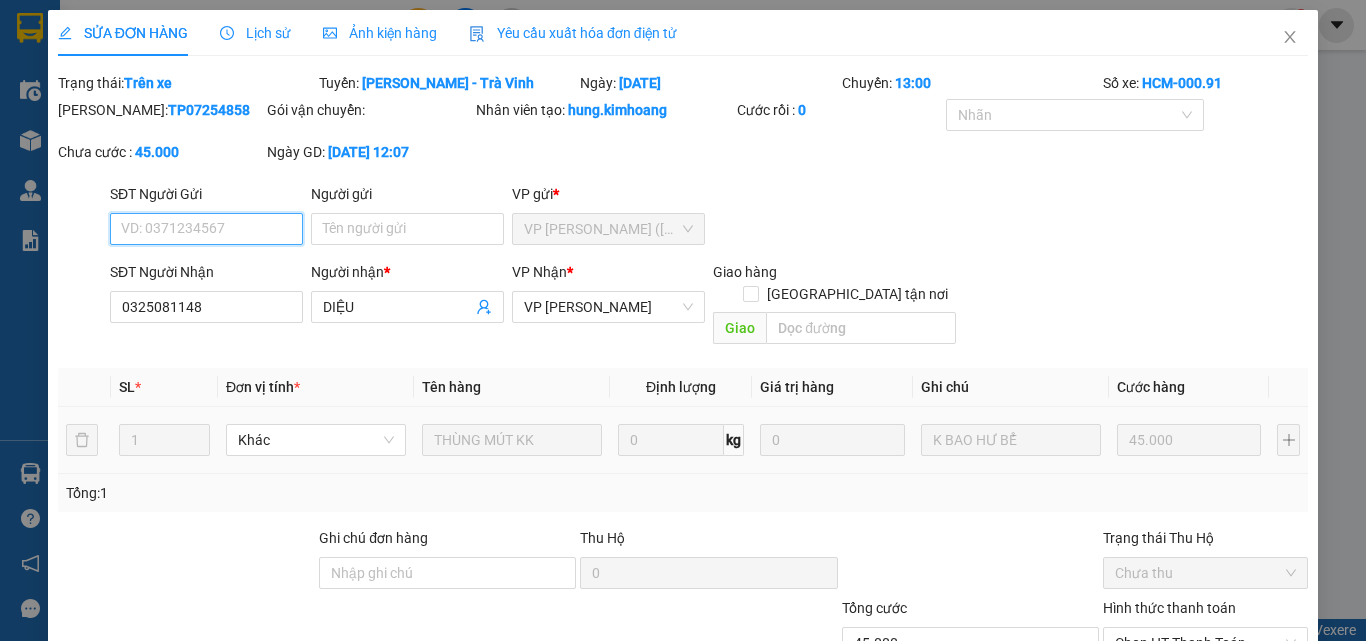 scroll, scrollTop: 130, scrollLeft: 0, axis: vertical 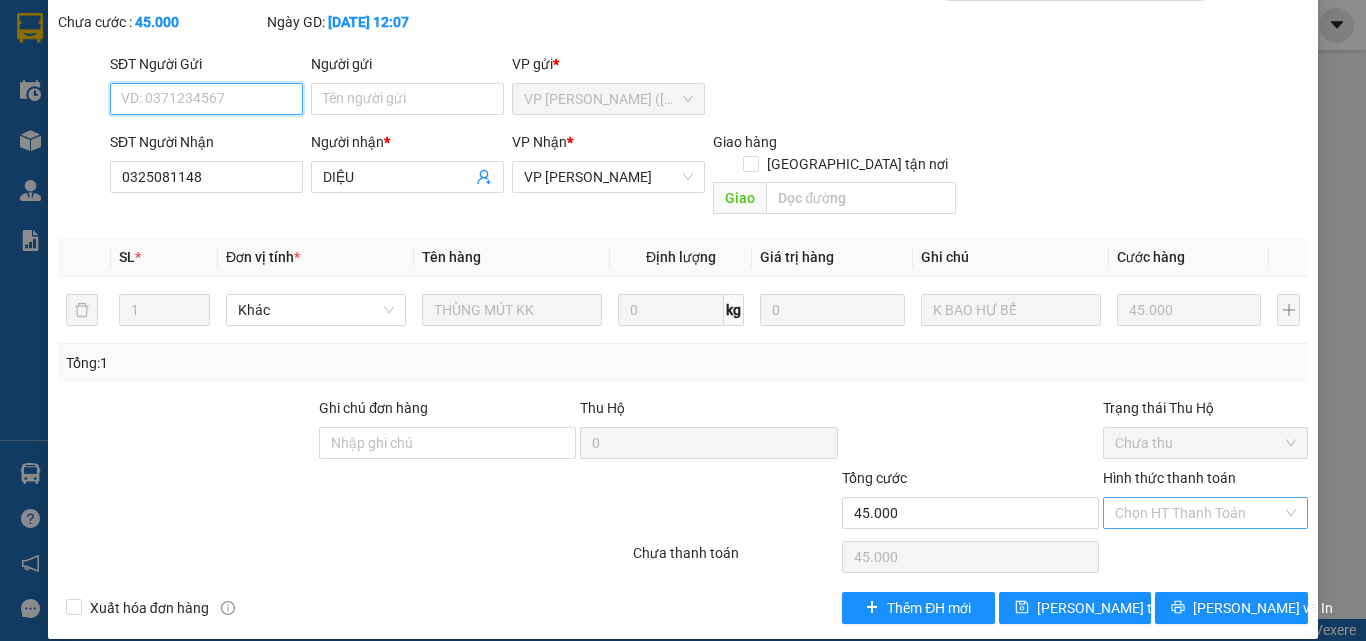 click on "Chọn HT Thanh Toán" at bounding box center (1205, 513) 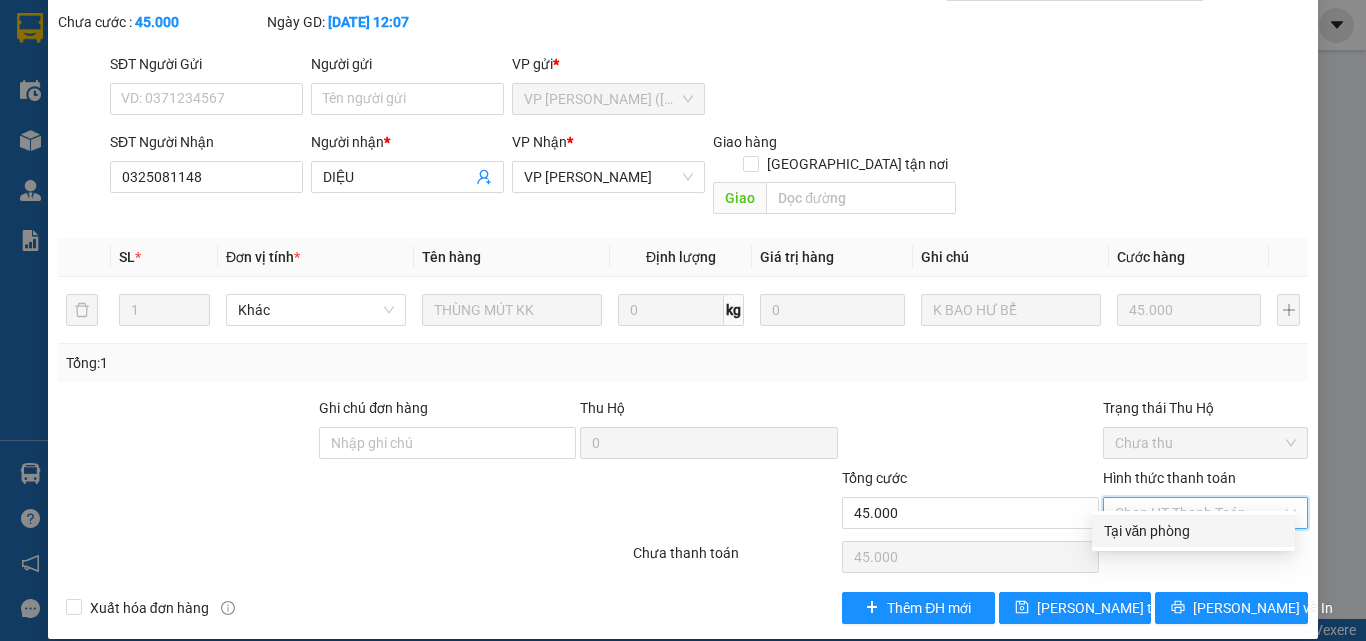click on "Tại văn phòng" at bounding box center [1193, 531] 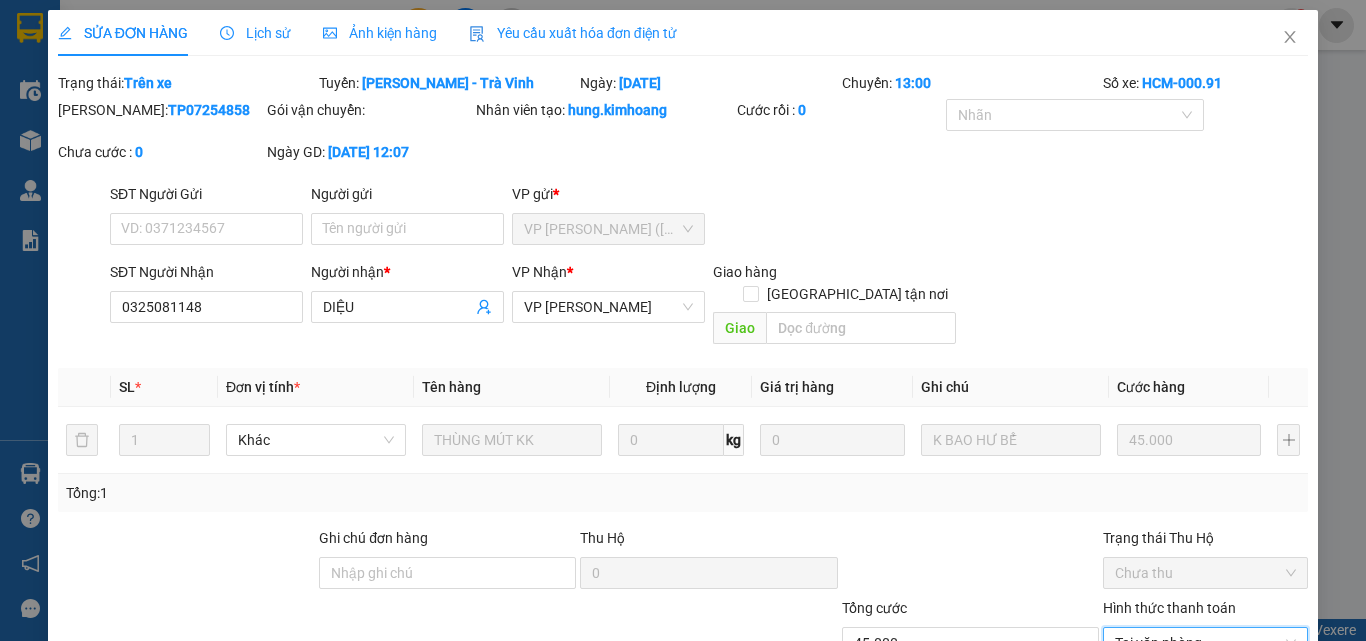 scroll, scrollTop: 130, scrollLeft: 0, axis: vertical 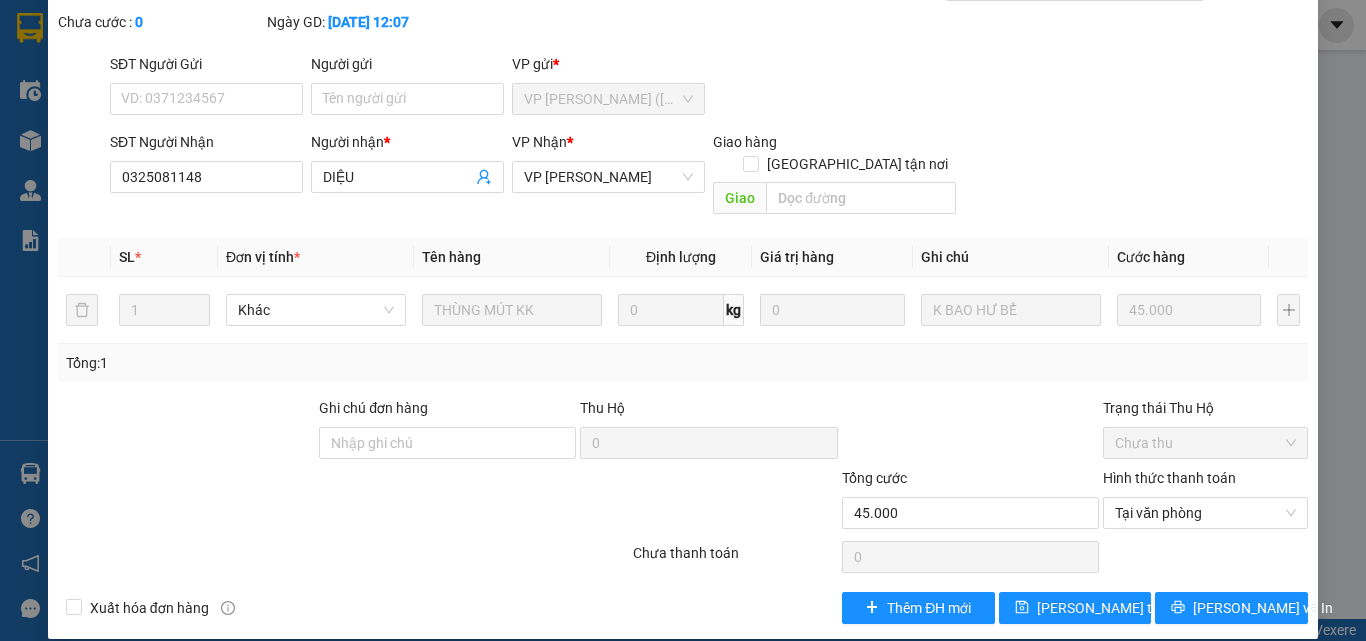 click on "SỬA ĐƠN HÀNG Lịch sử Ảnh kiện hàng Yêu cầu xuất hóa đơn điện tử Total Paid Fee 0 Total UnPaid Fee 45.000 Cash Collection Total Fee Trạng thái:  Trên xe Tuyến:   [GEOGRAPHIC_DATA] - [GEOGRAPHIC_DATA] Ngày:   [DATE] [GEOGRAPHIC_DATA]:   13:00 Số xe:   HCM-000.91 Mã ĐH:  TP07254858 Gói vận chuyển:   Nhân viên tạo:   hung.kimhoang Cước rồi :   0   Nhãn Chưa cước :   0 Ngày GD:   [DATE] 12:07 SĐT Người Gửi VD: 0371234567 Người gửi Tên người gửi VP gửi  * VP [PERSON_NAME] ([GEOGRAPHIC_DATA]) SĐT Người Nhận 0325081148 Người nhận  * DIỆU VP Nhận  * VP Vũng Liêm Giao hàng Giao tận nơi Giao SL  * Đơn vị tính  * Tên hàng  Định lượng Giá trị hàng Ghi chú Cước hàng                   1 Khác THÙNG MÚT KK 0 kg 0 K BAO HƯ BỂ 45.000 Tổng:  1 Ghi chú đơn hàng Thu Hộ 0 Trạng thái Thu Hộ   Chưa thu Tổng cước 45.000 Hình thức thanh toán Tại văn phòng Số tiền thu trước 0 0 Lưu và In" at bounding box center (683, 320) 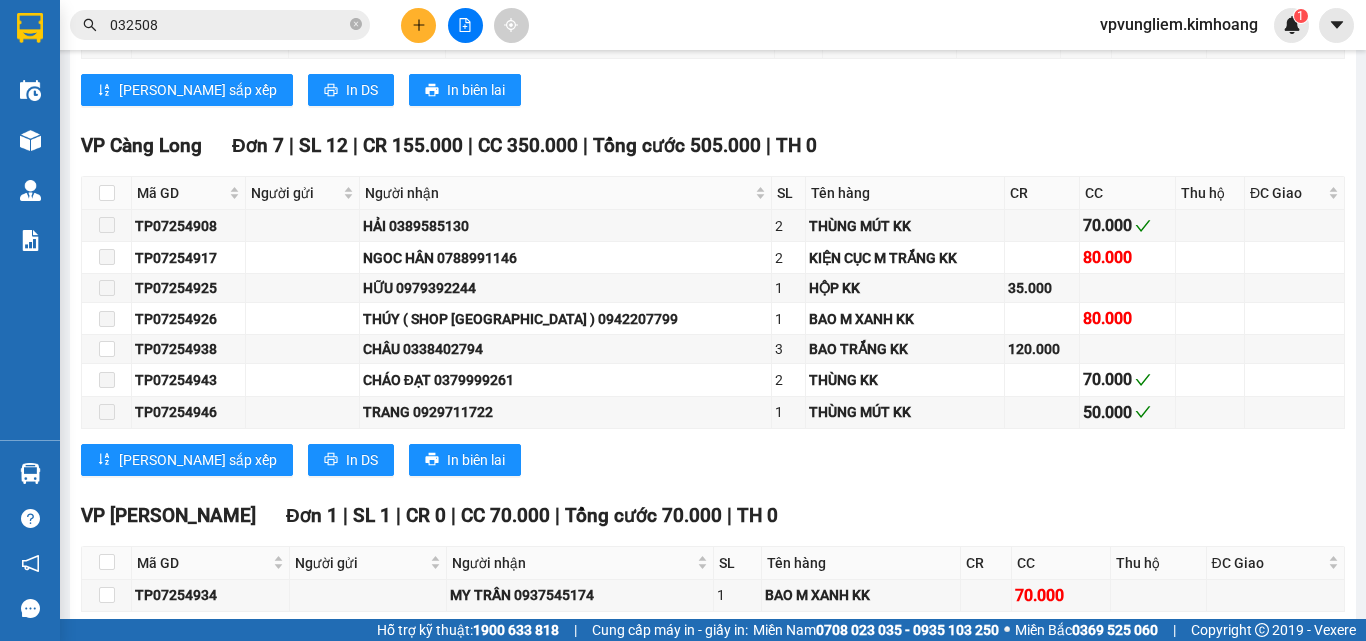 scroll, scrollTop: 2311, scrollLeft: 0, axis: vertical 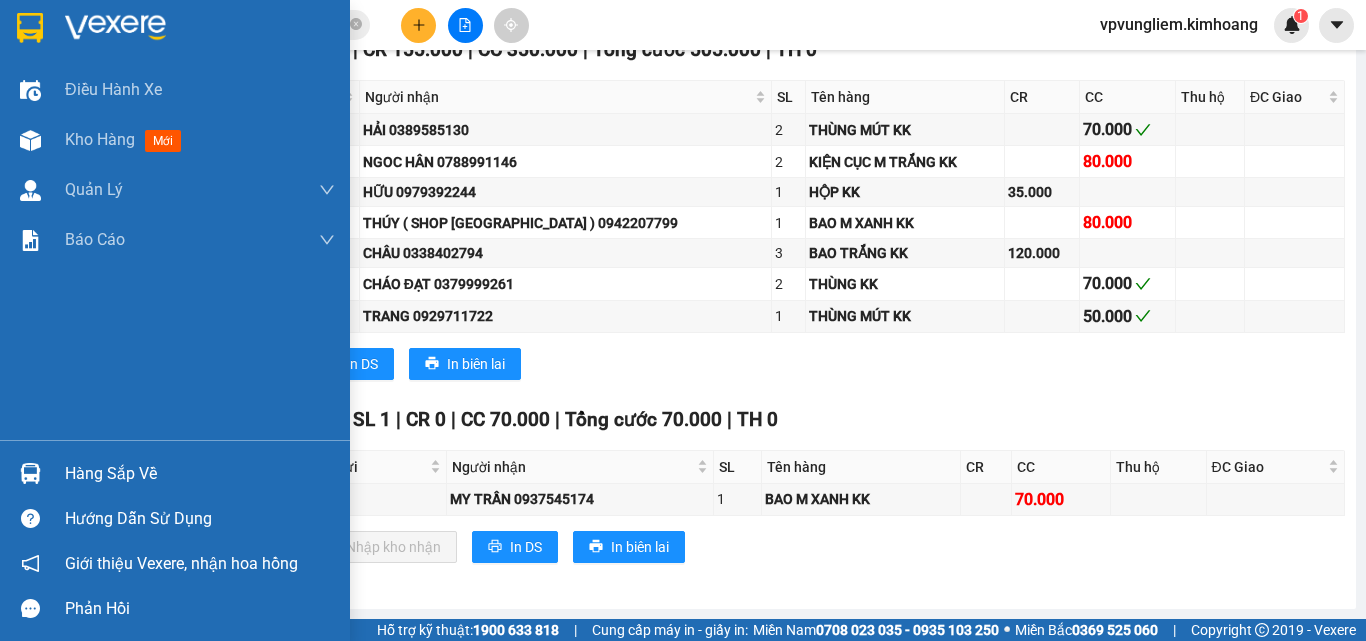 click on "Điều hành xe     Kho hàng mới     Quản [PERSON_NAME] lý chuyến Quản lý khách hàng mới     Báo cáo BC giao hàng (nhân viên) BC giao hàng (trưởng trạm) Báo cáo dòng tiền (nhân viên) Báo cáo dòng tiền (trạm) Doanh số tạo đơn theo VP gửi (nhân viên) Doanh số tạo đơn theo VP gửi (trạm)" at bounding box center (175, 252) 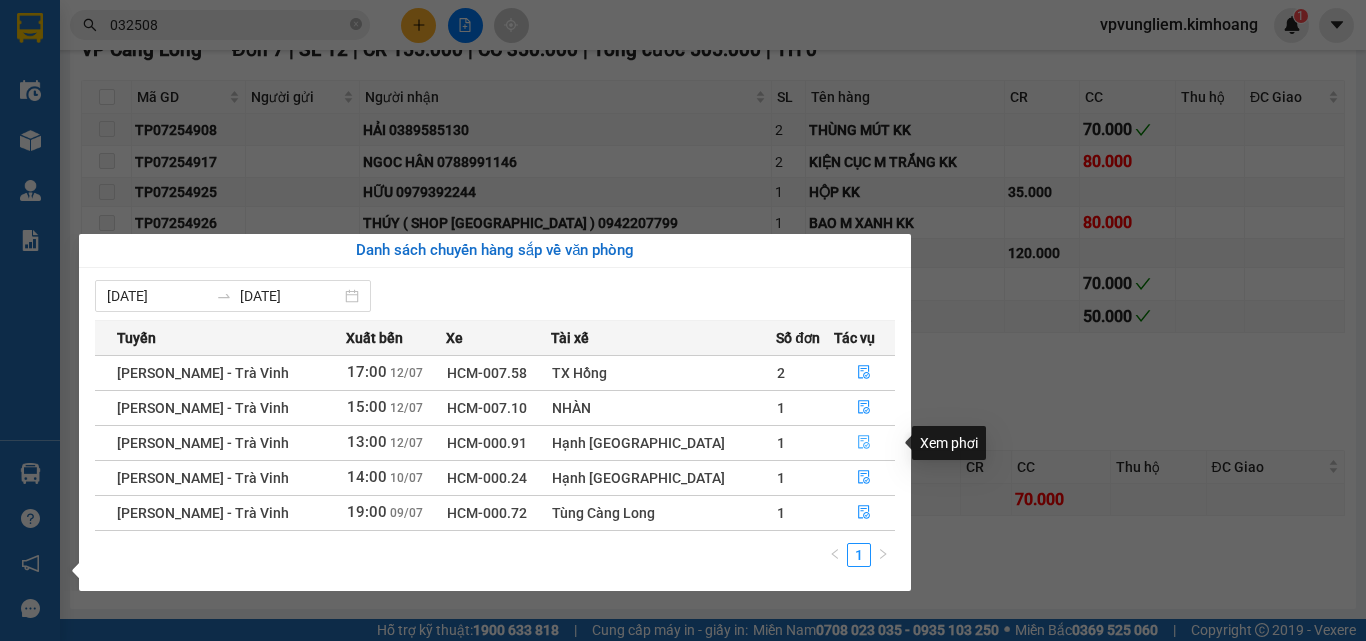 click 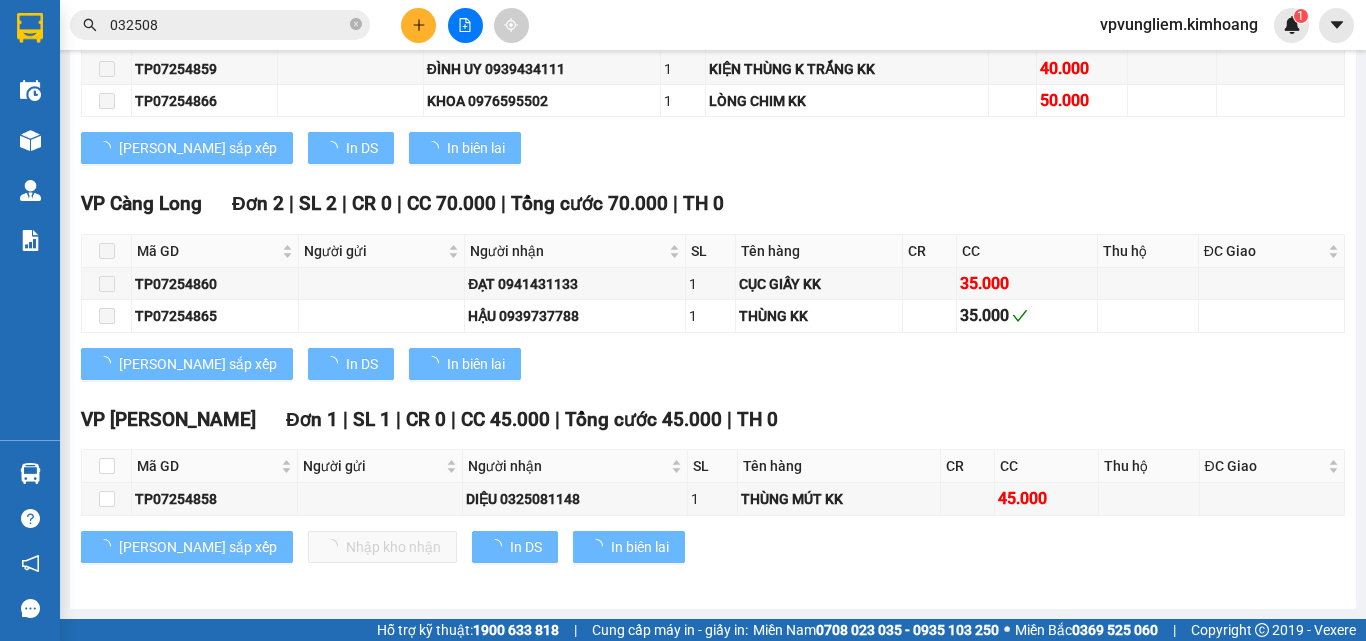 scroll, scrollTop: 1273, scrollLeft: 0, axis: vertical 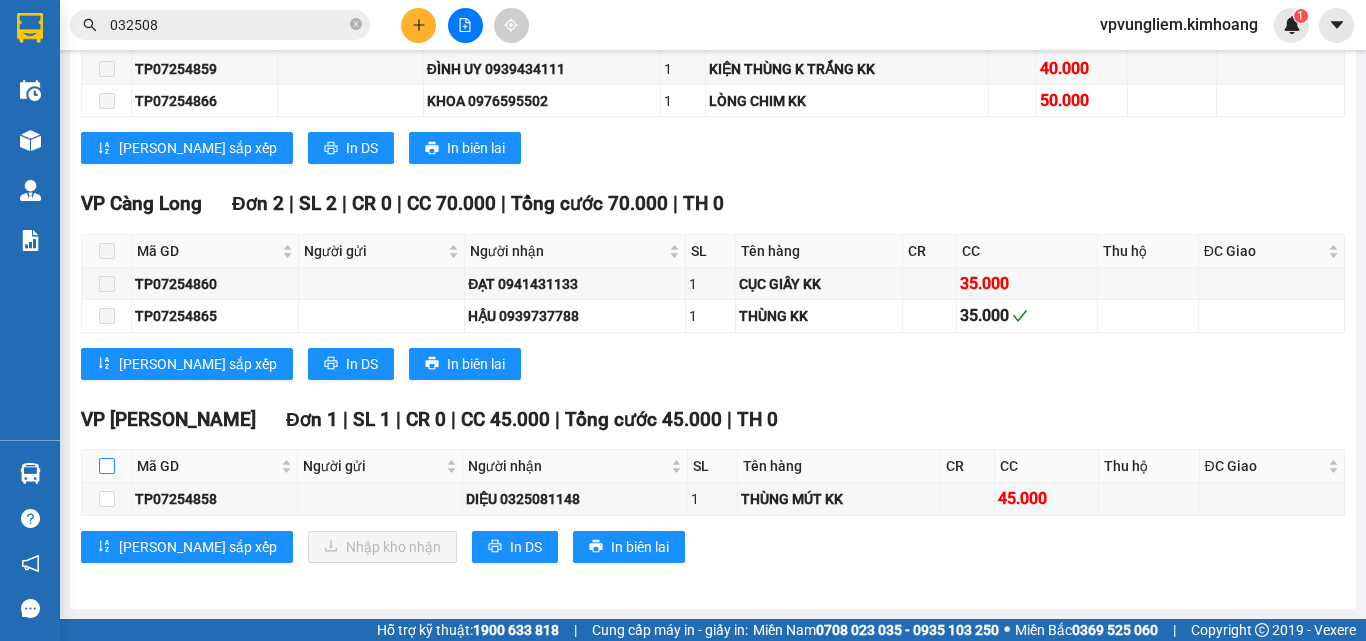 click at bounding box center [107, 466] 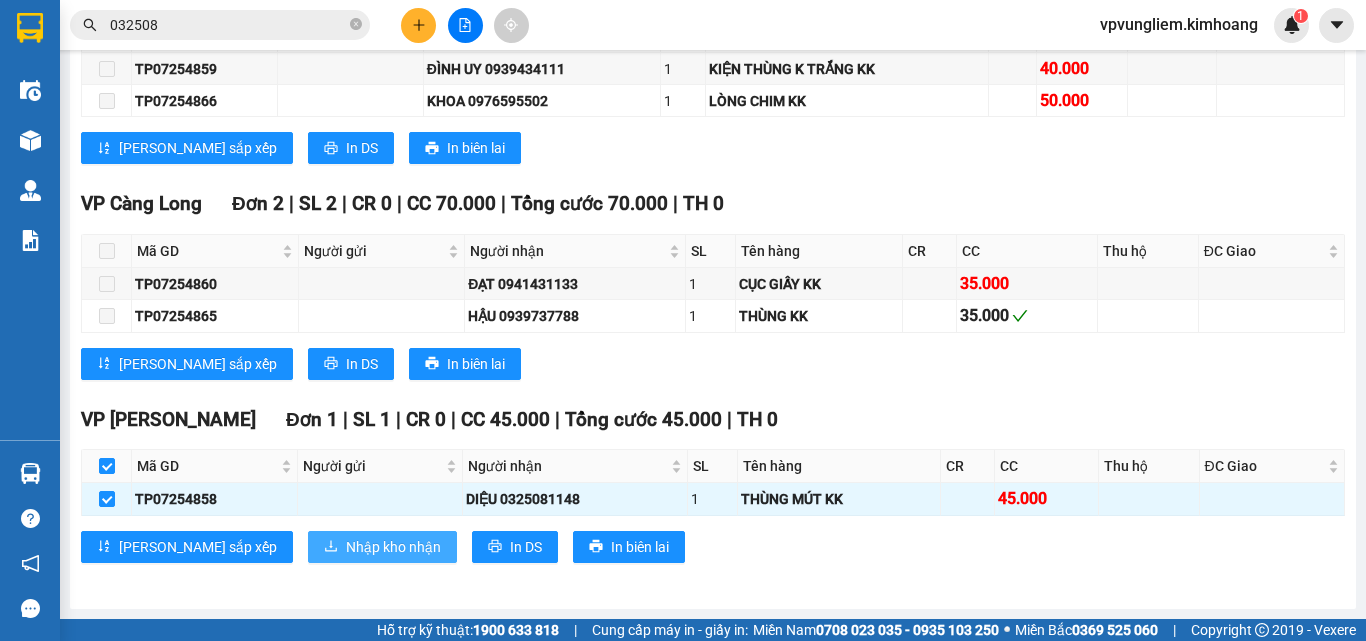 click on "Nhập kho nhận" at bounding box center (393, 547) 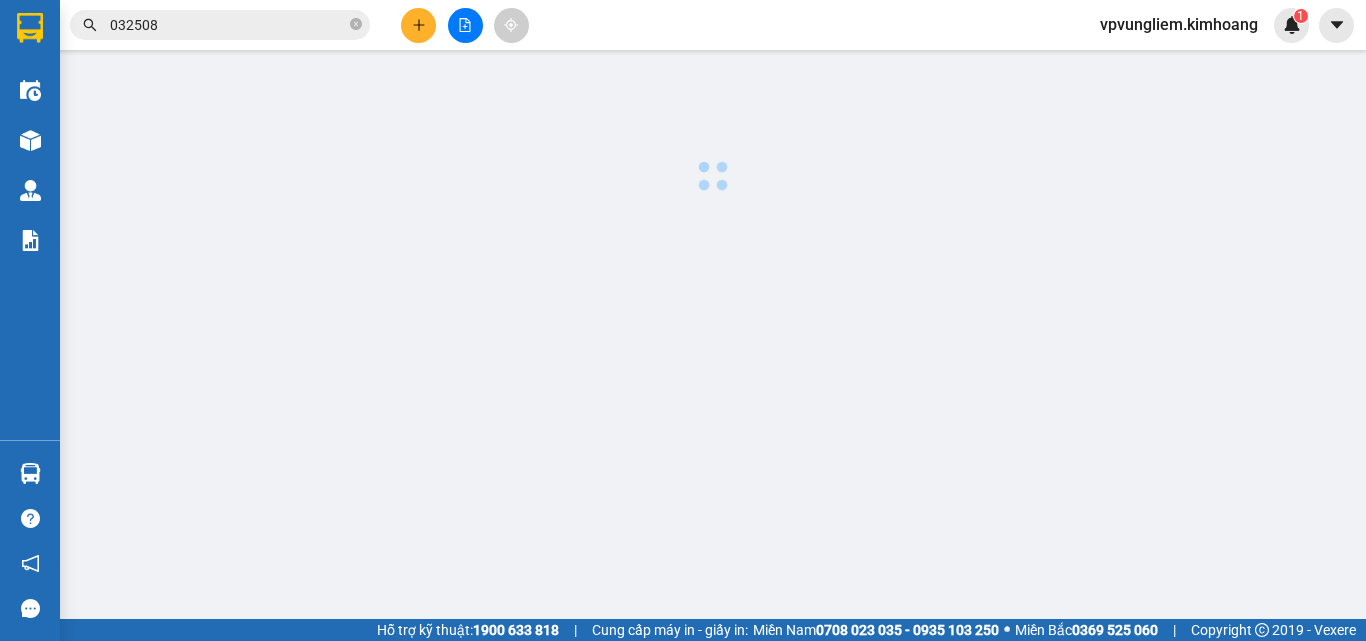 scroll, scrollTop: 0, scrollLeft: 0, axis: both 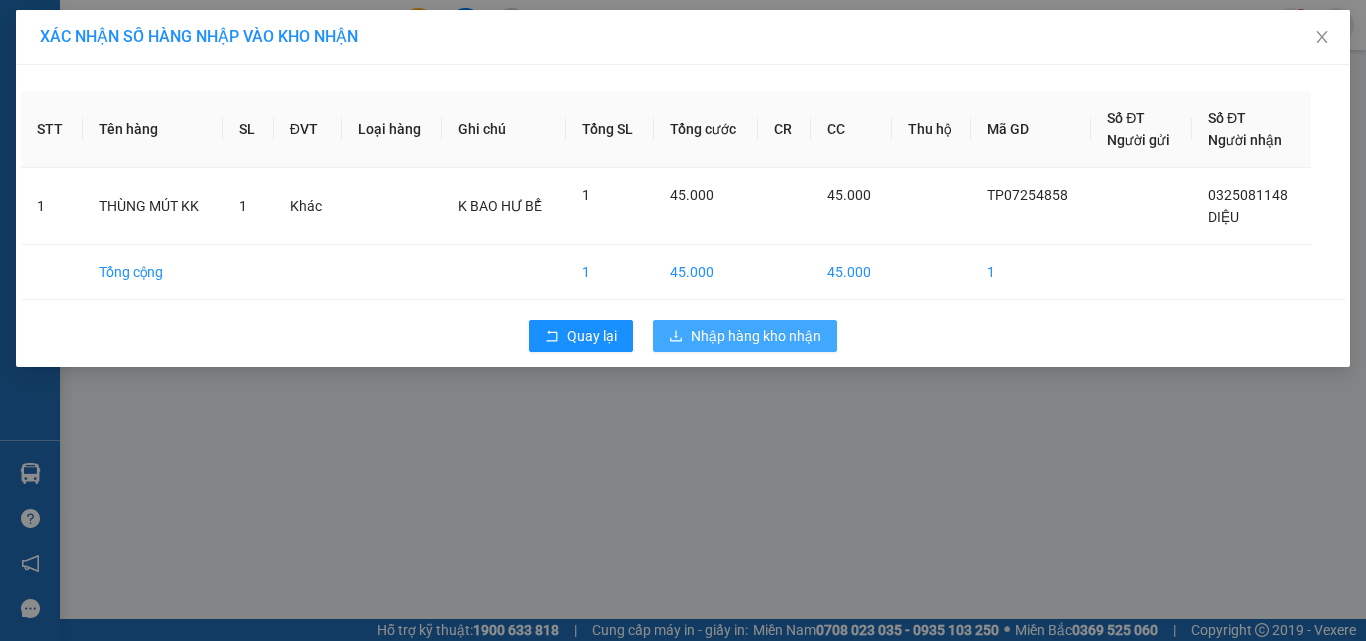 click on "Nhập hàng kho nhận" at bounding box center [756, 336] 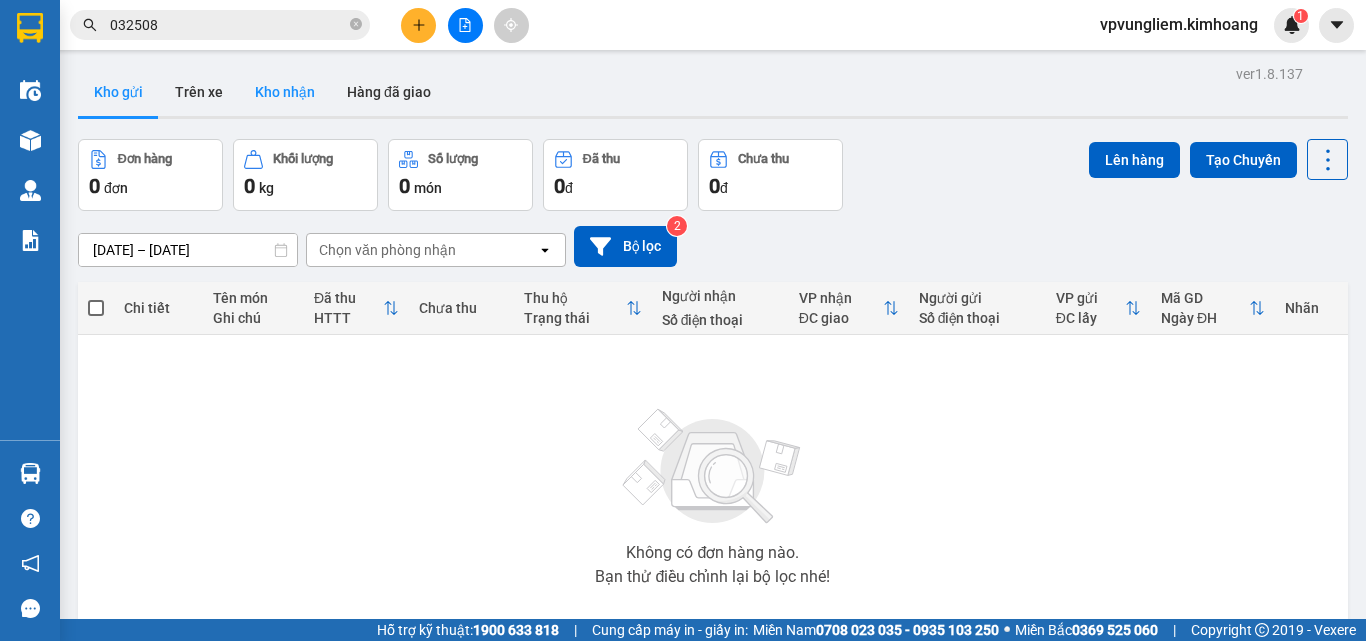 click on "Kho nhận" at bounding box center [285, 92] 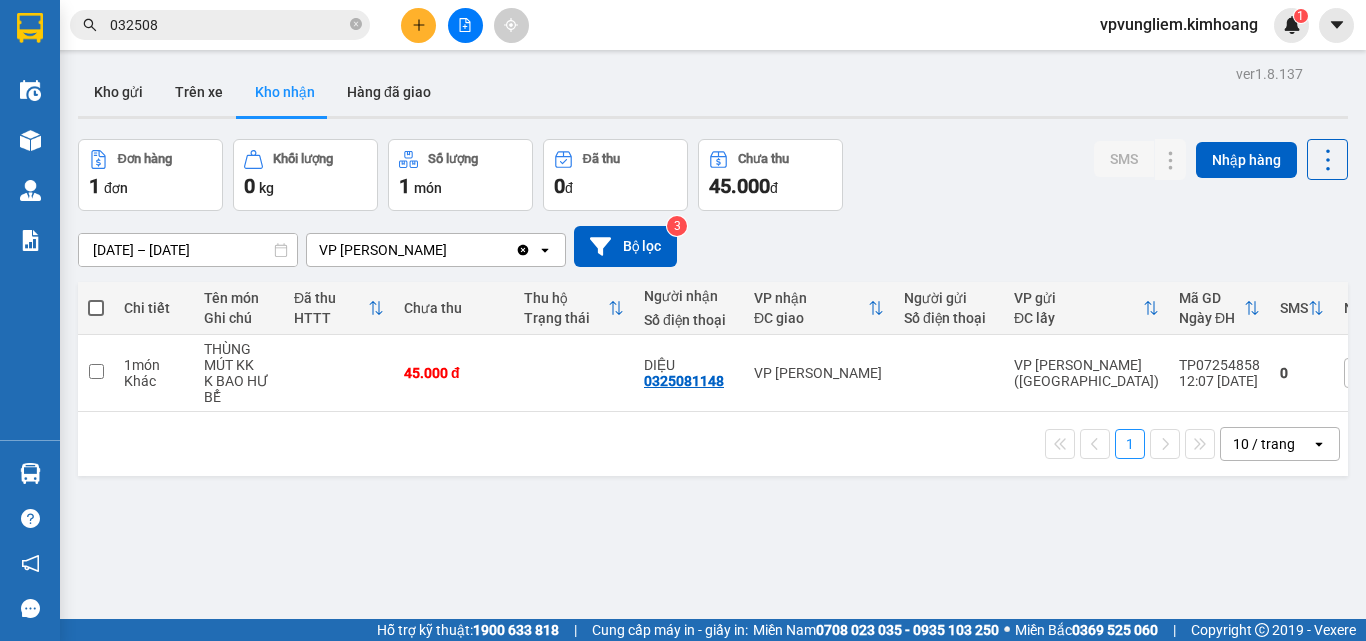 click at bounding box center (96, 308) 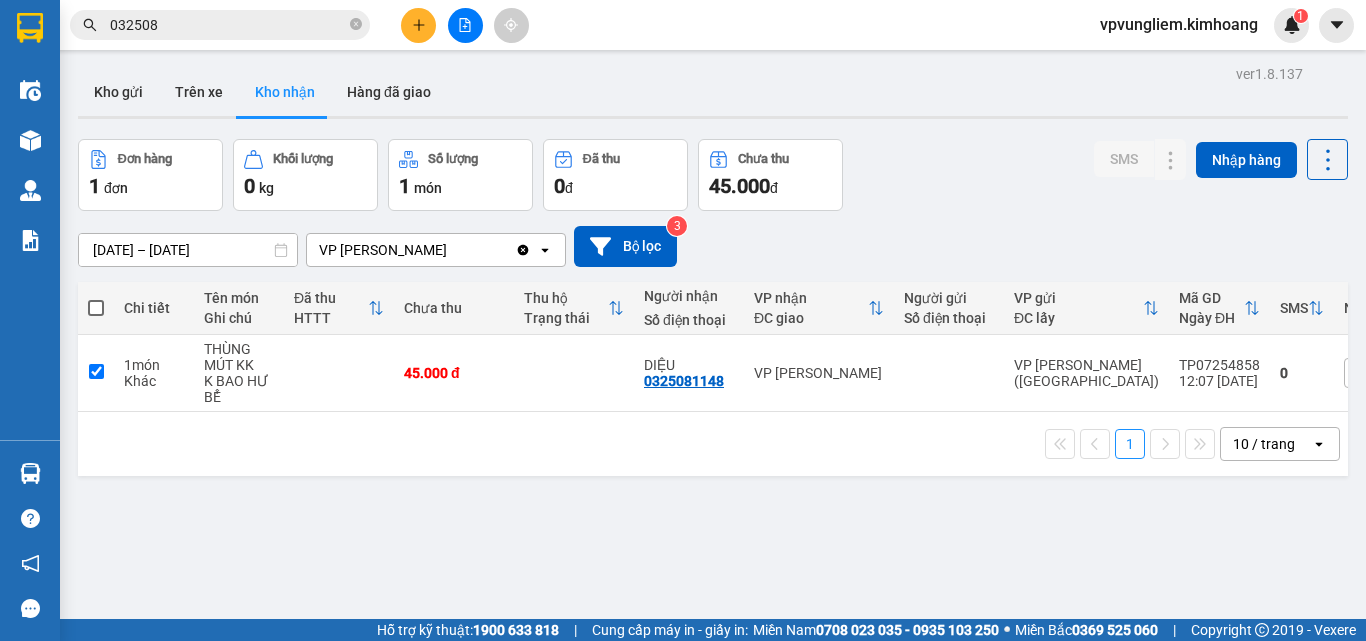 checkbox on "true" 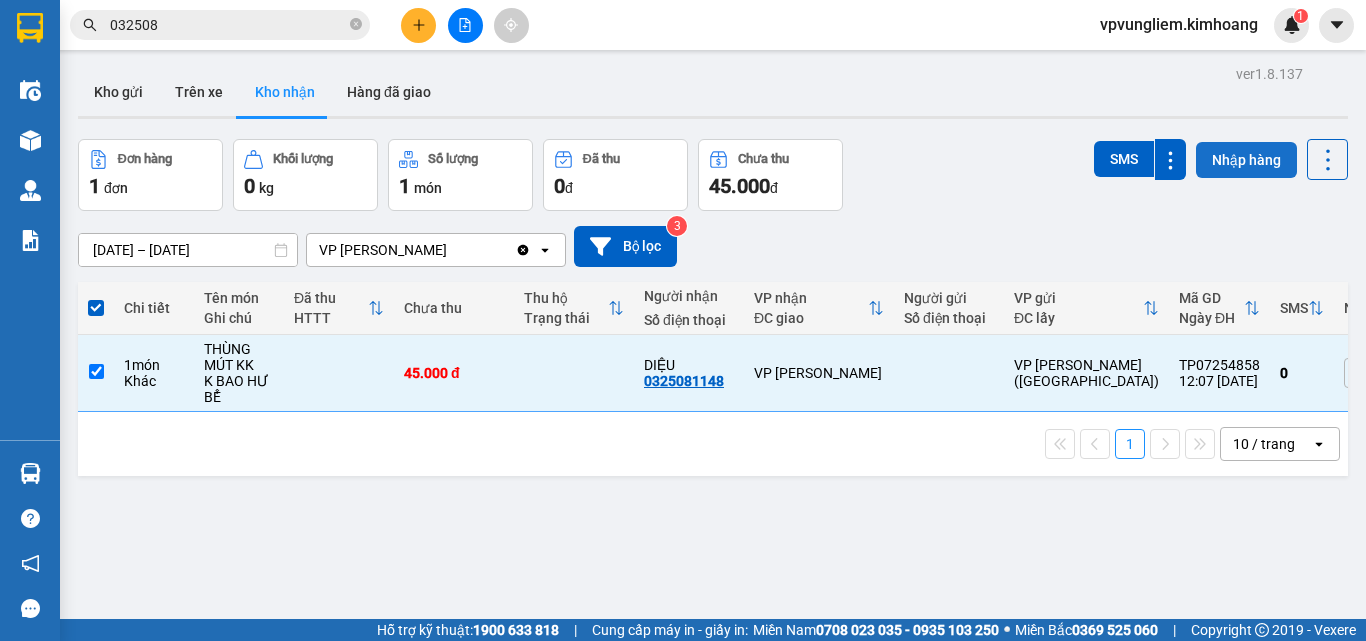 click on "Nhập hàng" at bounding box center [1246, 160] 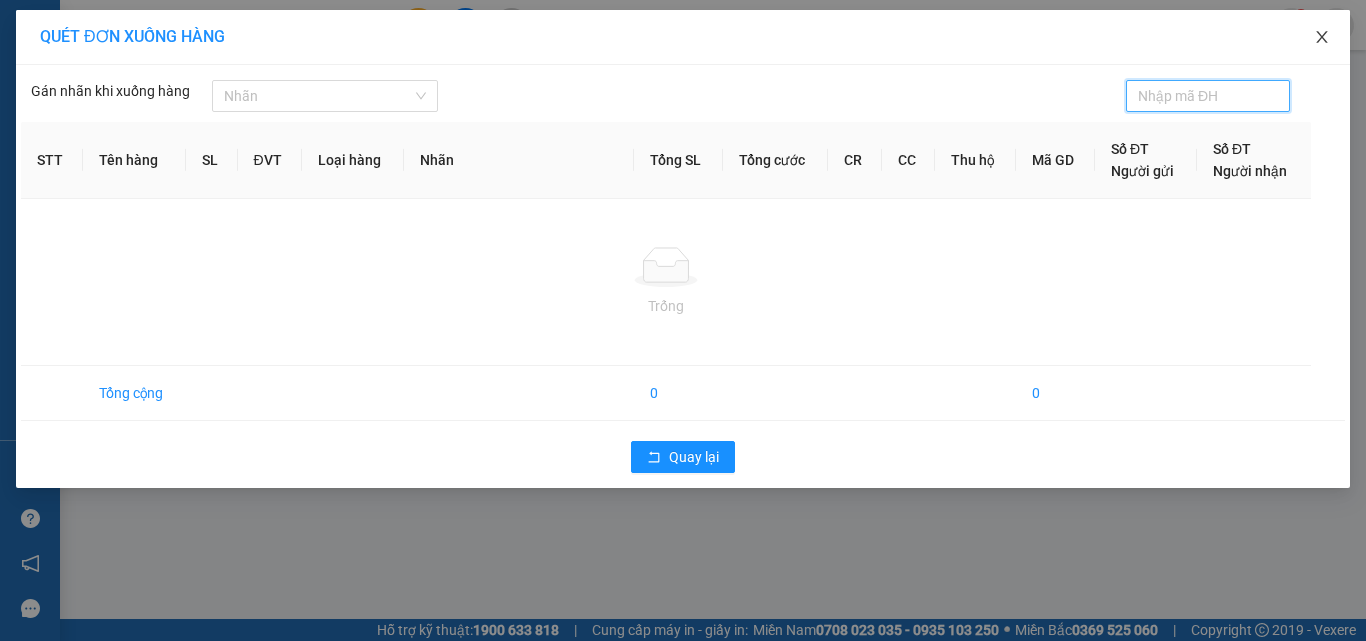 click 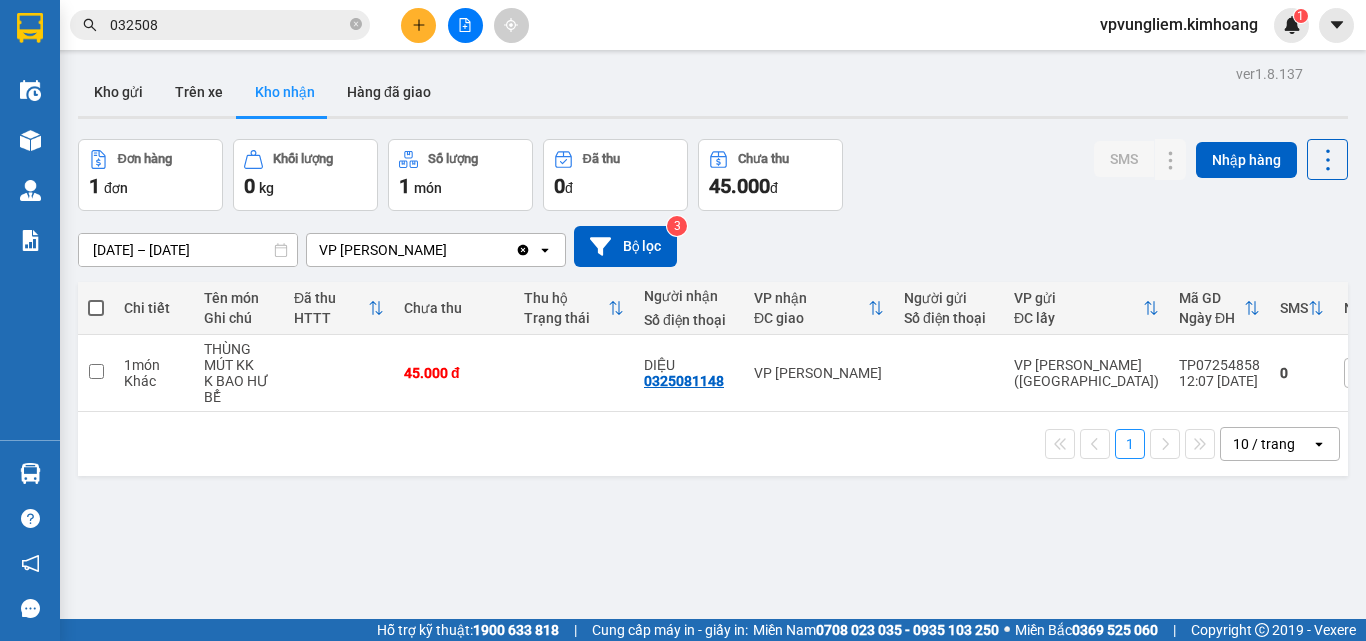 click at bounding box center [96, 308] 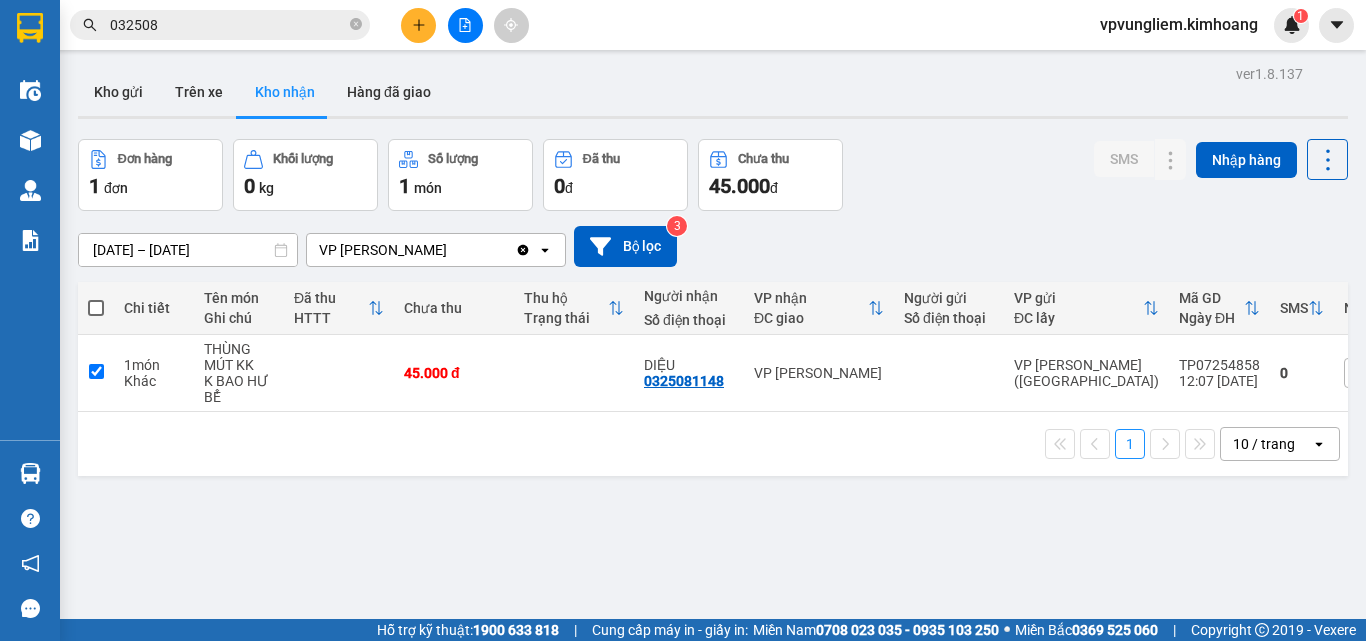 checkbox on "true" 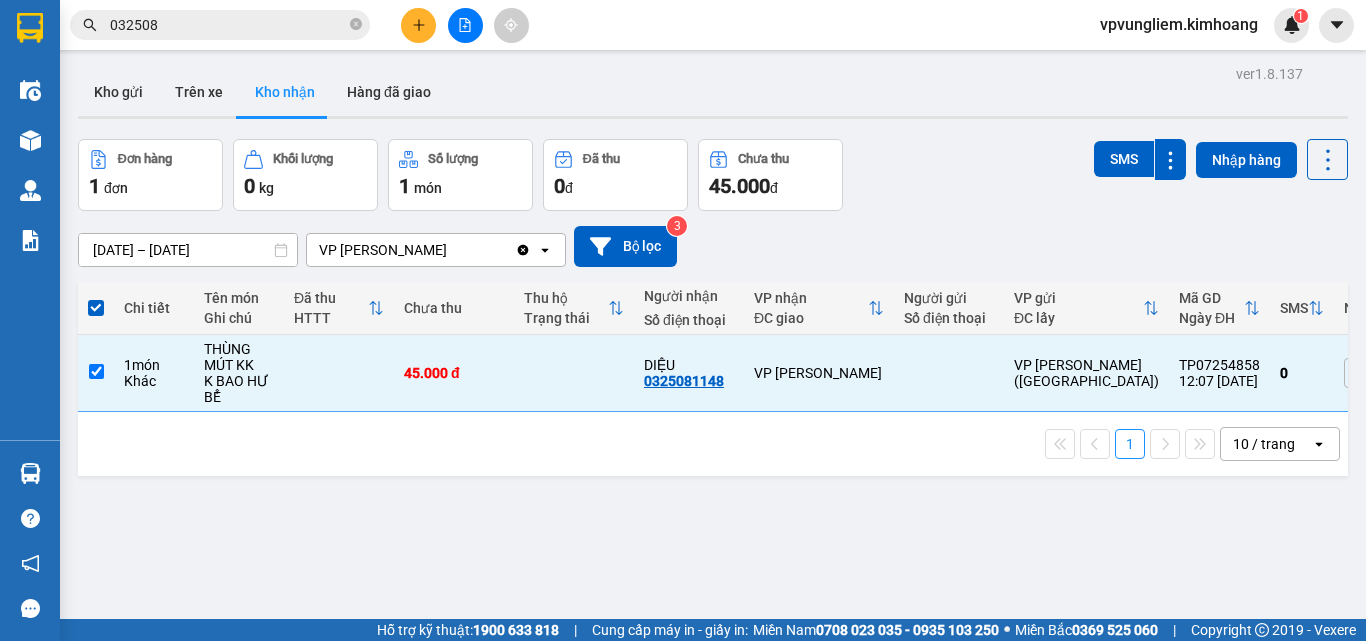 click on "1 10 / trang open" at bounding box center [713, 444] 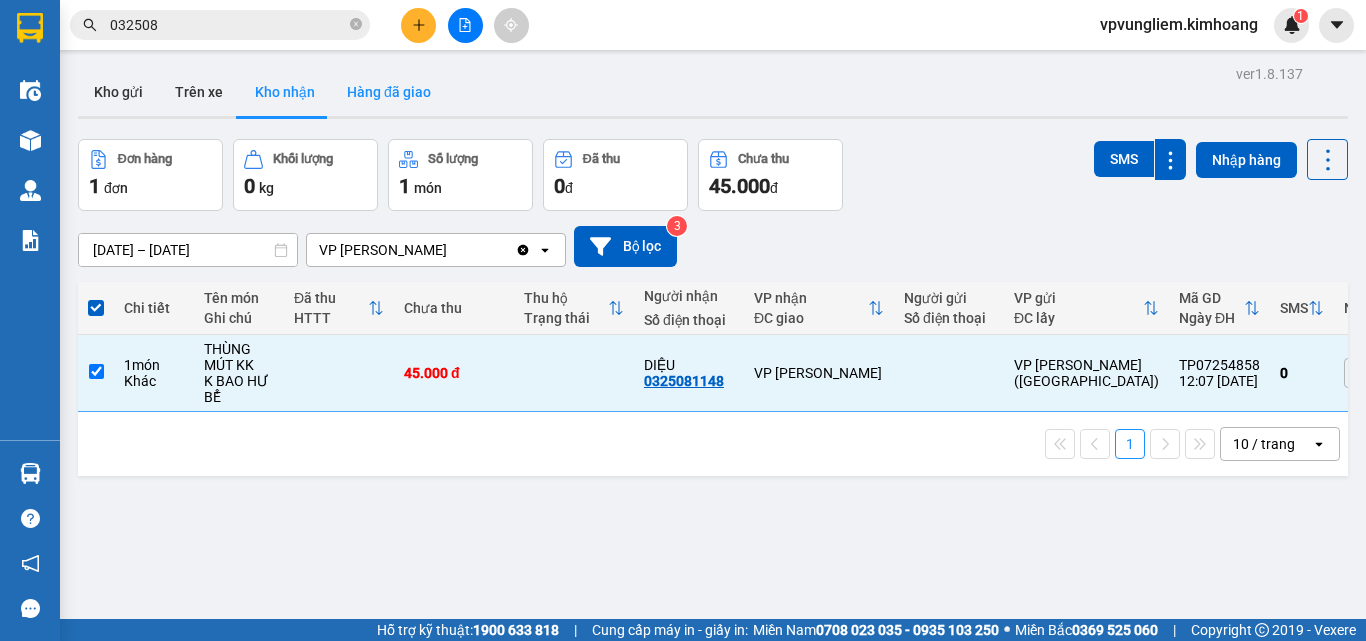 click on "Hàng đã giao" at bounding box center [389, 92] 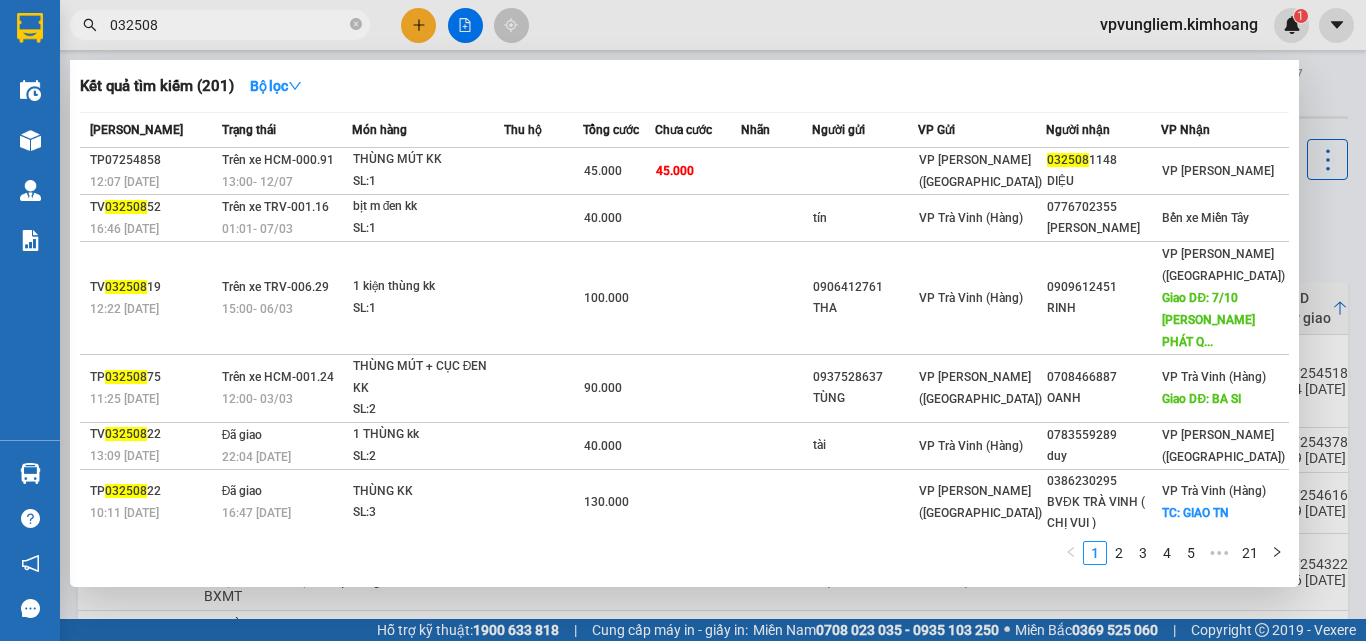 click on "032508" at bounding box center (228, 25) 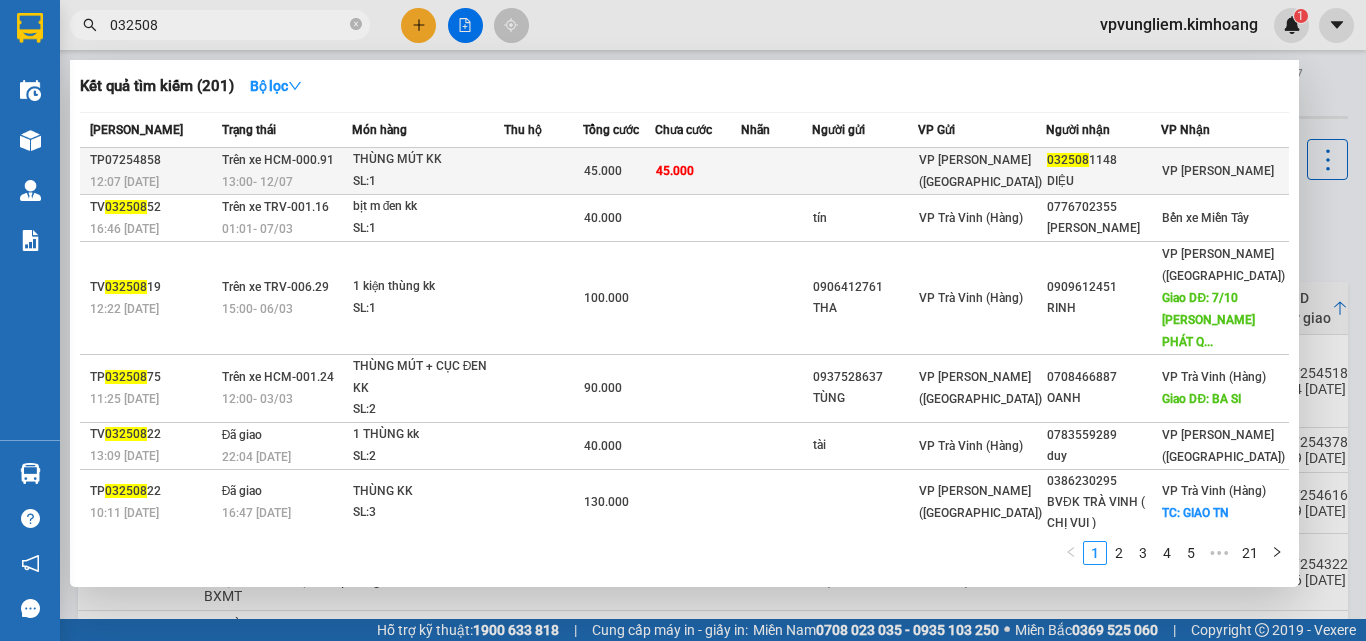 click at bounding box center [543, 171] 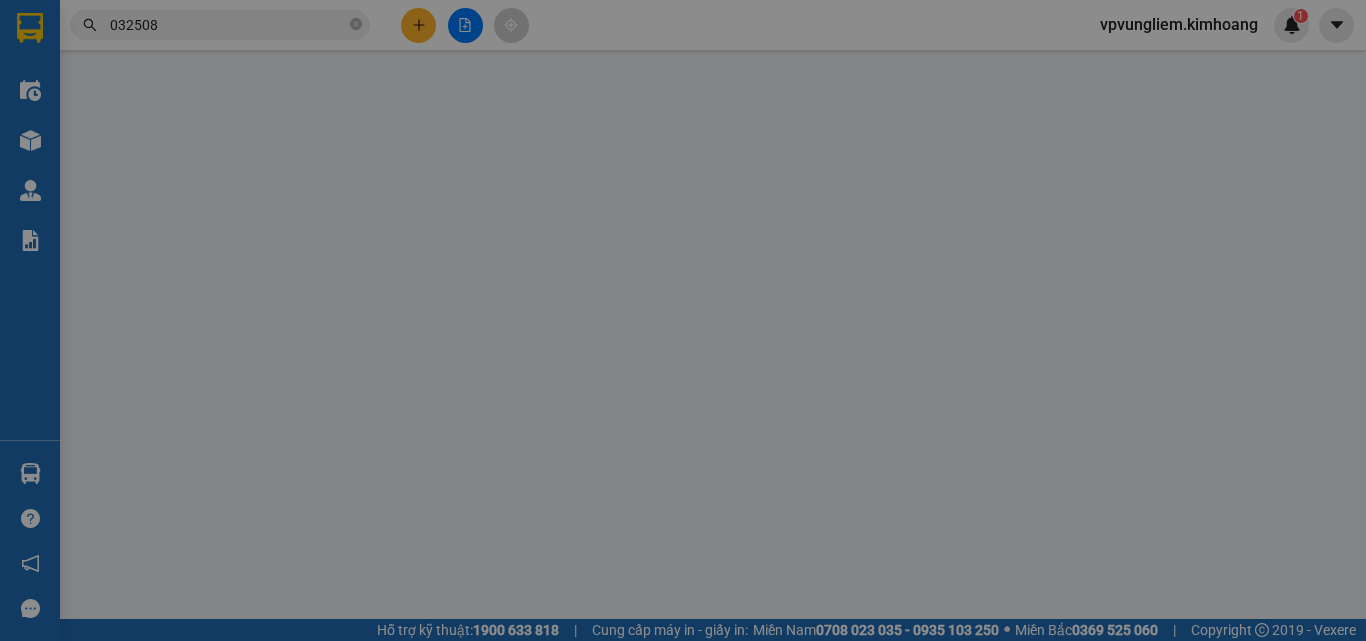 type on "0325081148" 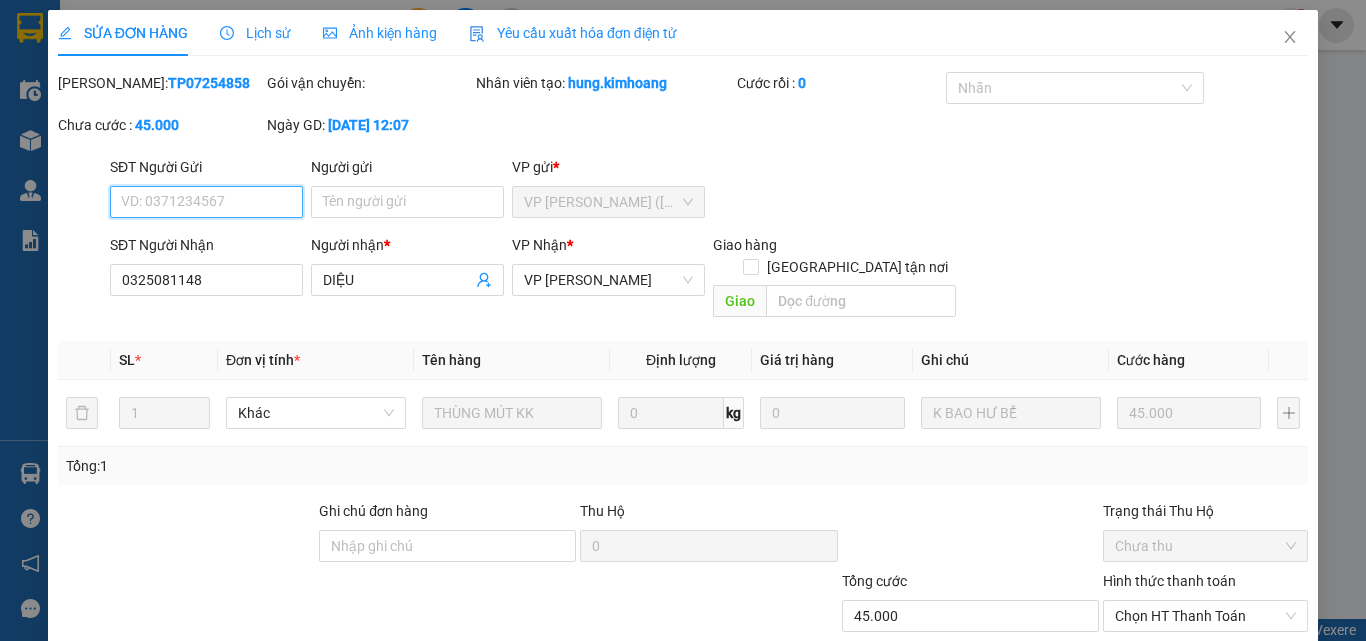 scroll, scrollTop: 103, scrollLeft: 0, axis: vertical 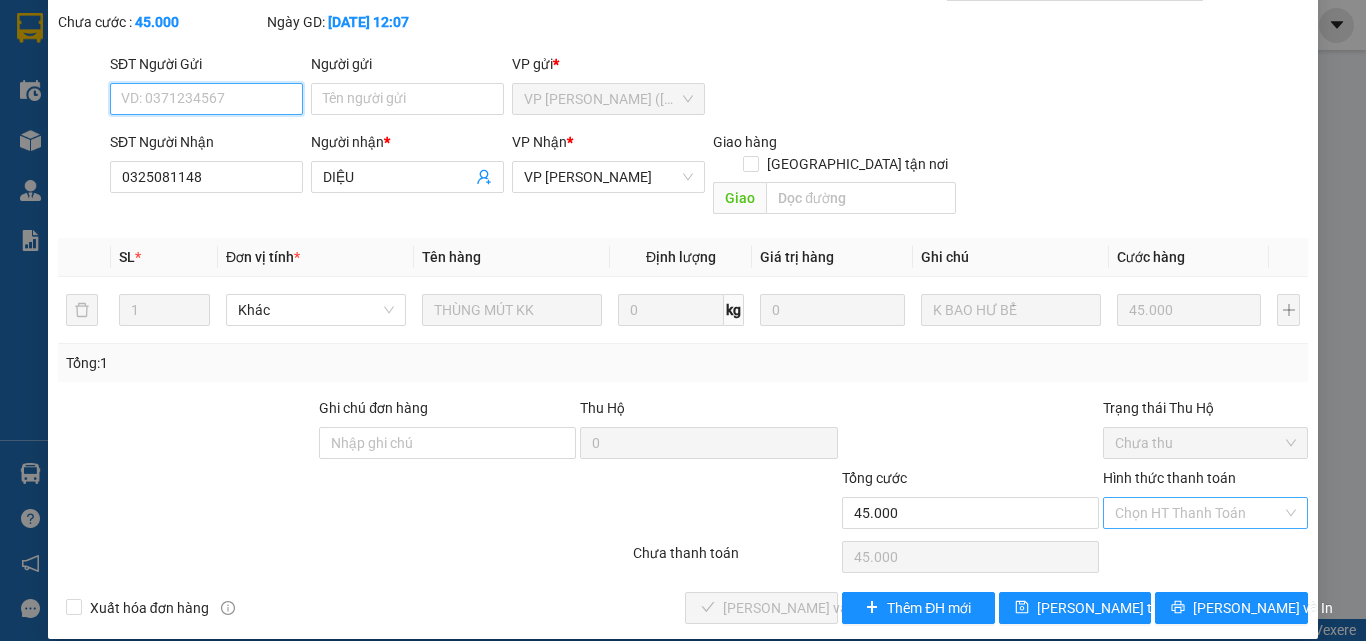 click on "Chọn HT Thanh Toán" at bounding box center (1205, 513) 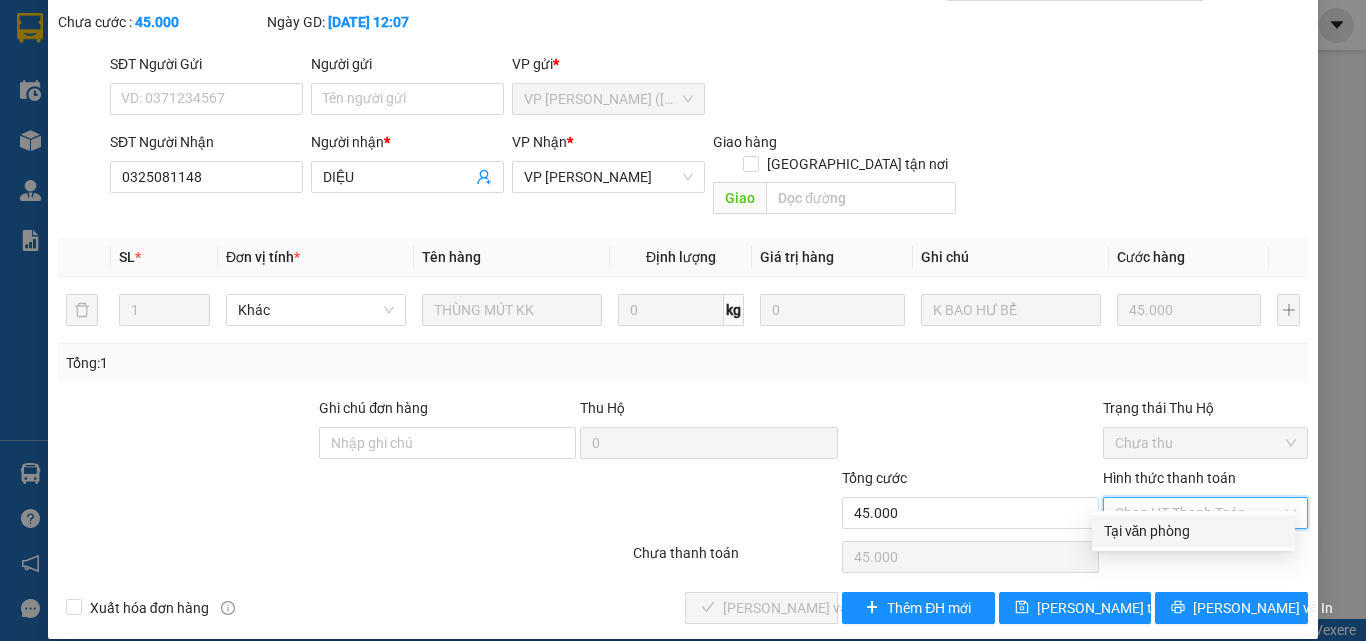 click on "Tại văn phòng" at bounding box center [1193, 531] 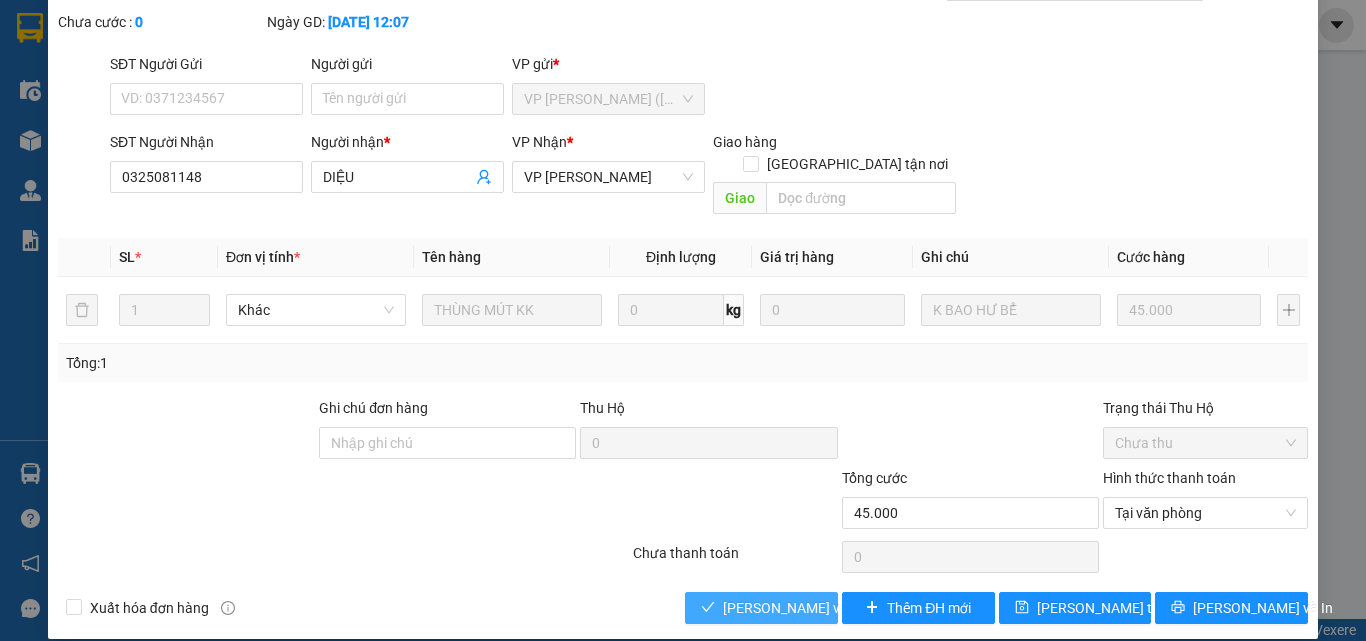 click on "[PERSON_NAME] và Giao hàng" at bounding box center (819, 608) 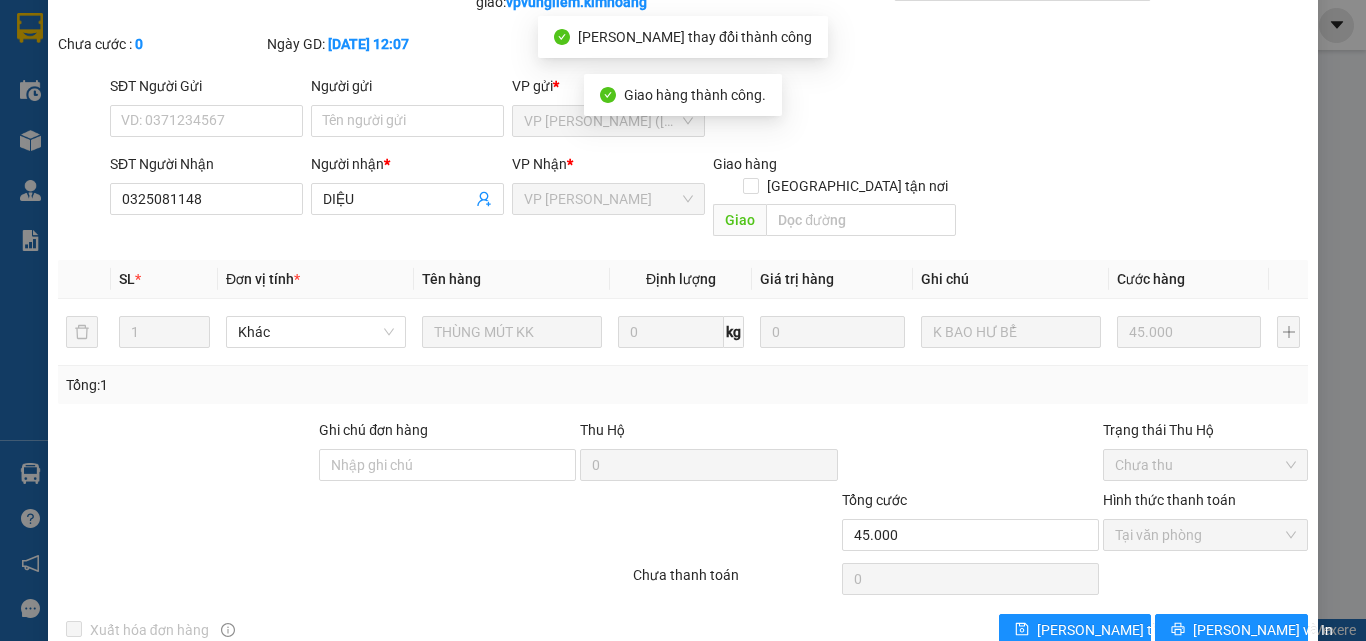 scroll, scrollTop: 3, scrollLeft: 0, axis: vertical 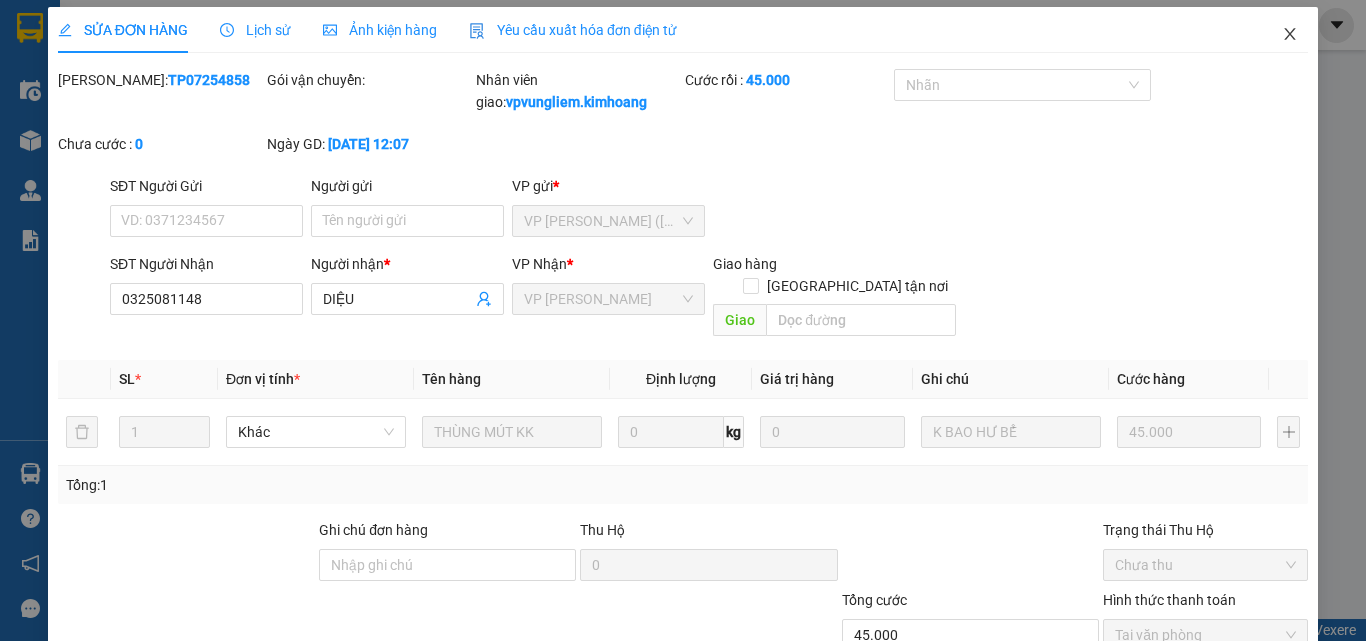 click 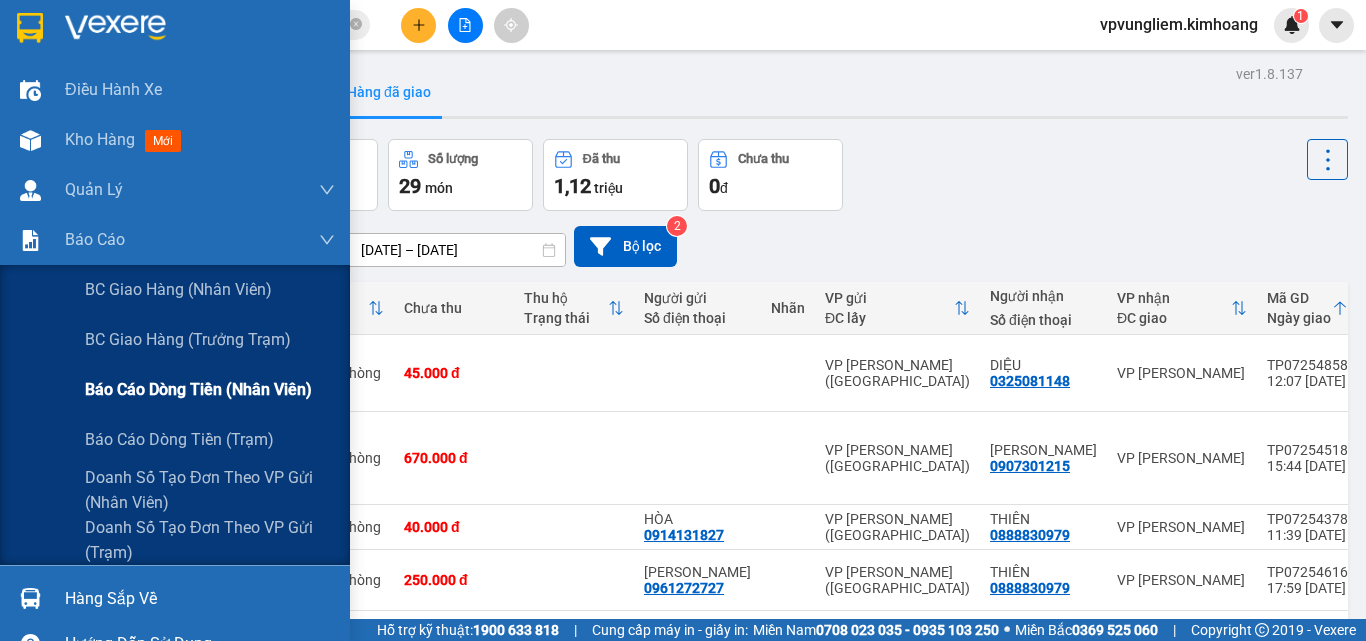 click on "Báo cáo dòng tiền (nhân viên)" at bounding box center (198, 389) 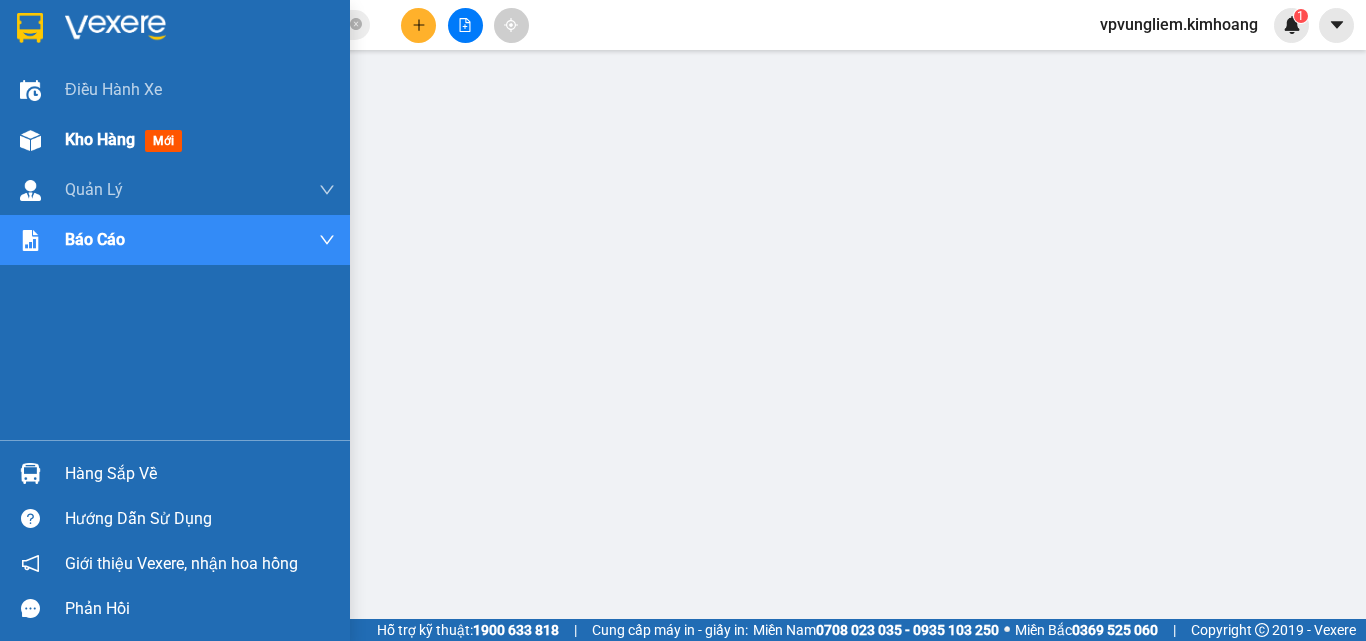 click on "Kho hàng mới" at bounding box center (200, 140) 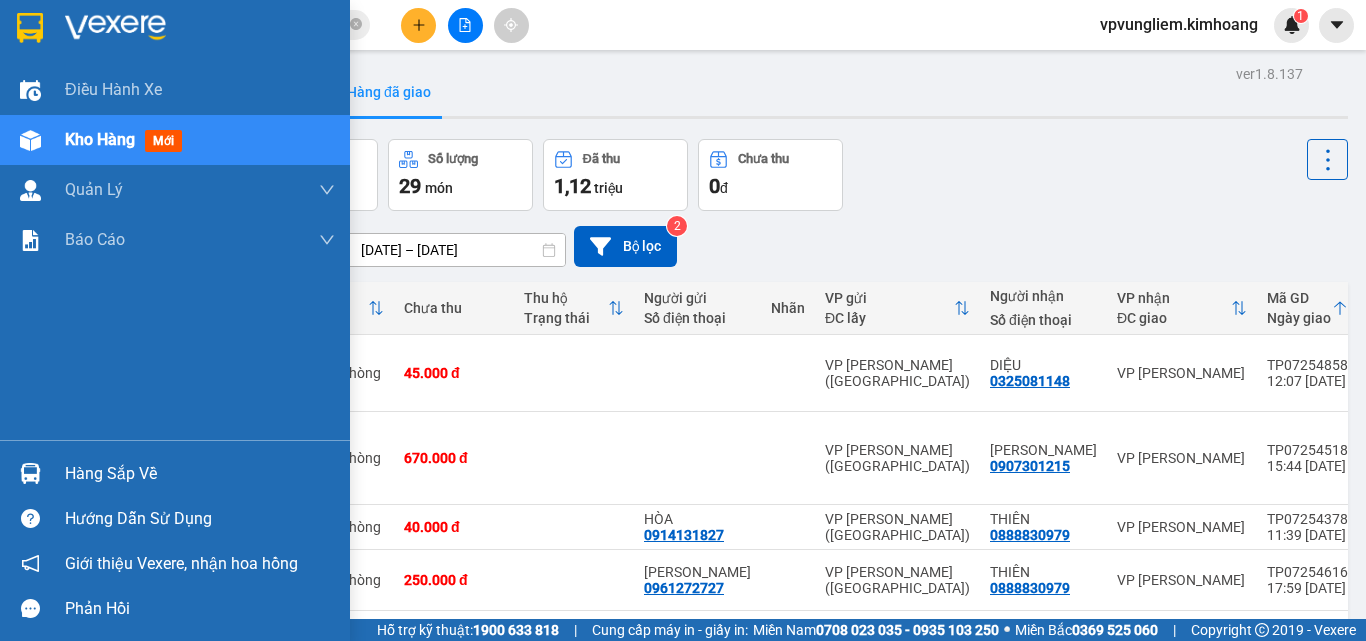 click on "Điều hành xe     Kho hàng mới     Quản [PERSON_NAME] lý chuyến Quản lý khách hàng mới     Báo cáo BC giao hàng (nhân viên) BC giao hàng (trưởng trạm) Báo cáo dòng tiền (nhân viên) Báo cáo dòng tiền (trạm) Doanh số tạo đơn theo VP gửi (nhân viên) Doanh số tạo đơn theo VP gửi (trạm)" at bounding box center [175, 252] 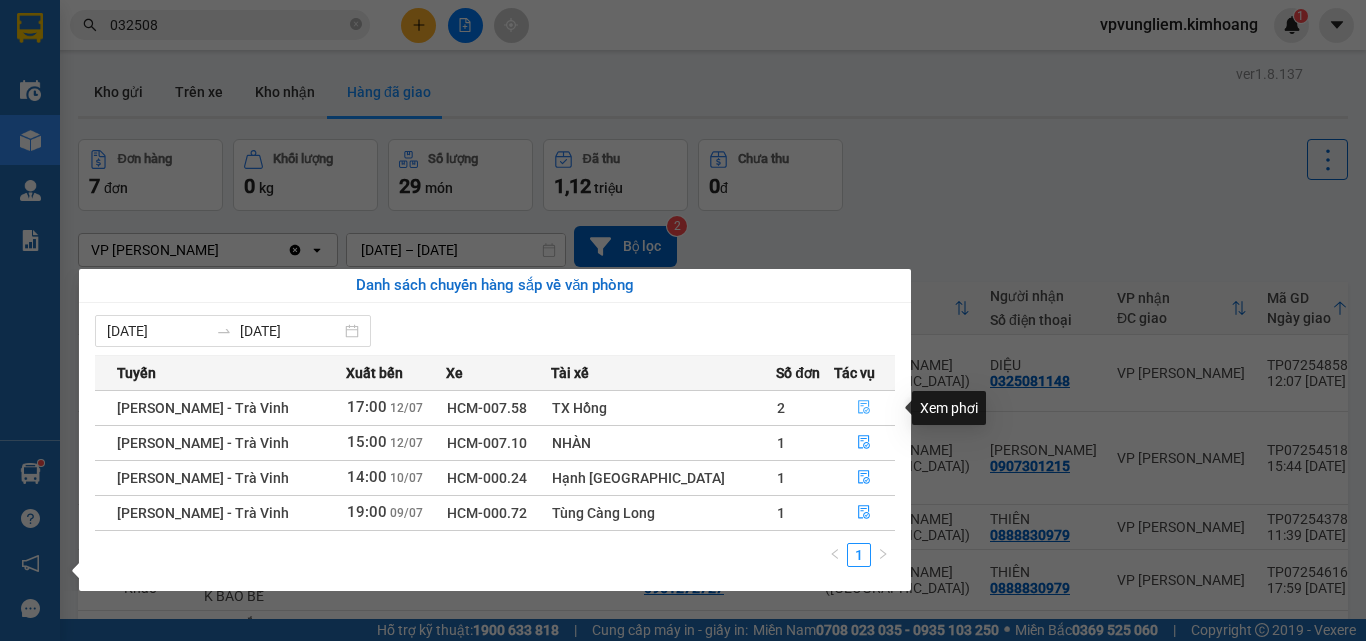click 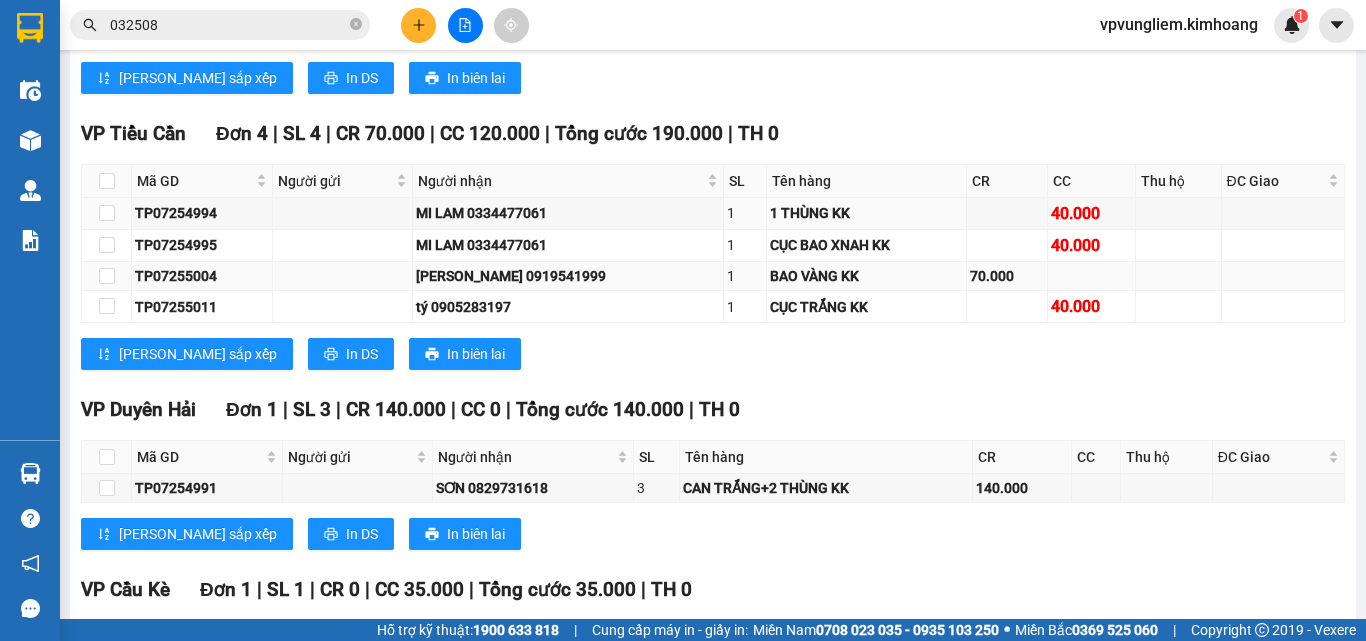 scroll, scrollTop: 1662, scrollLeft: 0, axis: vertical 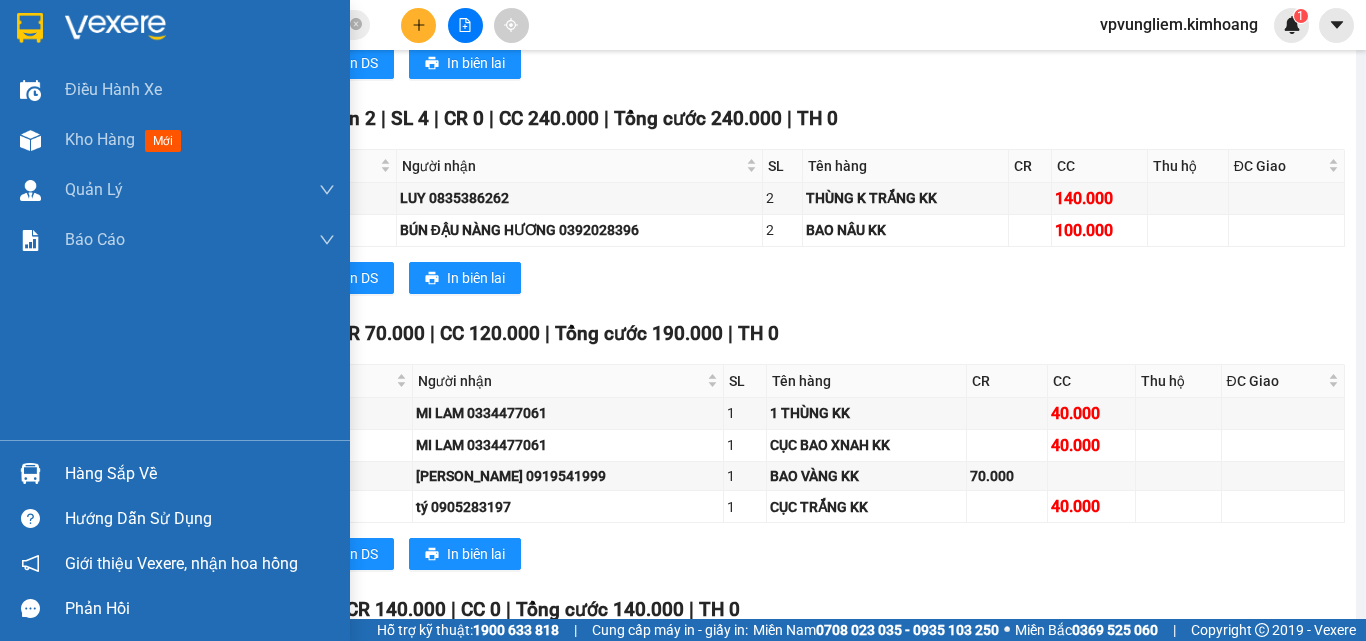 click on "Điều hành xe     Kho hàng mới     Quản [PERSON_NAME] lý chuyến Quản lý khách hàng mới     Báo cáo BC giao hàng (nhân viên) BC giao hàng (trưởng trạm) Báo cáo dòng tiền (nhân viên) Báo cáo dòng tiền (trạm) Doanh số tạo đơn theo VP gửi (nhân viên) Doanh số tạo đơn theo VP gửi (trạm)" at bounding box center [175, 252] 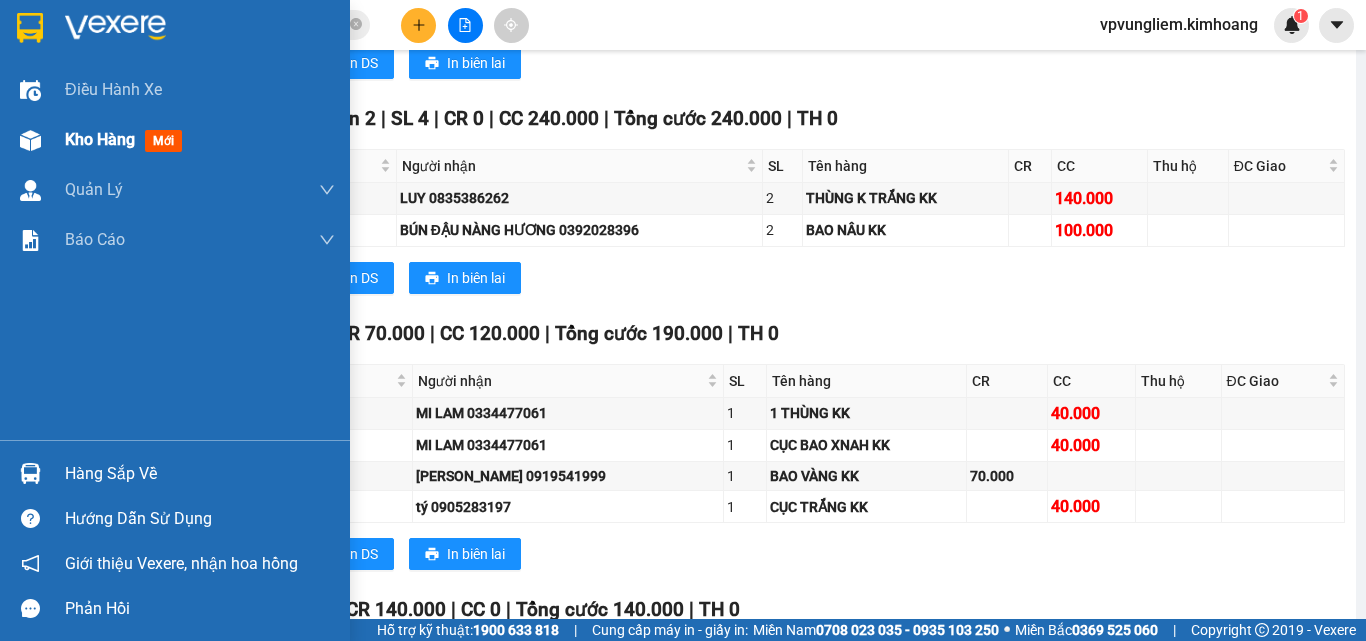 click on "Kho hàng mới" at bounding box center [200, 140] 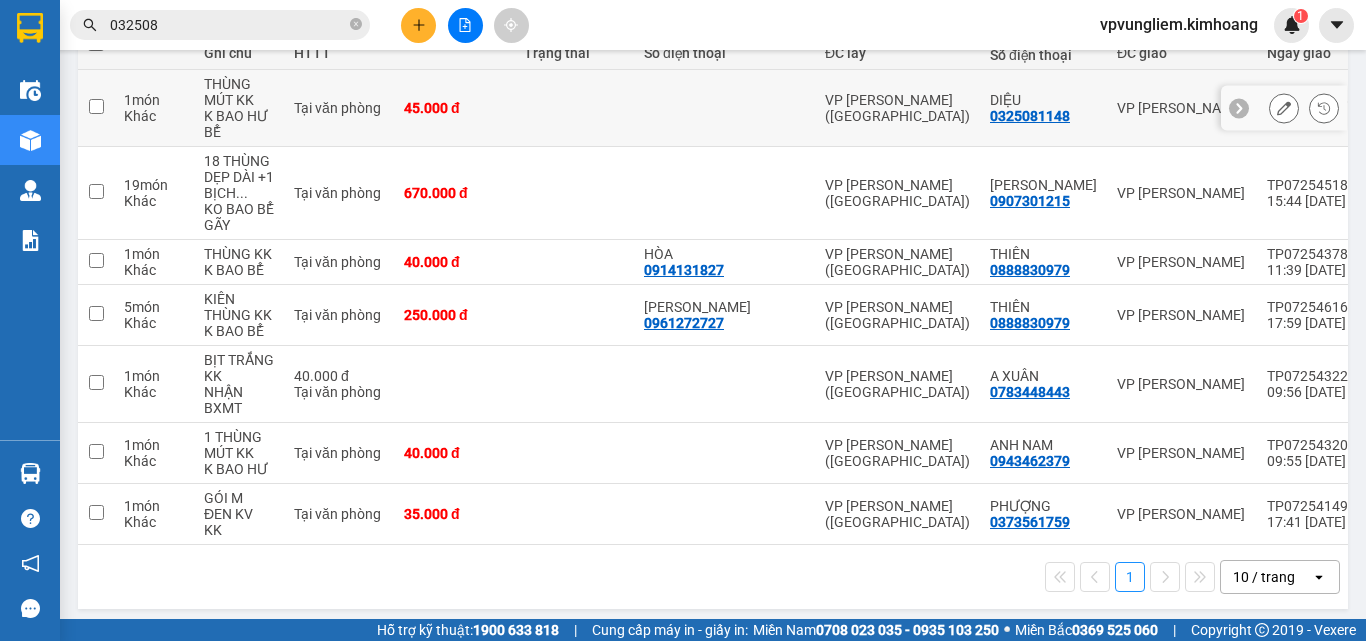 scroll, scrollTop: 0, scrollLeft: 0, axis: both 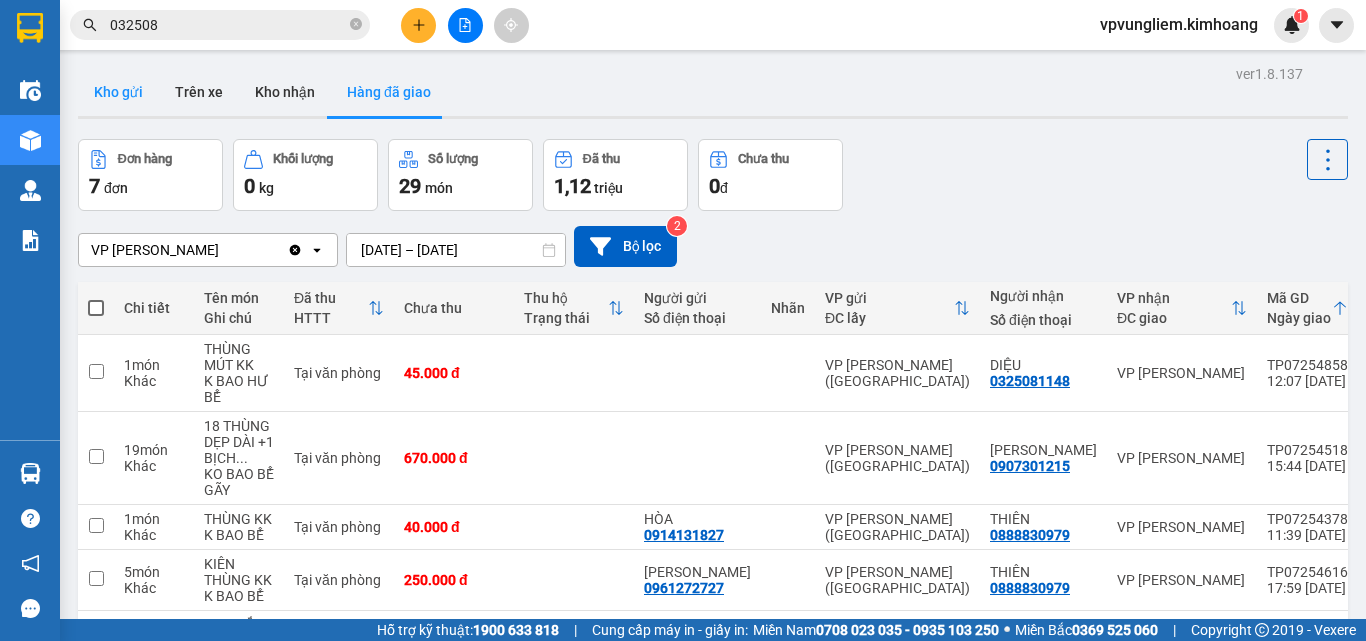 click on "Kho gửi" at bounding box center (118, 92) 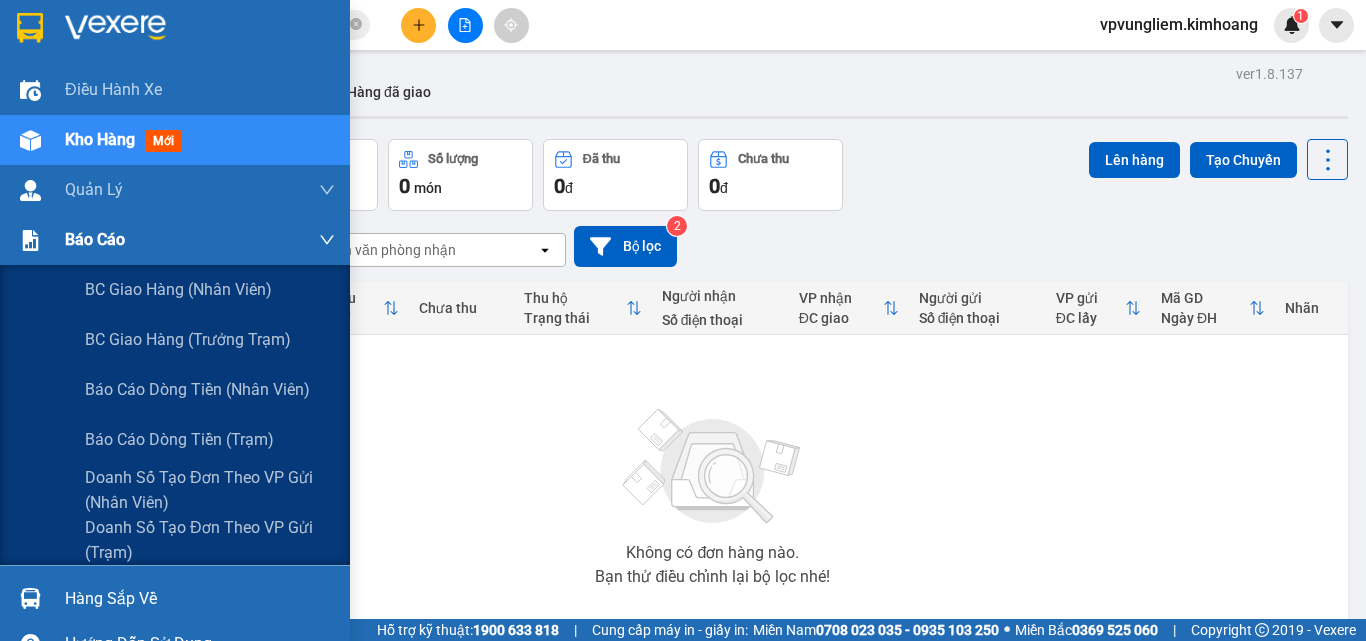 click on "Báo cáo" at bounding box center [95, 239] 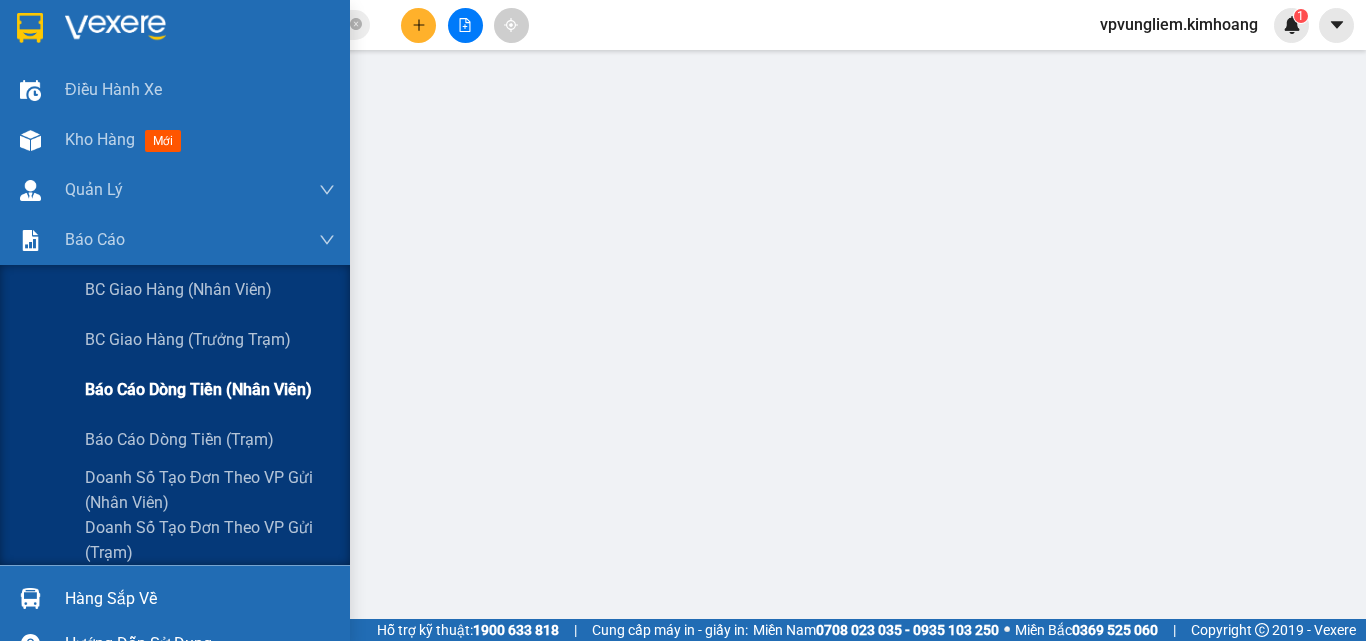 click on "Báo cáo dòng tiền (nhân viên)" at bounding box center (198, 389) 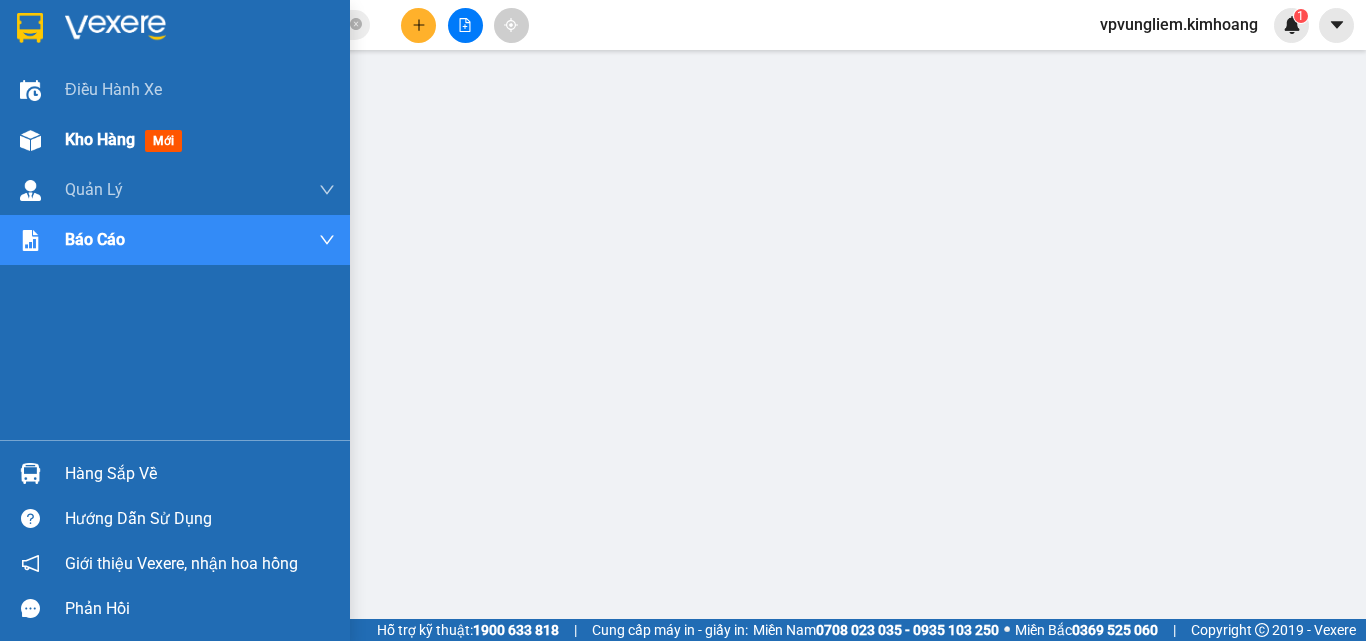 click on "Kho hàng" at bounding box center (100, 139) 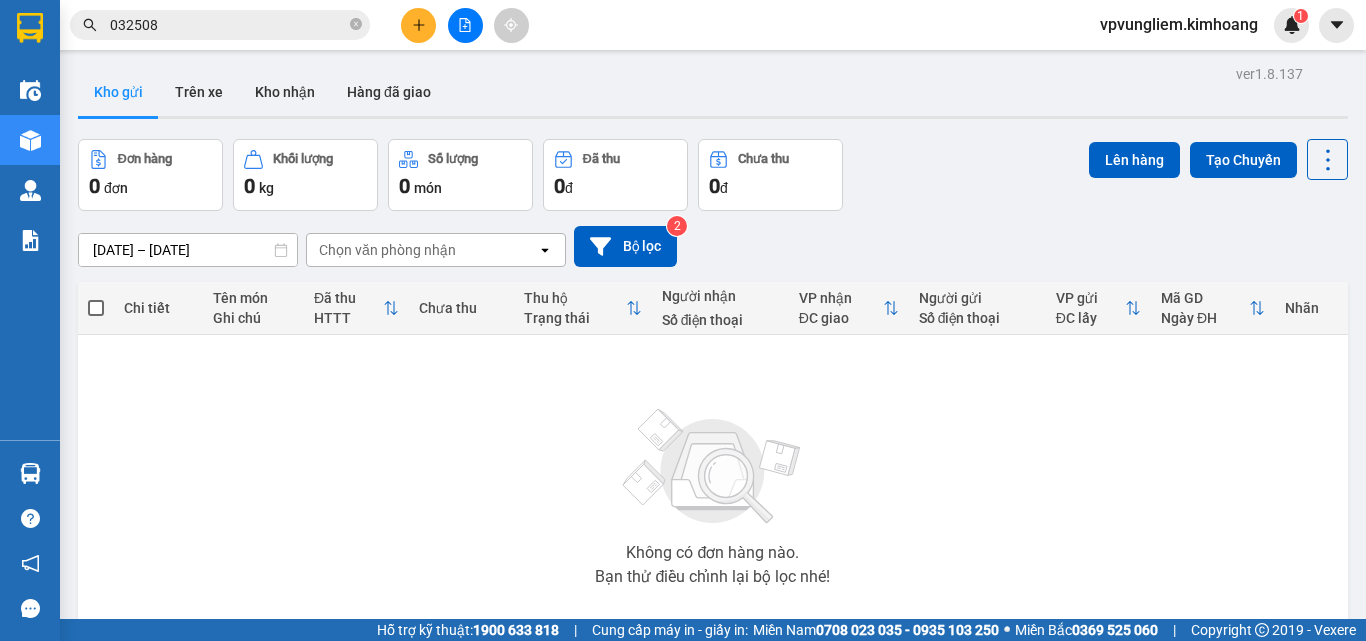 click 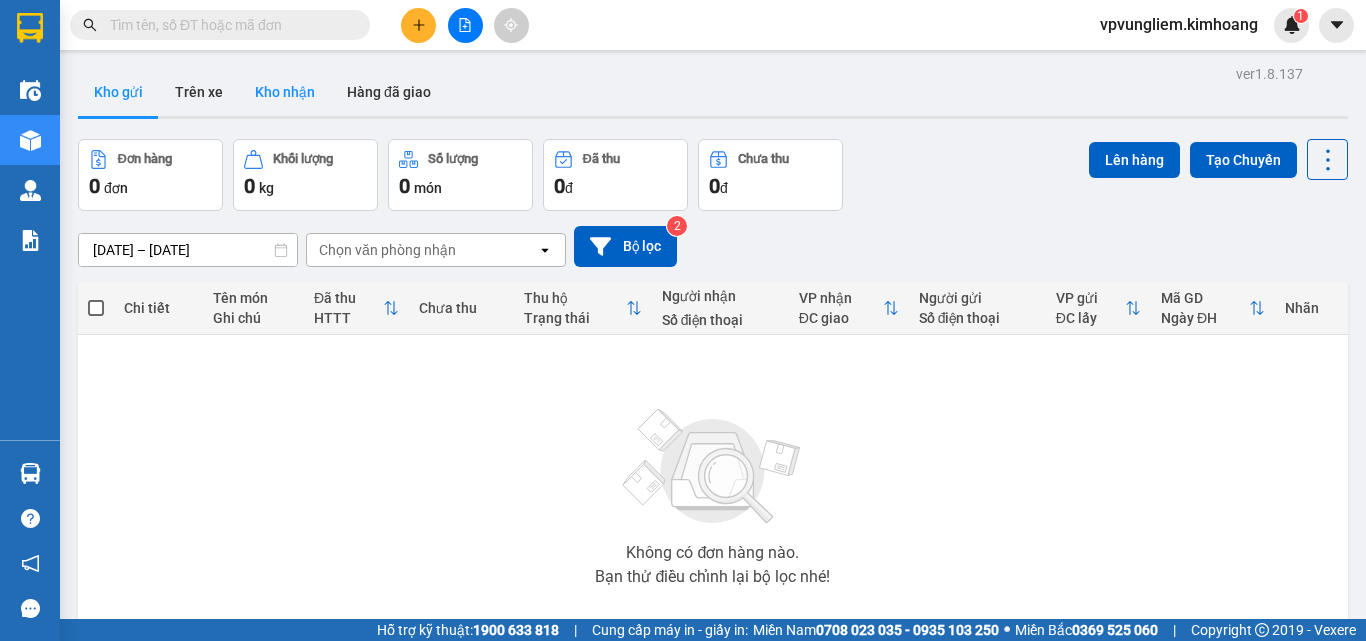 click on "Kho nhận" at bounding box center (285, 92) 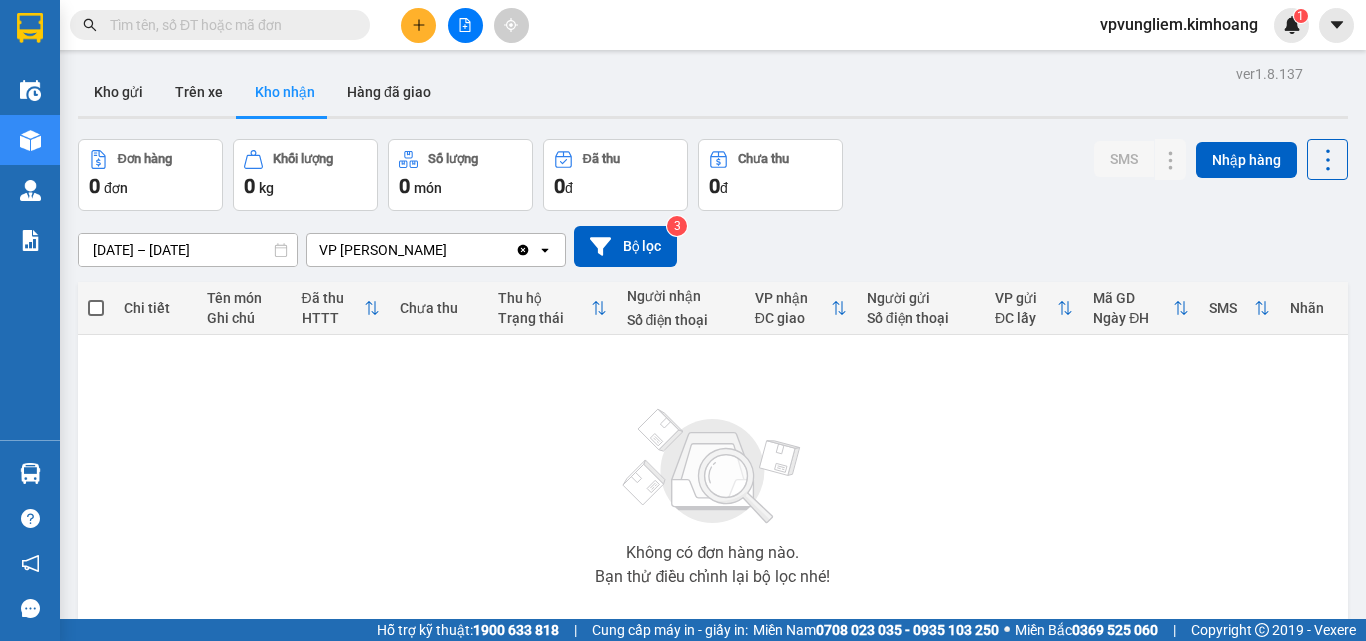drag, startPoint x: 912, startPoint y: 609, endPoint x: 880, endPoint y: 587, distance: 38.832977 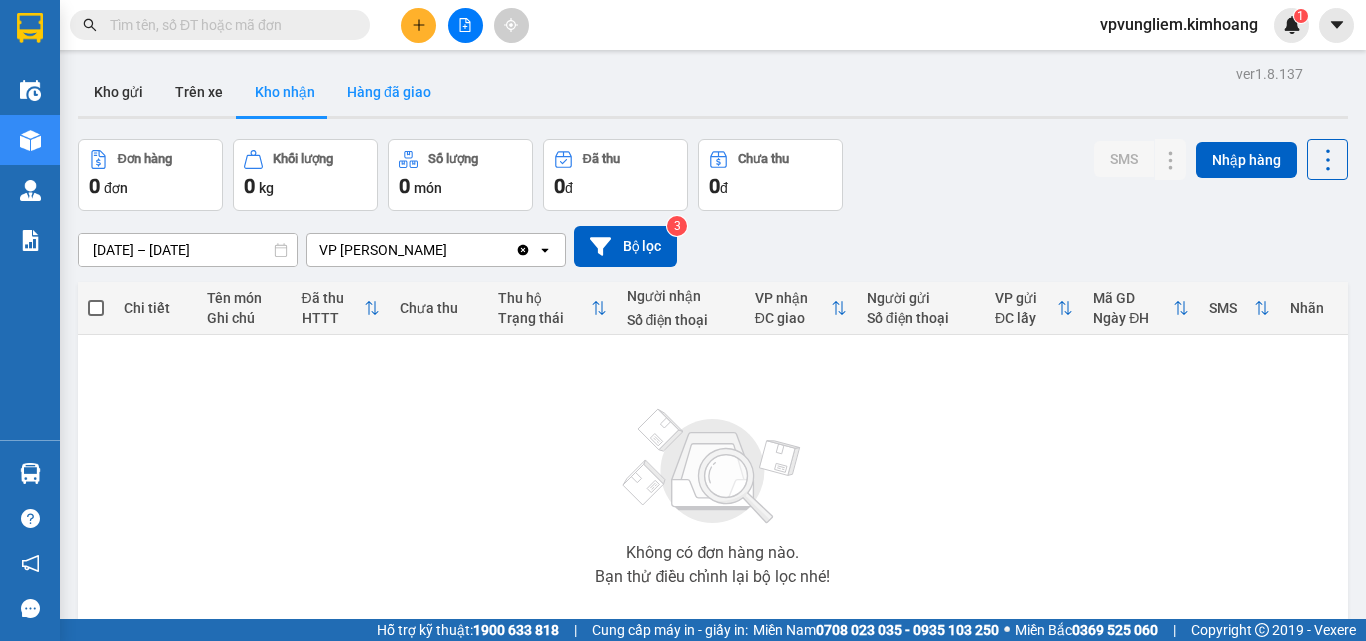 click on "Hàng đã giao" at bounding box center [389, 92] 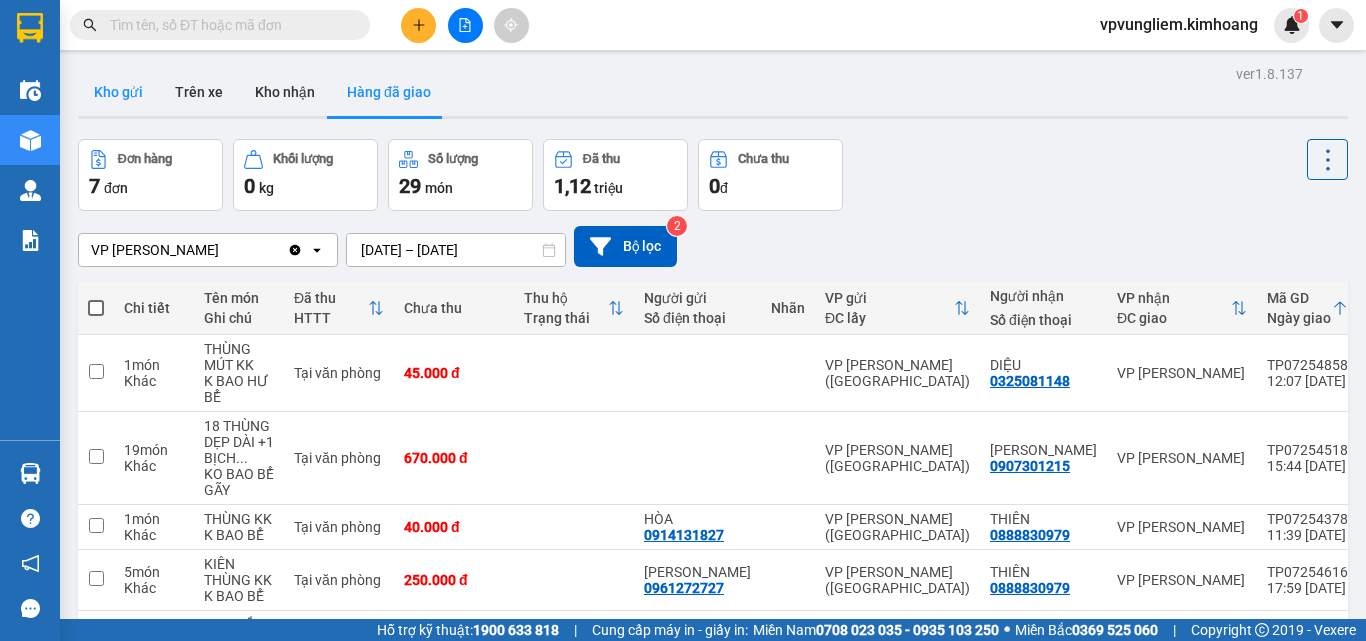 click on "Kho gửi" at bounding box center (118, 92) 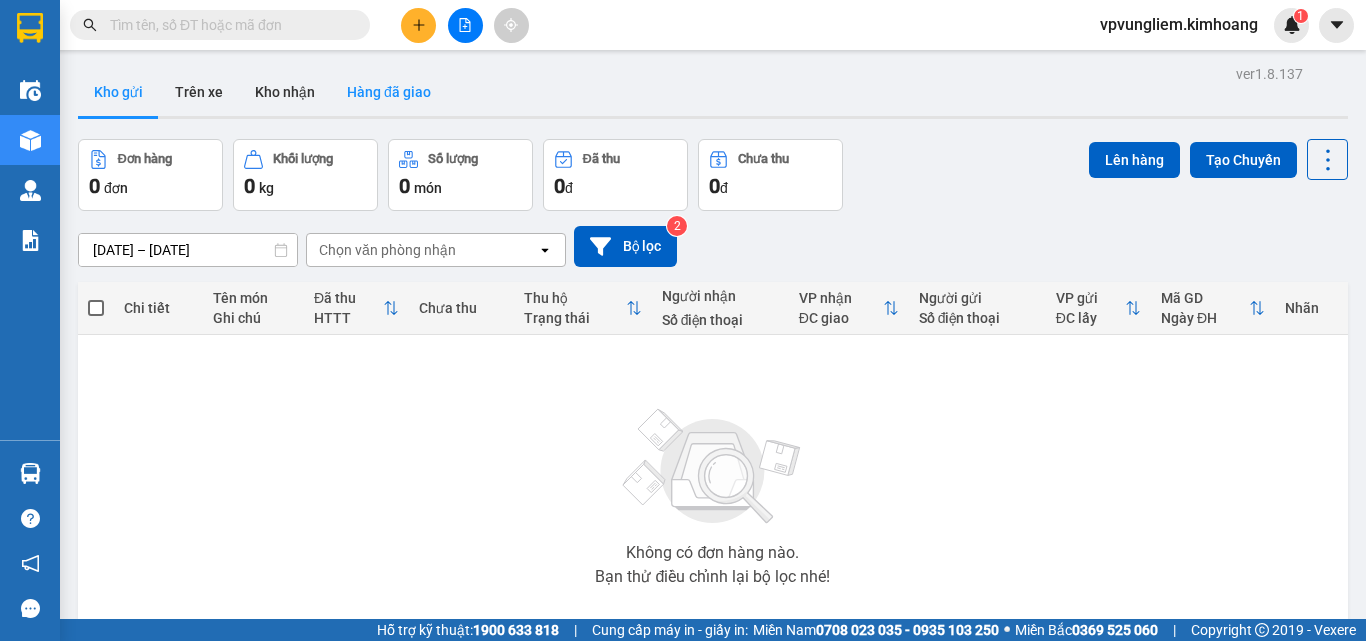 click on "Hàng đã giao" at bounding box center [389, 92] 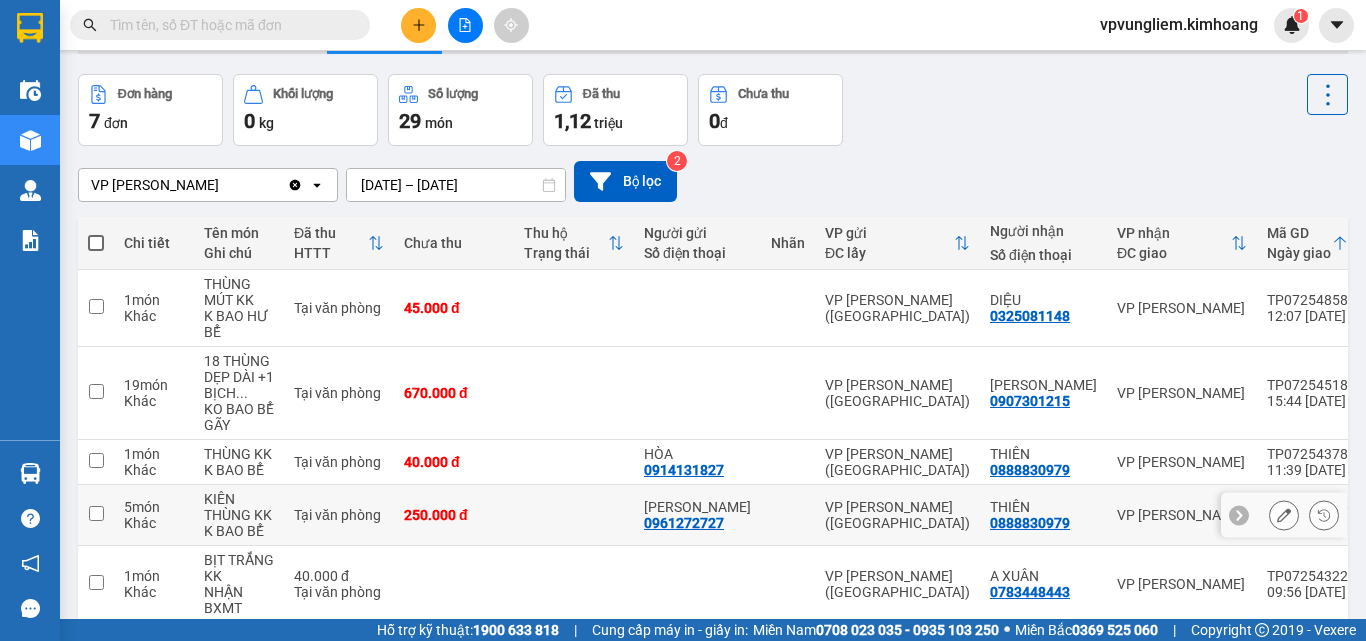 scroll, scrollTop: 0, scrollLeft: 0, axis: both 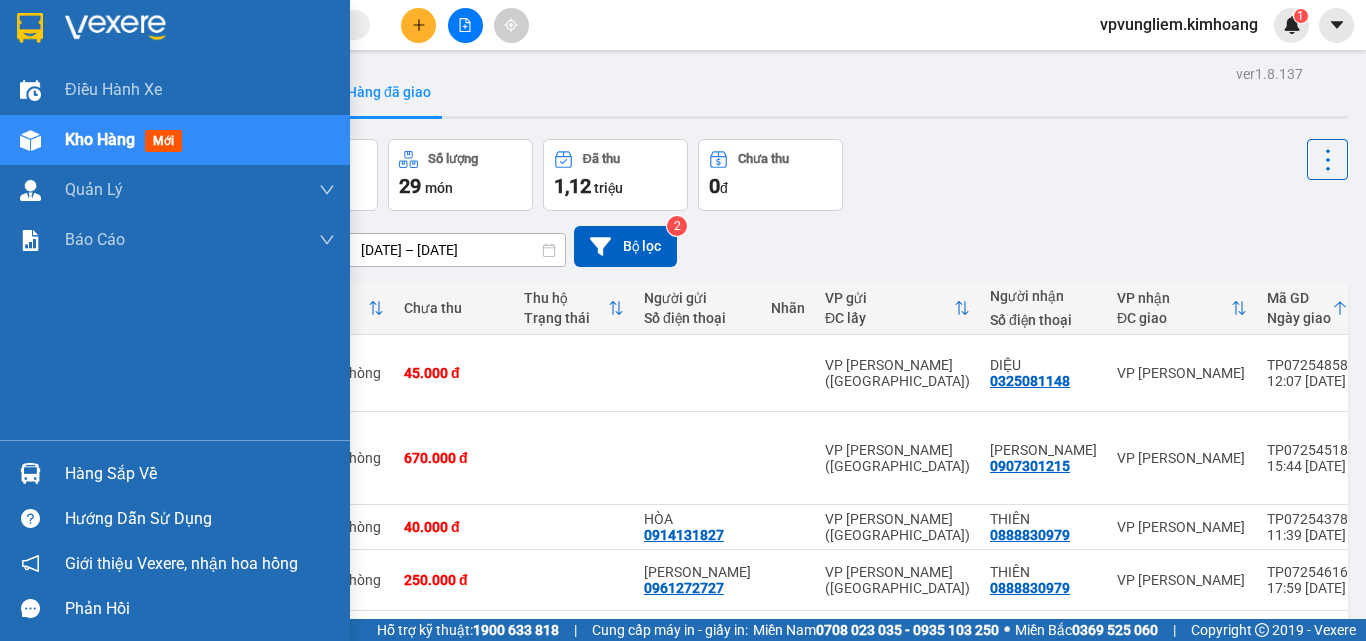 drag, startPoint x: 129, startPoint y: 463, endPoint x: 152, endPoint y: 456, distance: 24.04163 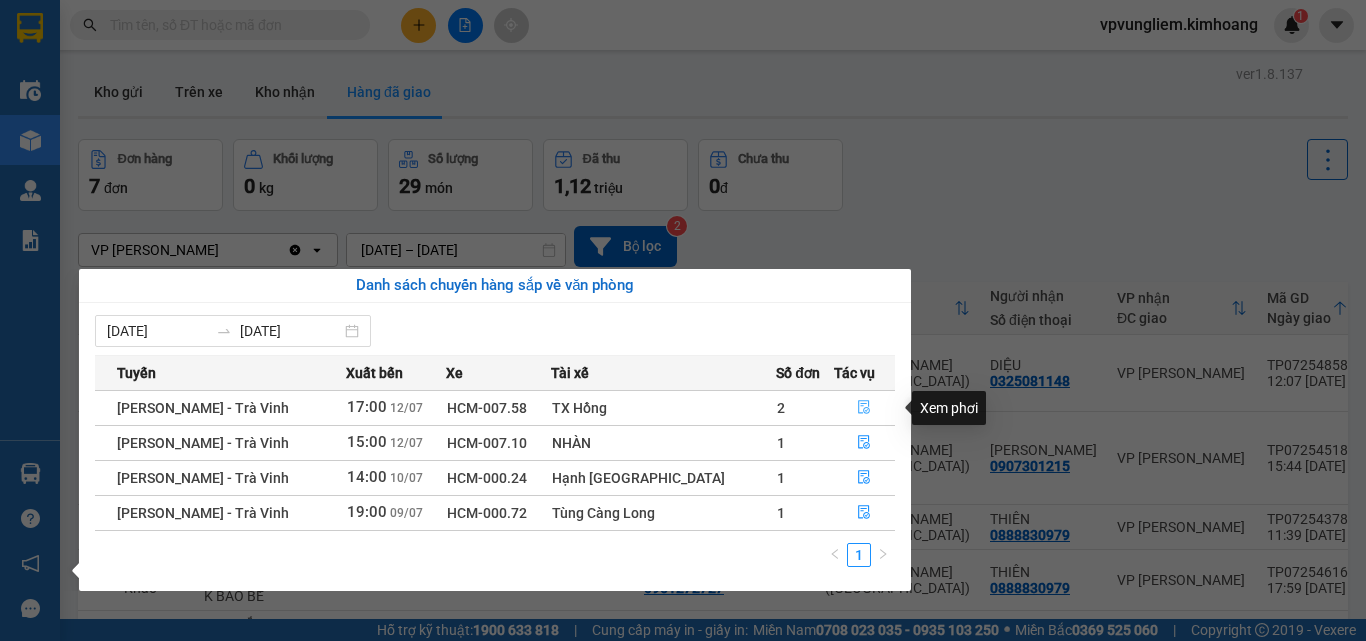 click at bounding box center [865, 408] 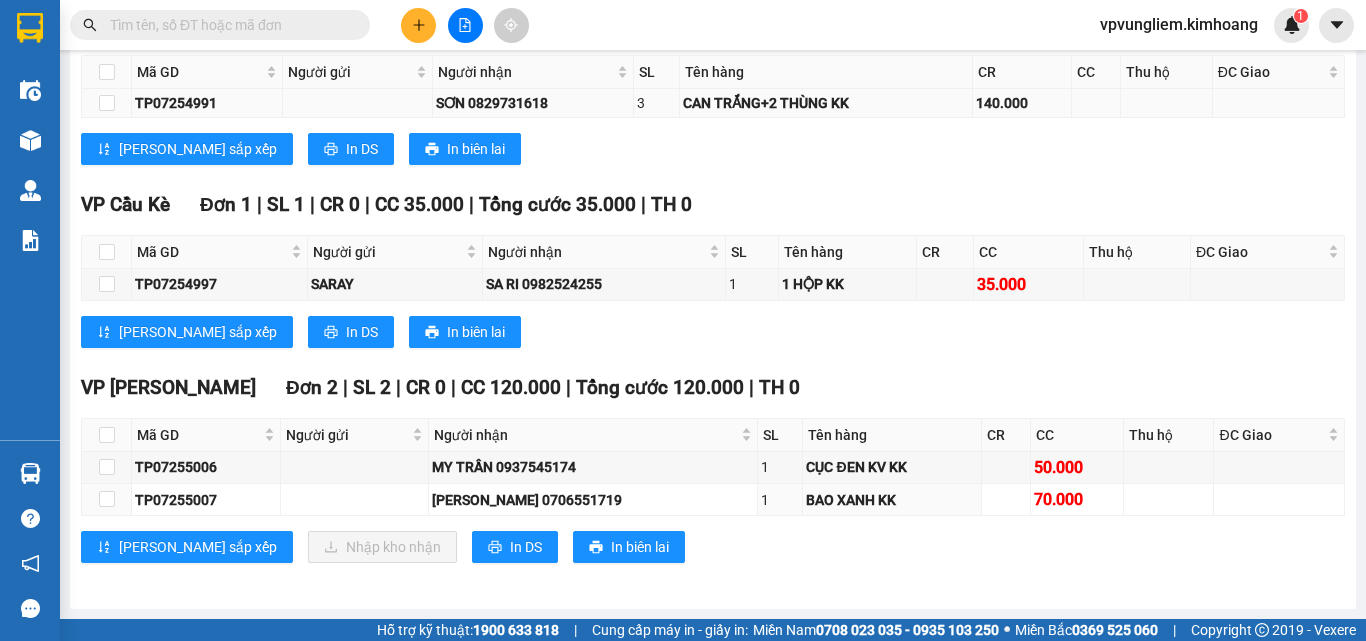 scroll, scrollTop: 1862, scrollLeft: 0, axis: vertical 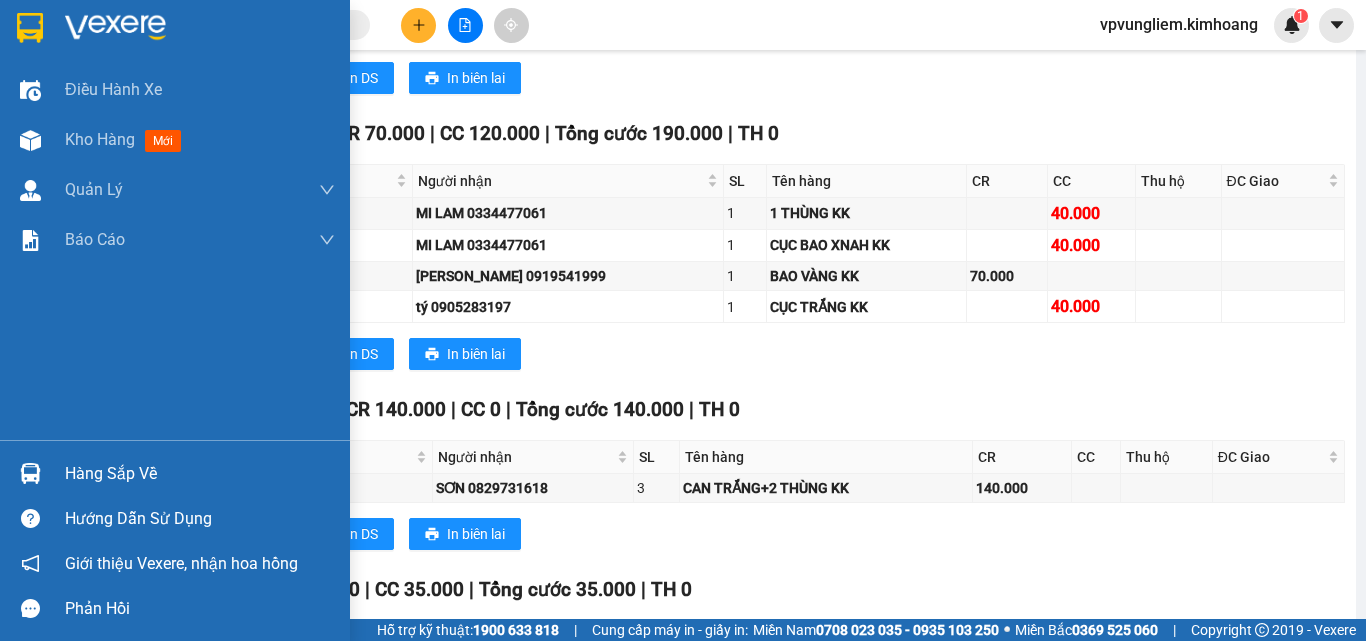 click on "Hàng sắp về" at bounding box center [200, 474] 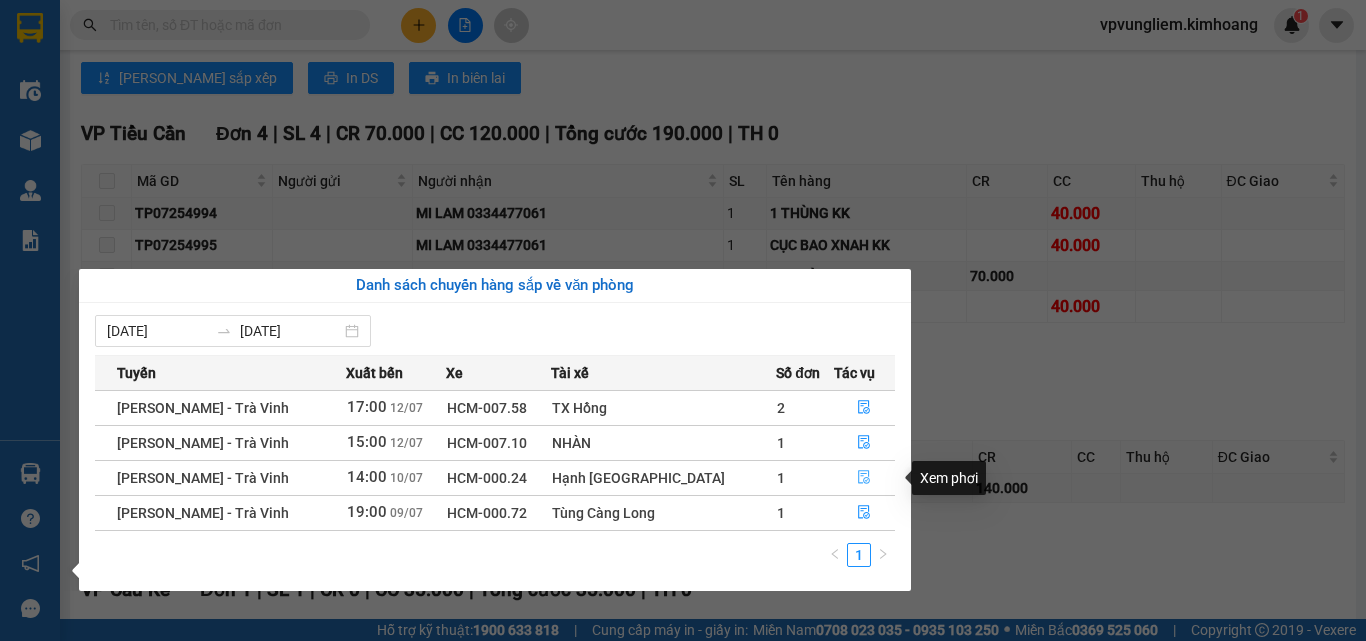 click at bounding box center (865, 478) 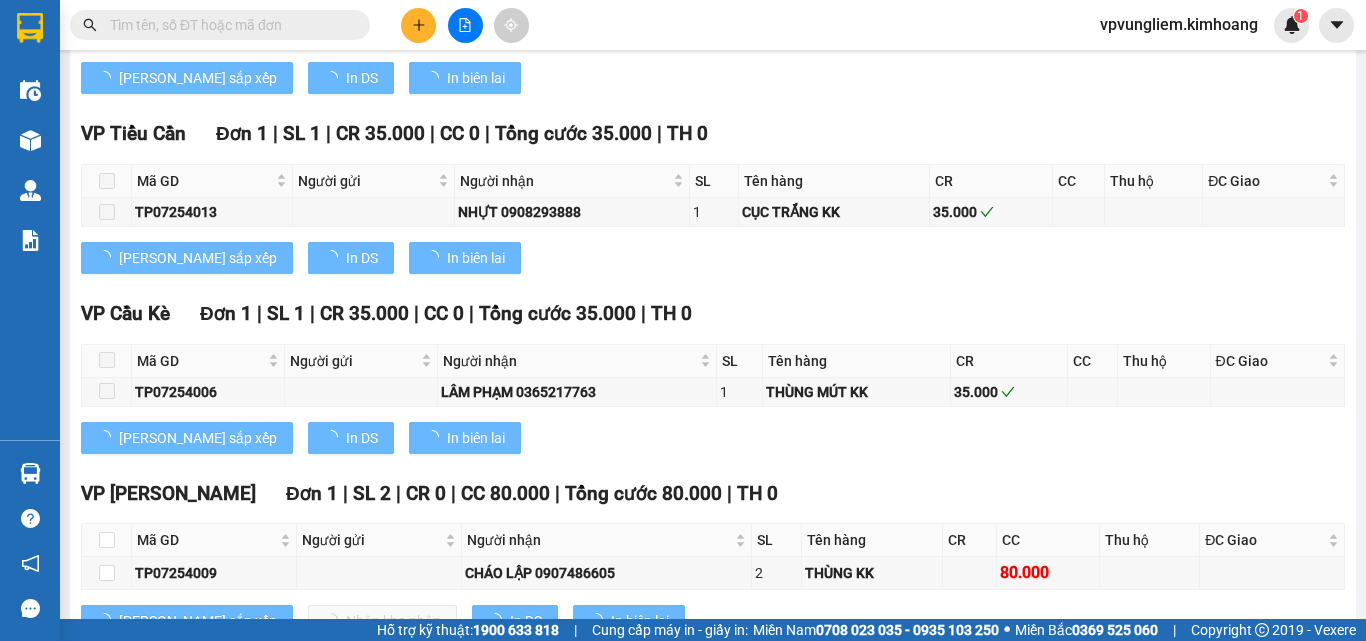 type on "[DATE]" 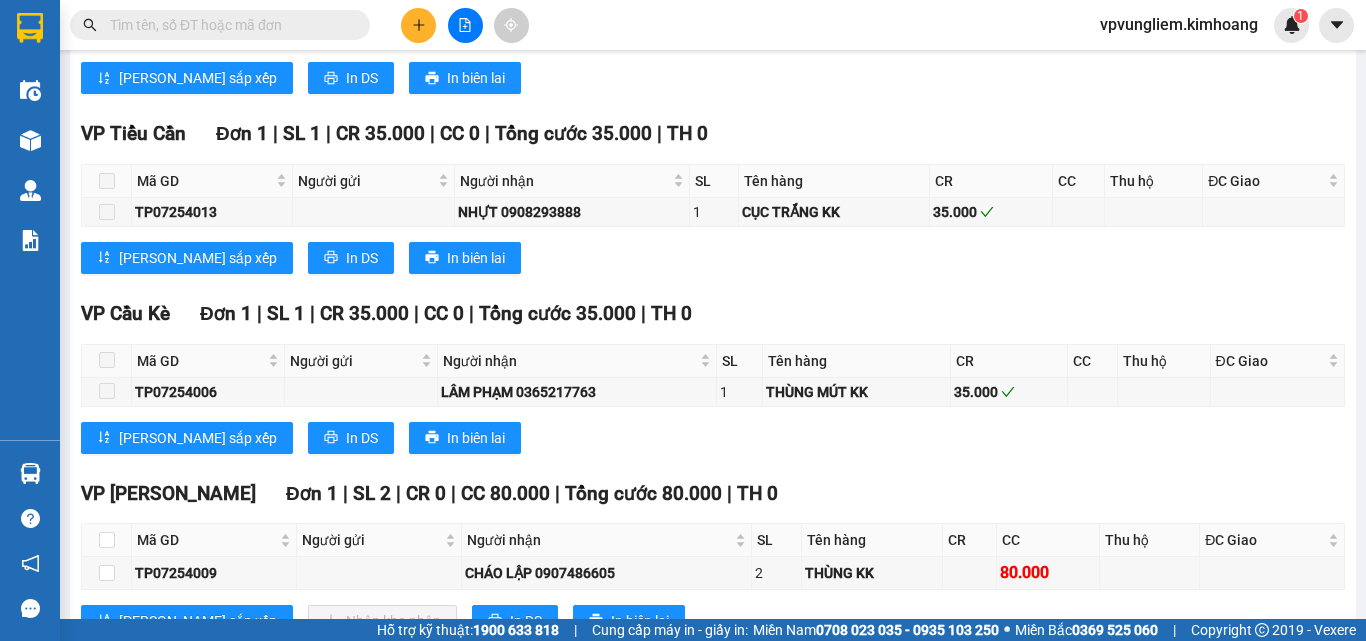 scroll, scrollTop: 1900, scrollLeft: 0, axis: vertical 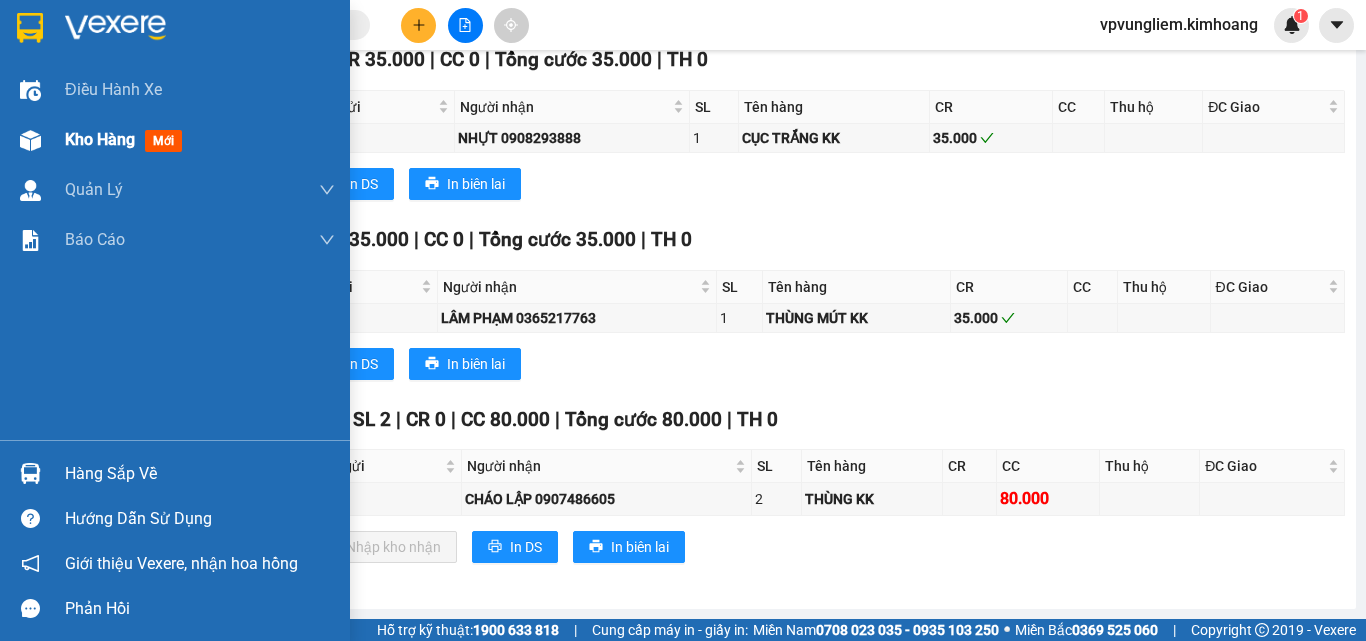click on "Kho hàng mới" at bounding box center [200, 140] 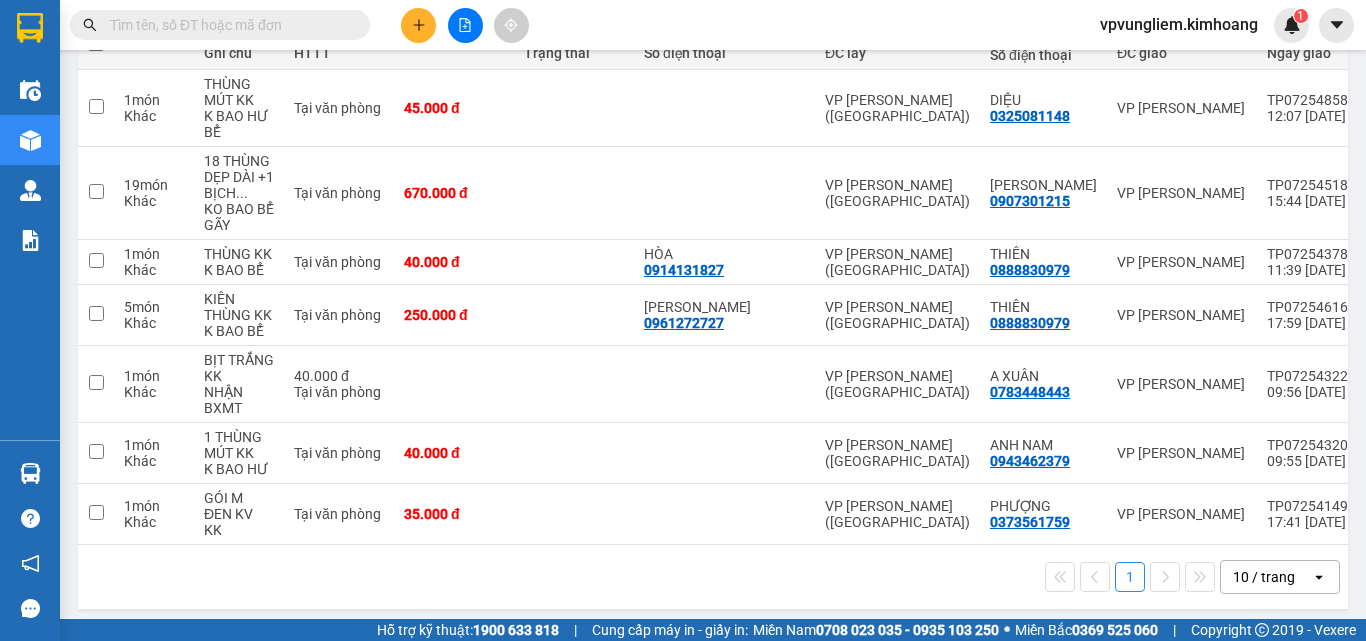 scroll, scrollTop: 0, scrollLeft: 0, axis: both 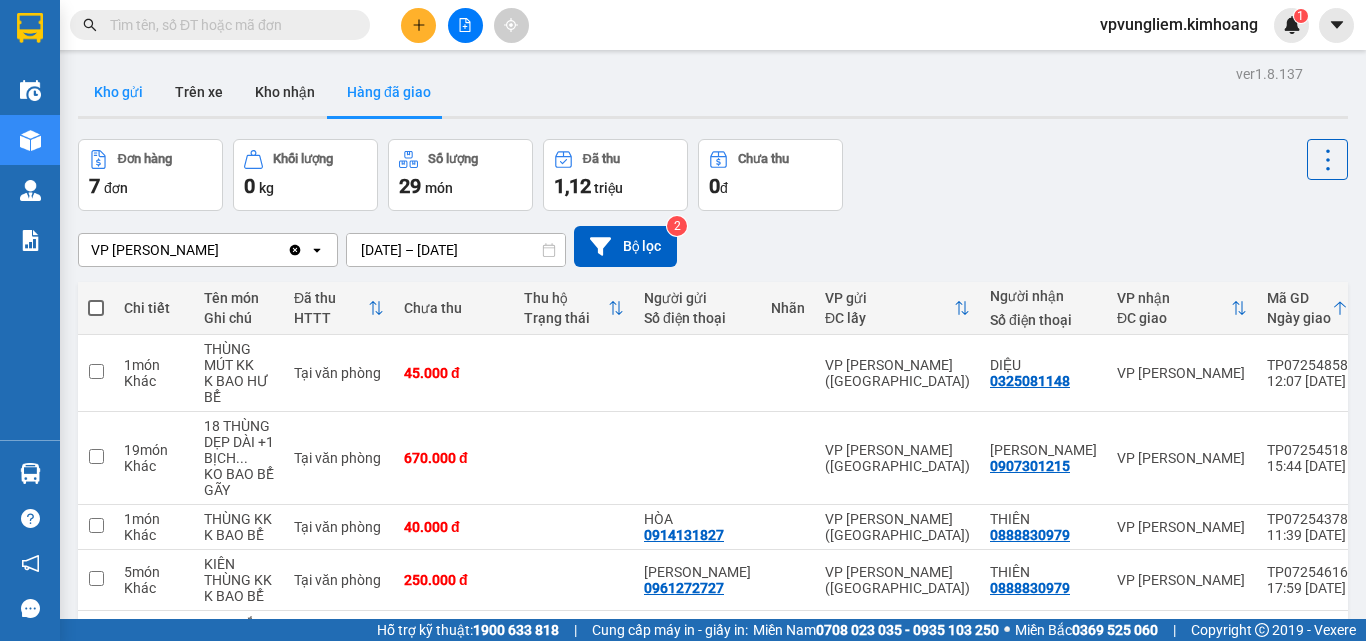click on "Kho gửi" at bounding box center (118, 92) 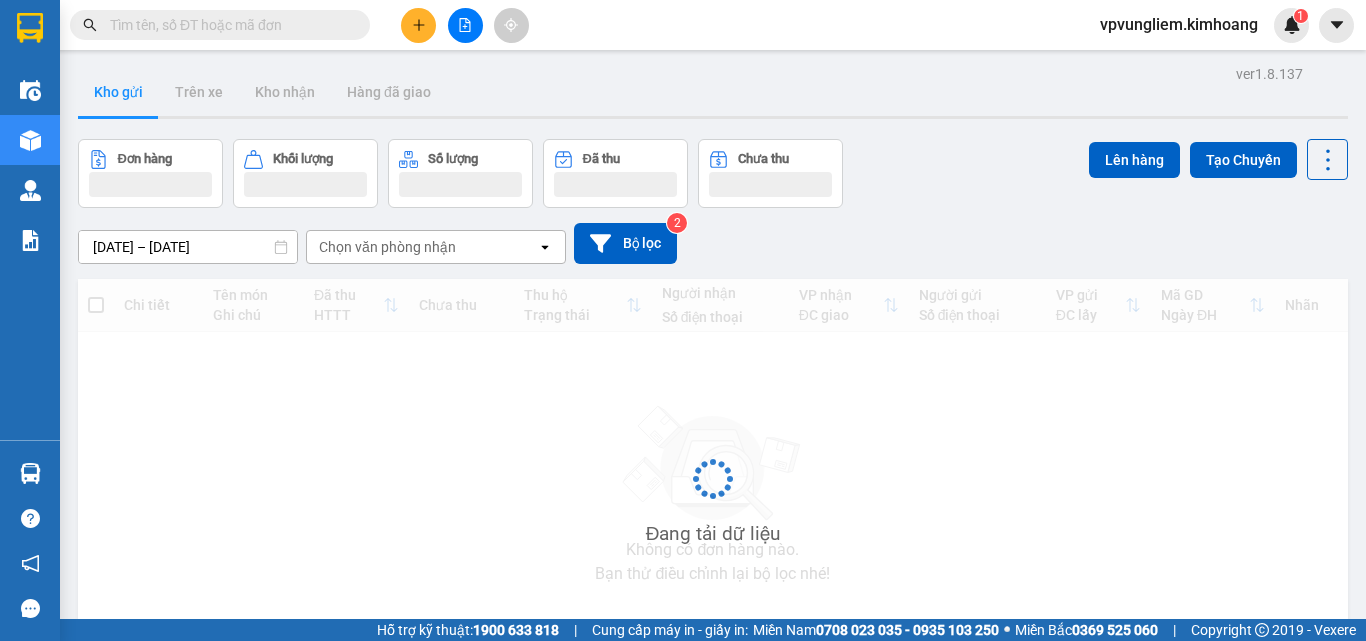 click on "Kho gửi" at bounding box center [118, 92] 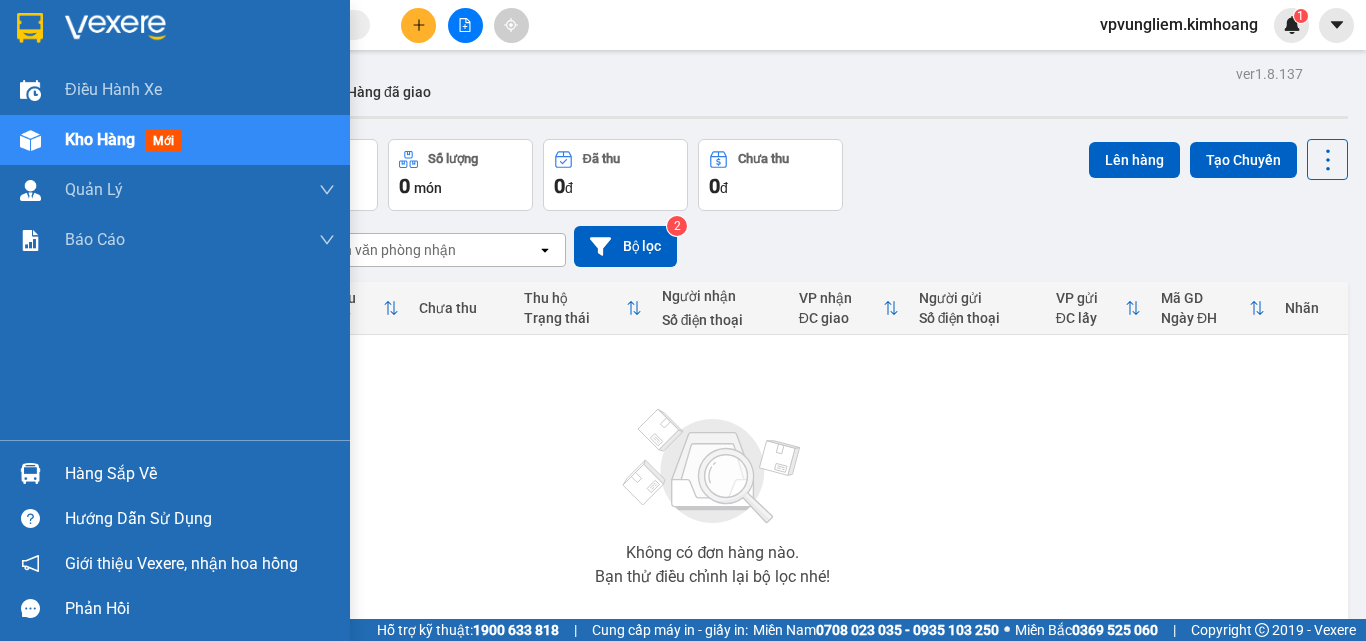 drag, startPoint x: 66, startPoint y: 478, endPoint x: 0, endPoint y: 463, distance: 67.68308 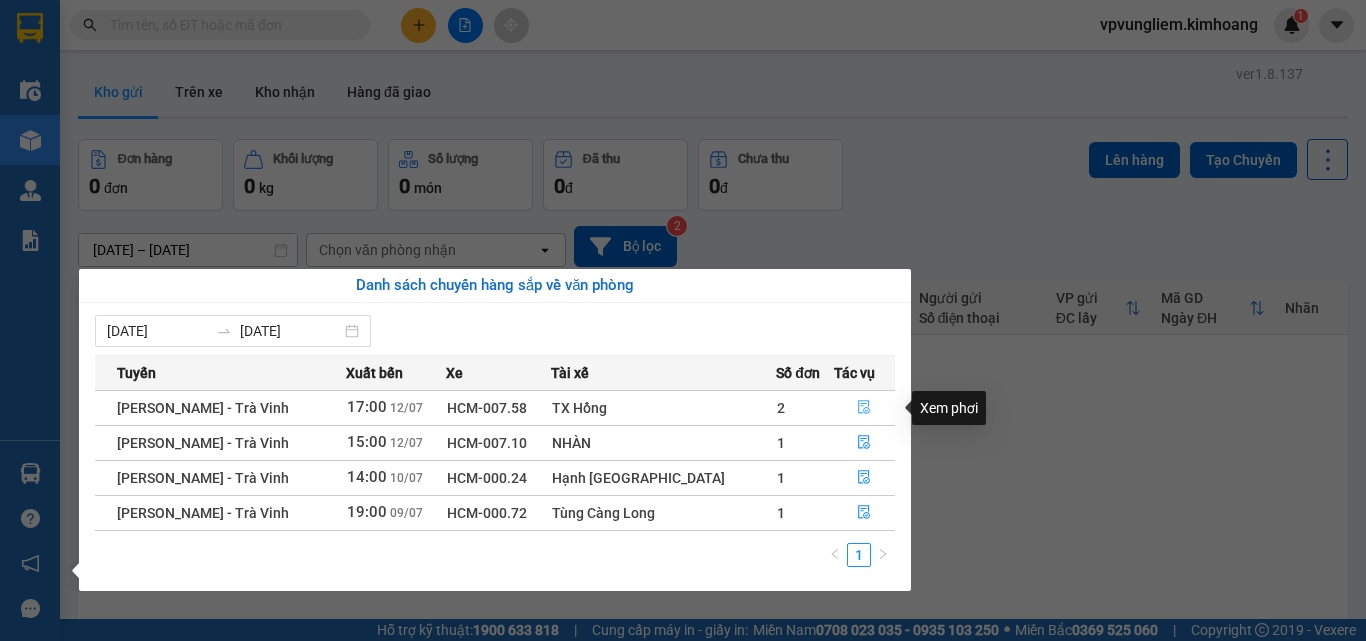 click at bounding box center (865, 408) 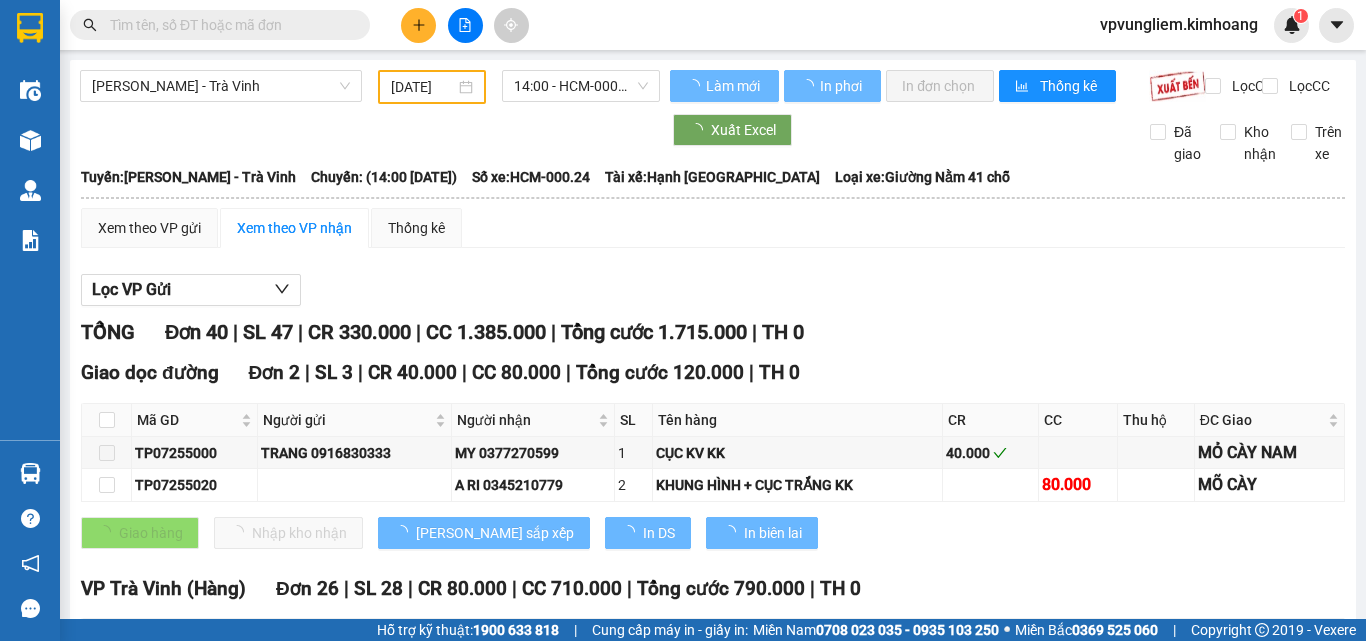 type on "[DATE]" 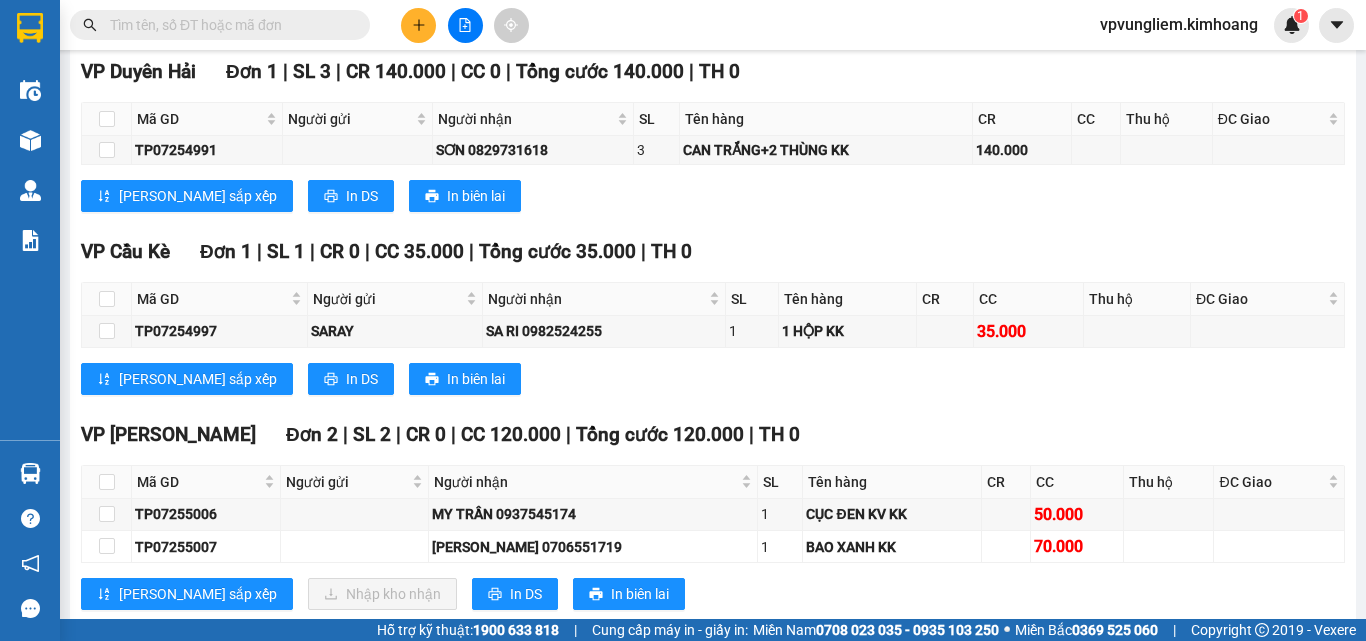 scroll, scrollTop: 2262, scrollLeft: 0, axis: vertical 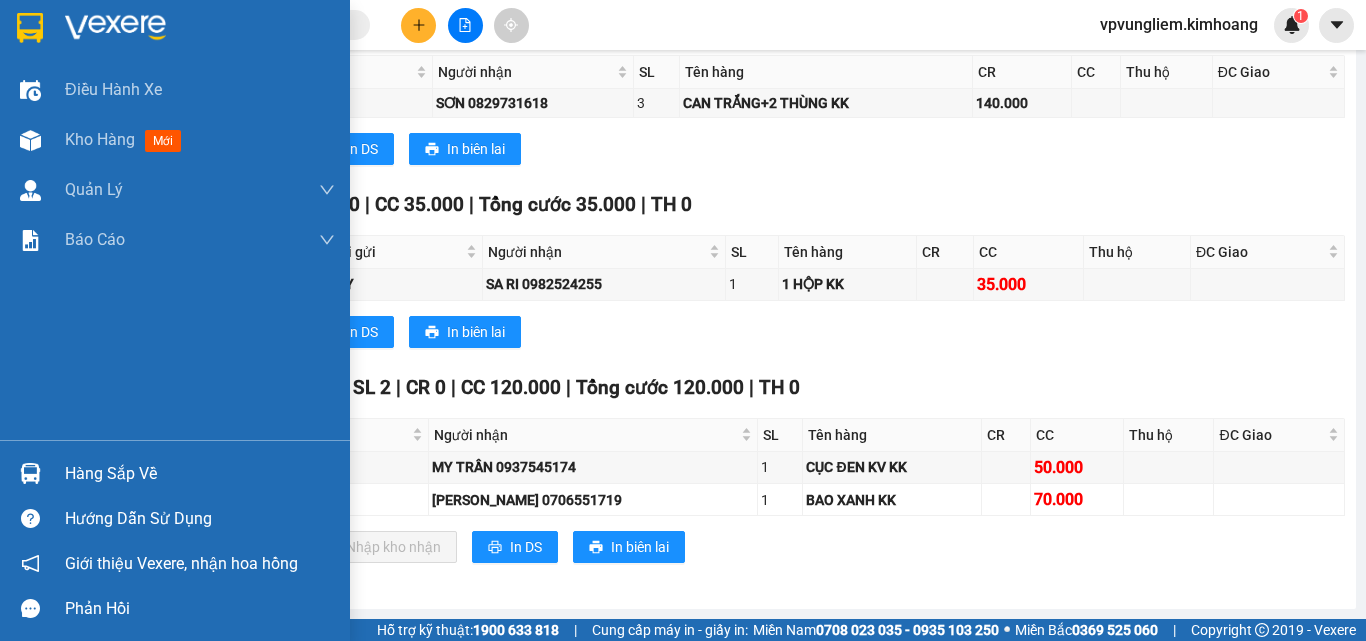 drag, startPoint x: 25, startPoint y: 328, endPoint x: 48, endPoint y: 381, distance: 57.77543 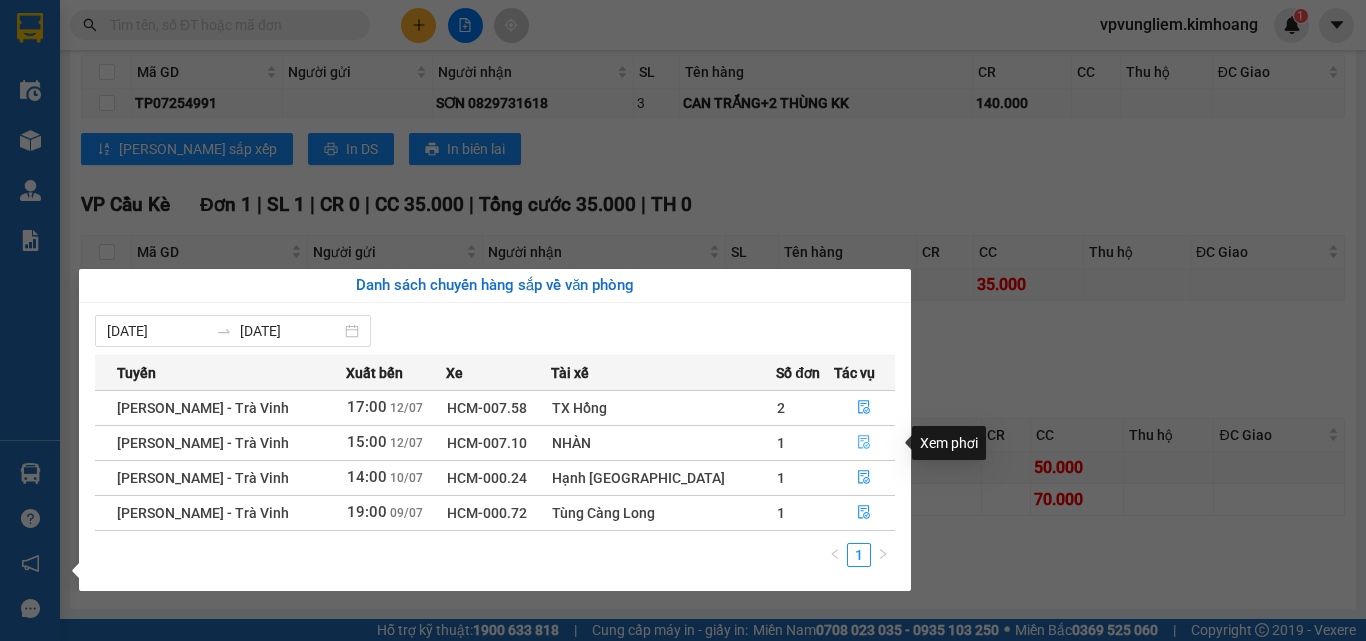 click at bounding box center (865, 443) 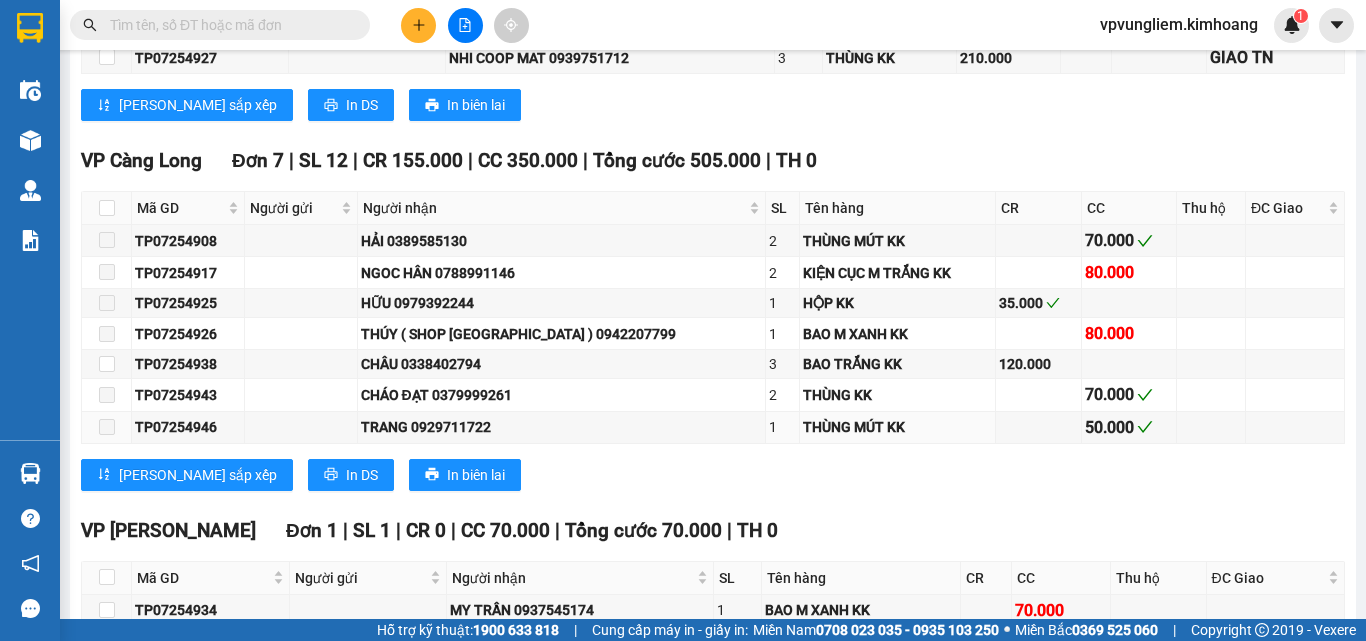 scroll, scrollTop: 2311, scrollLeft: 0, axis: vertical 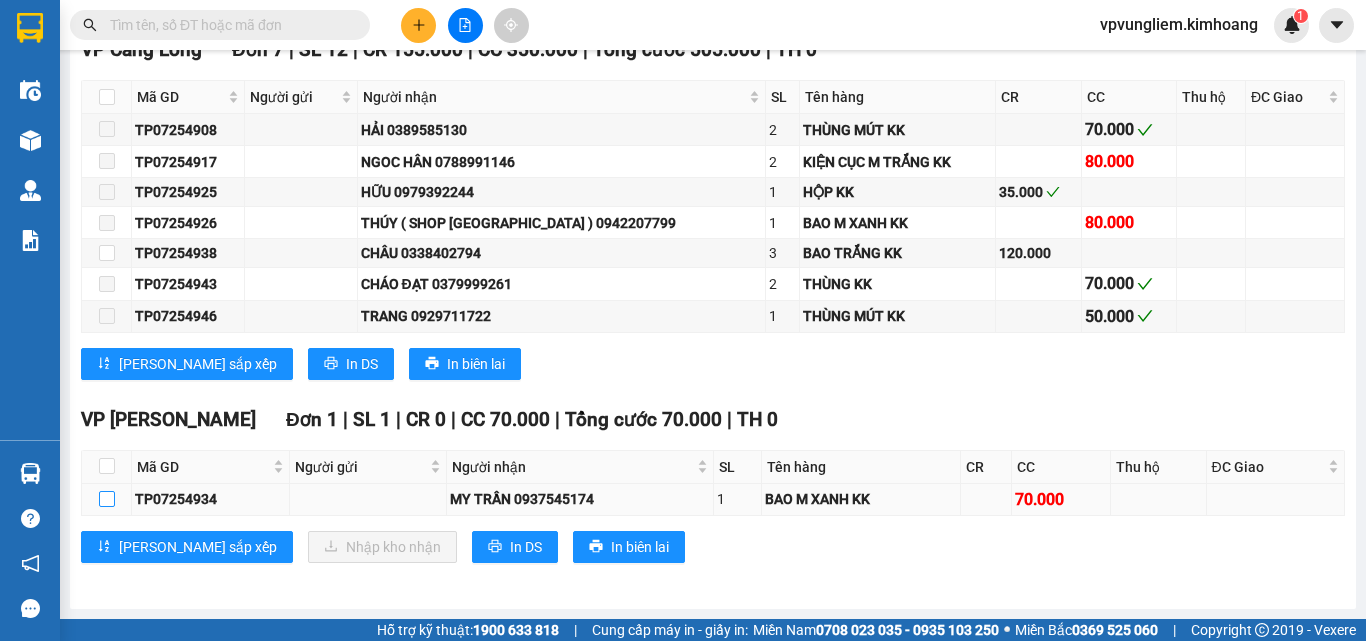 click at bounding box center (107, 499) 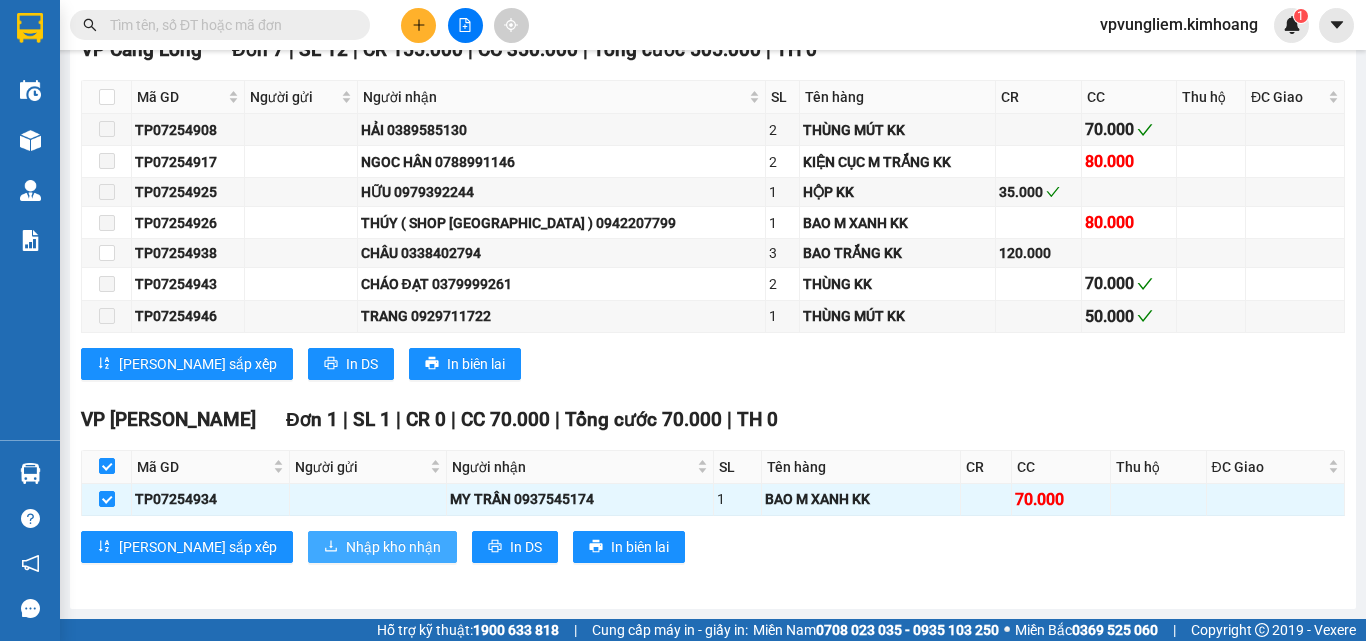 click on "Nhập kho nhận" at bounding box center (393, 547) 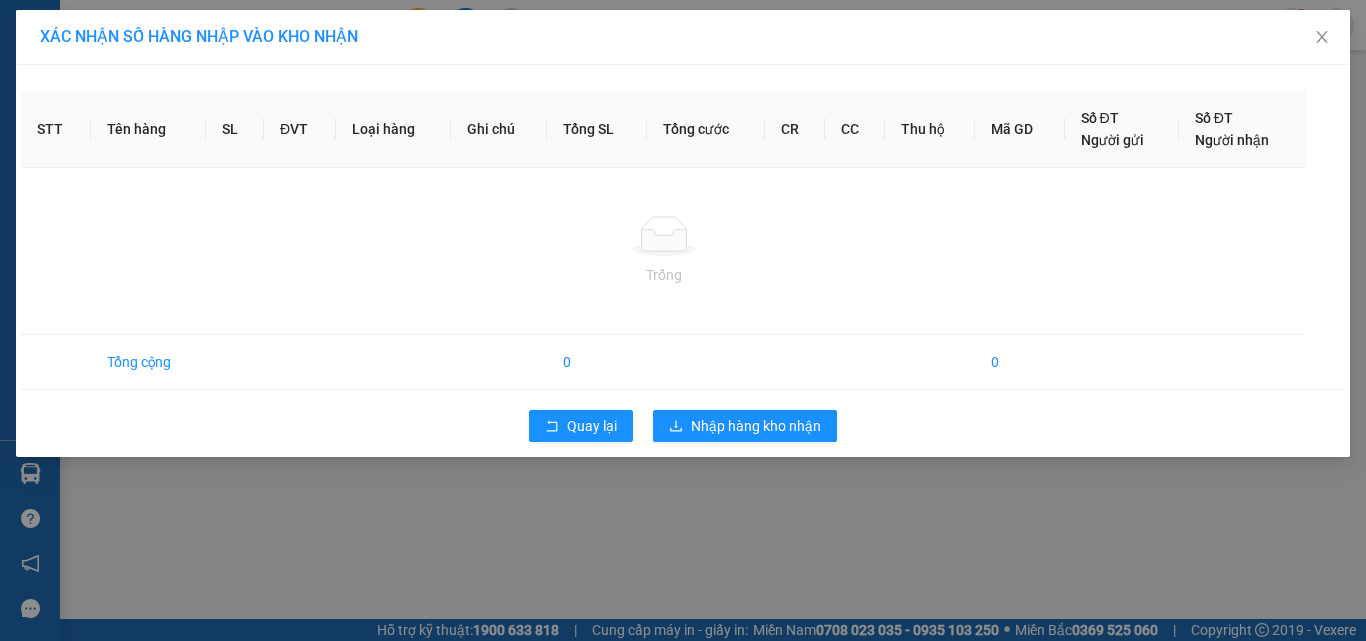 scroll, scrollTop: 0, scrollLeft: 0, axis: both 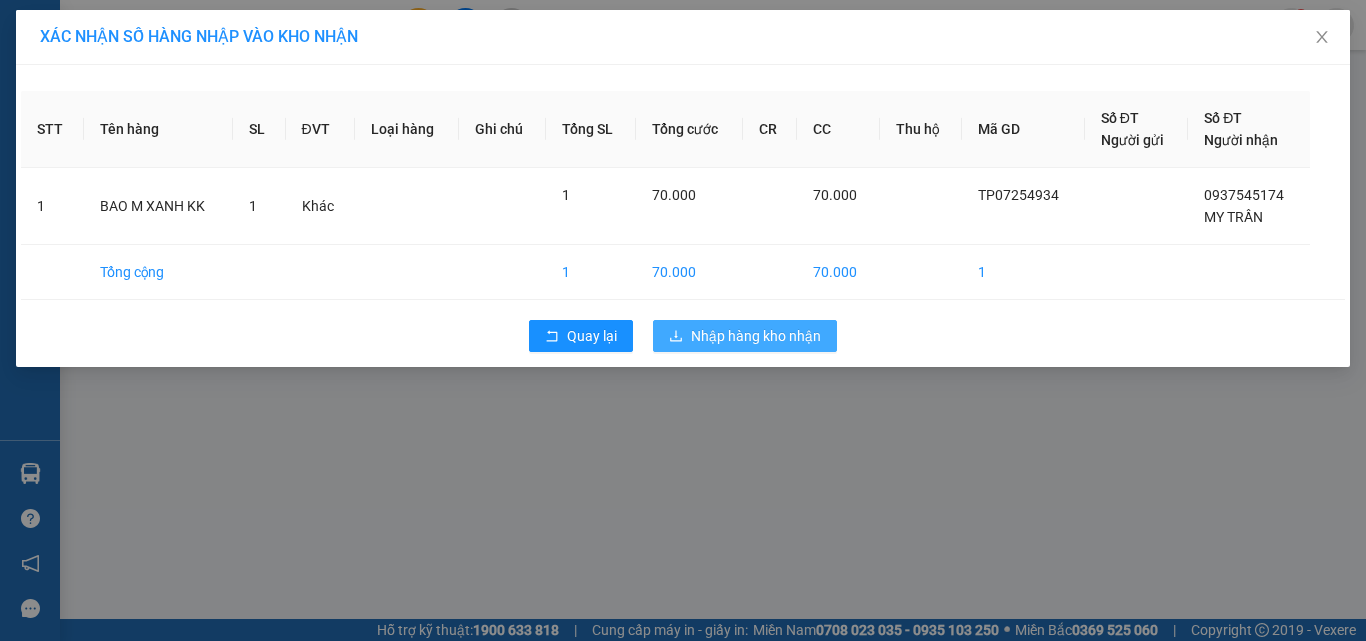 click on "Nhập hàng kho nhận" at bounding box center [756, 336] 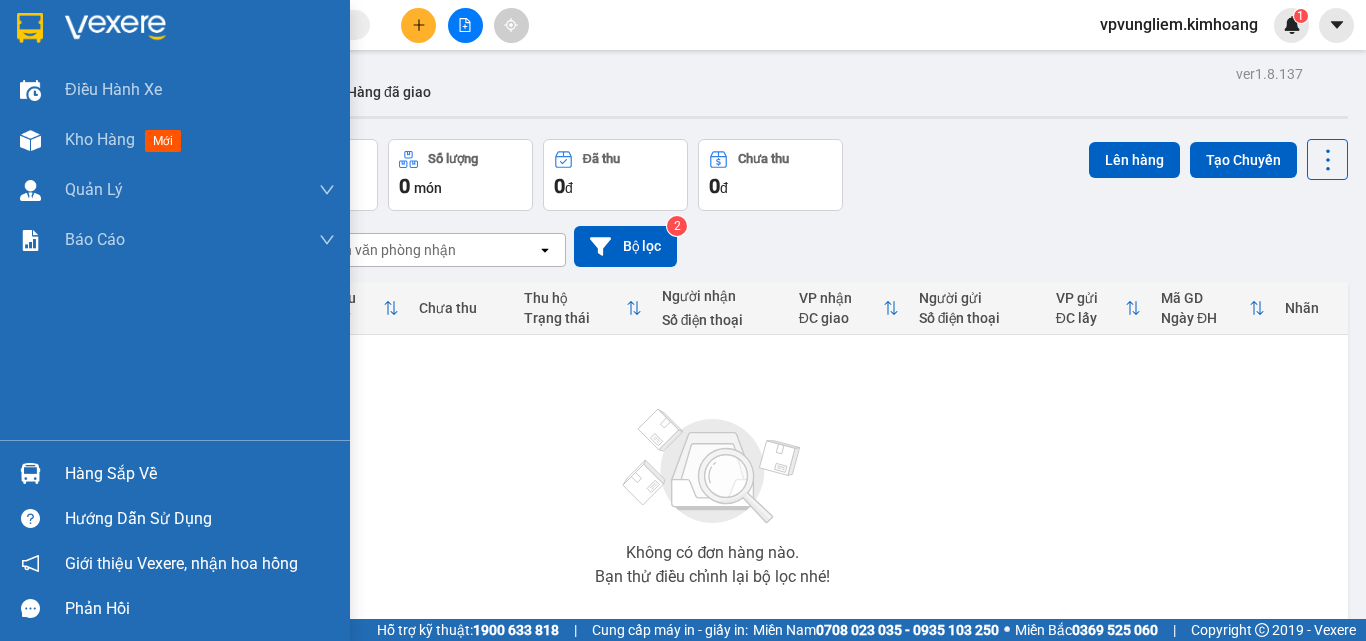 click on "Hàng sắp về" at bounding box center (200, 474) 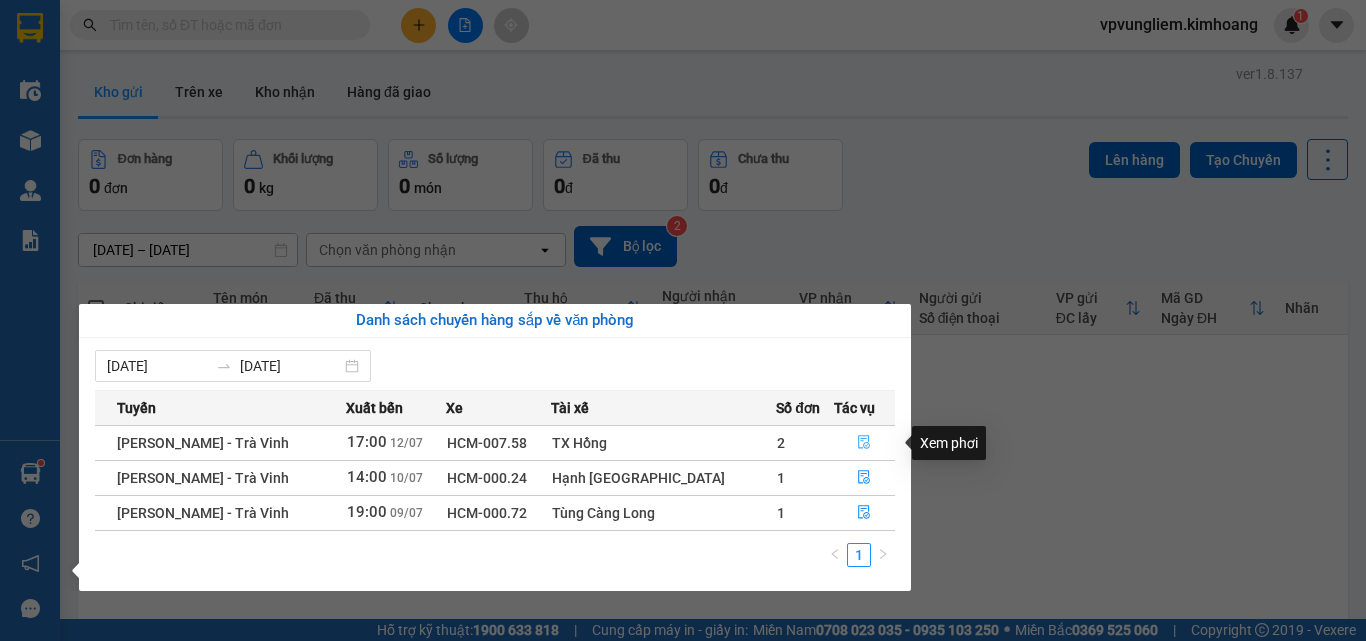 click 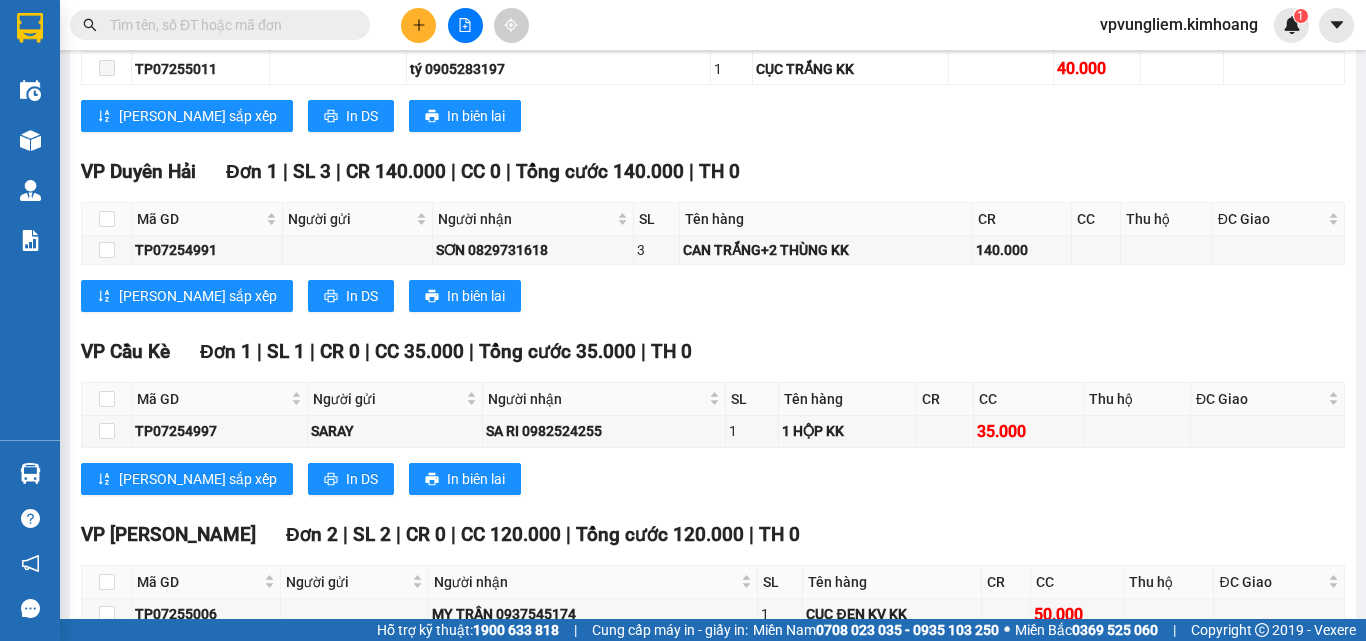 scroll, scrollTop: 2262, scrollLeft: 0, axis: vertical 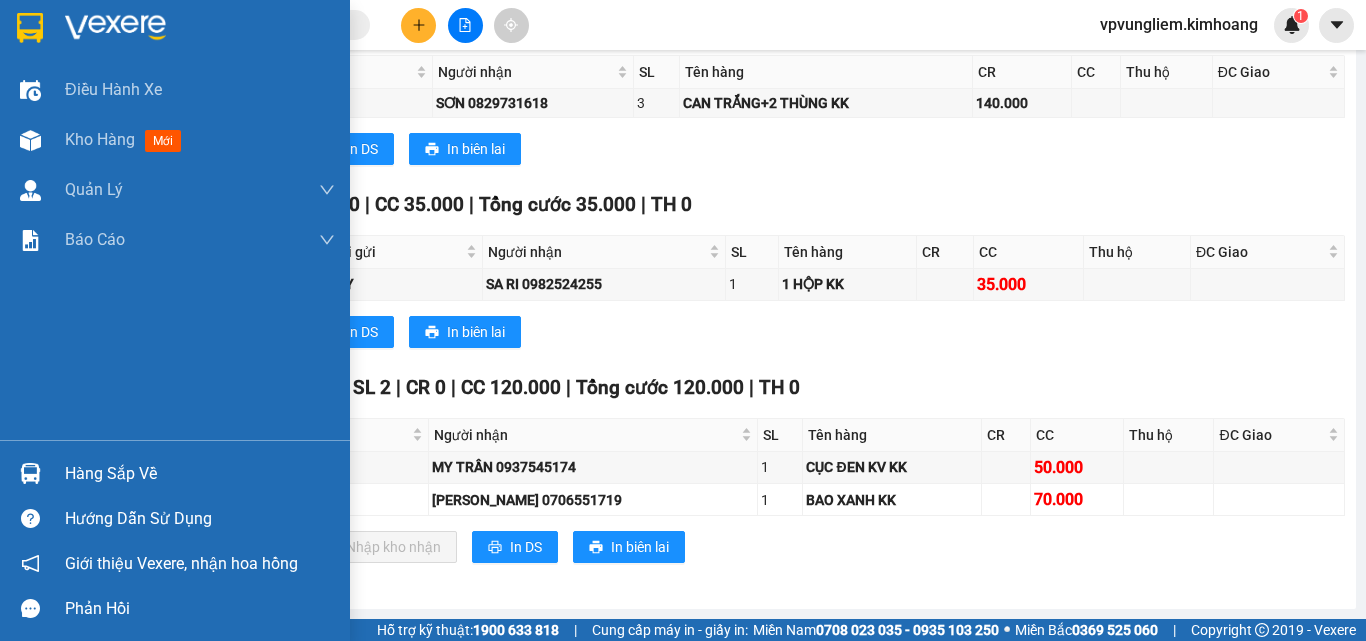 click on "Hàng sắp về" at bounding box center (200, 474) 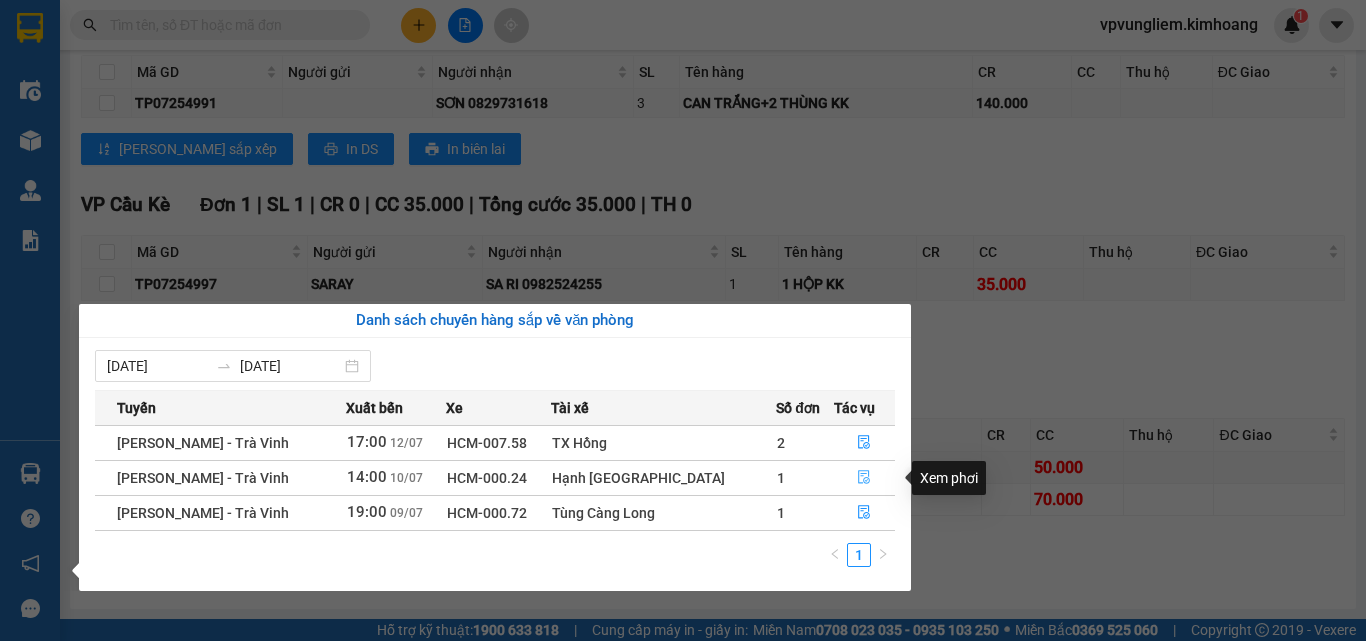 click 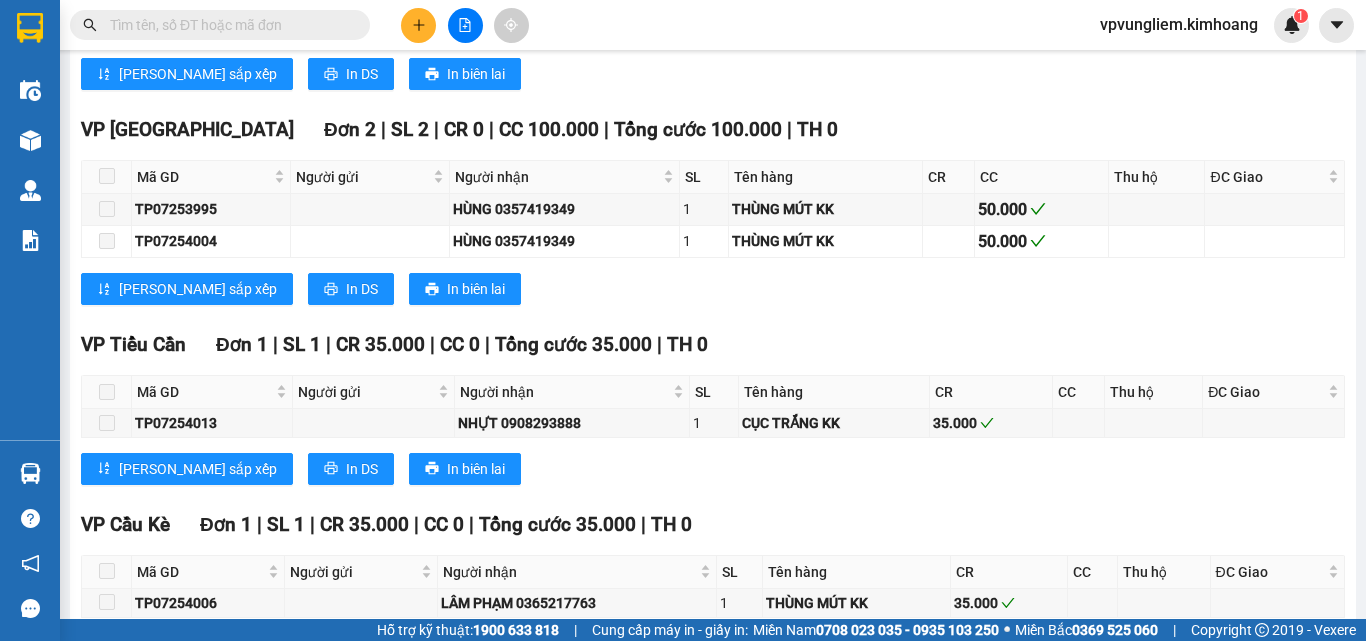 scroll, scrollTop: 1900, scrollLeft: 0, axis: vertical 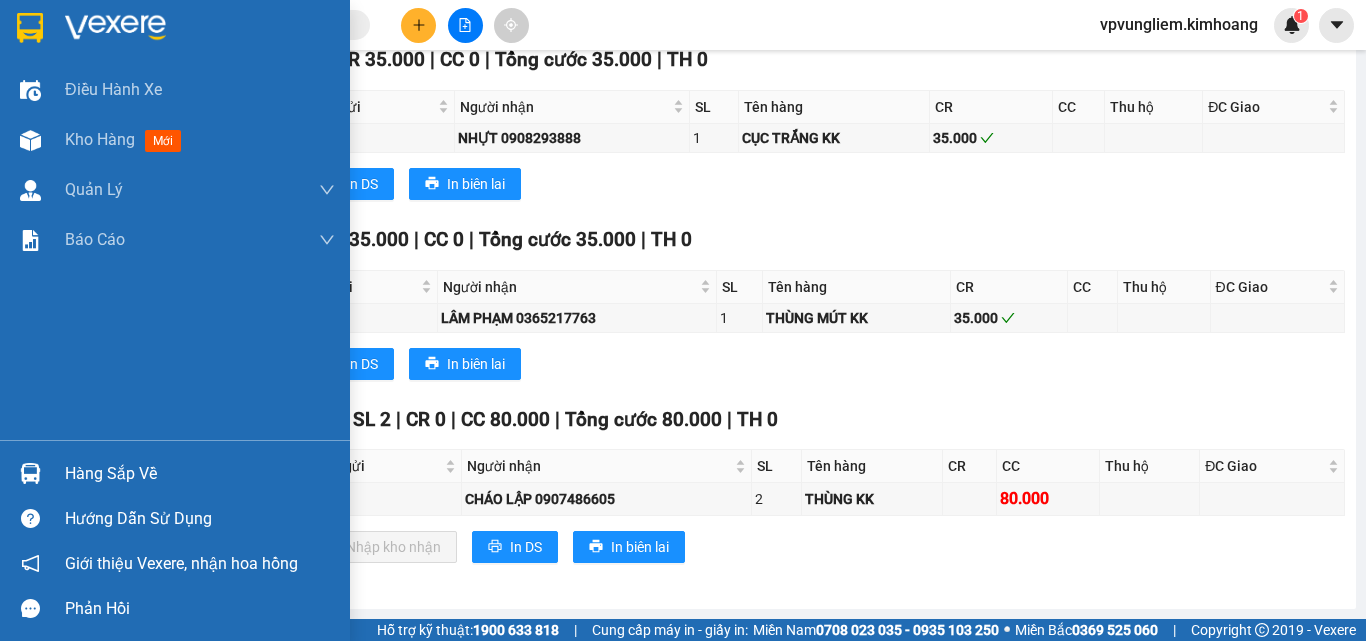click on "Hàng sắp về" at bounding box center [200, 474] 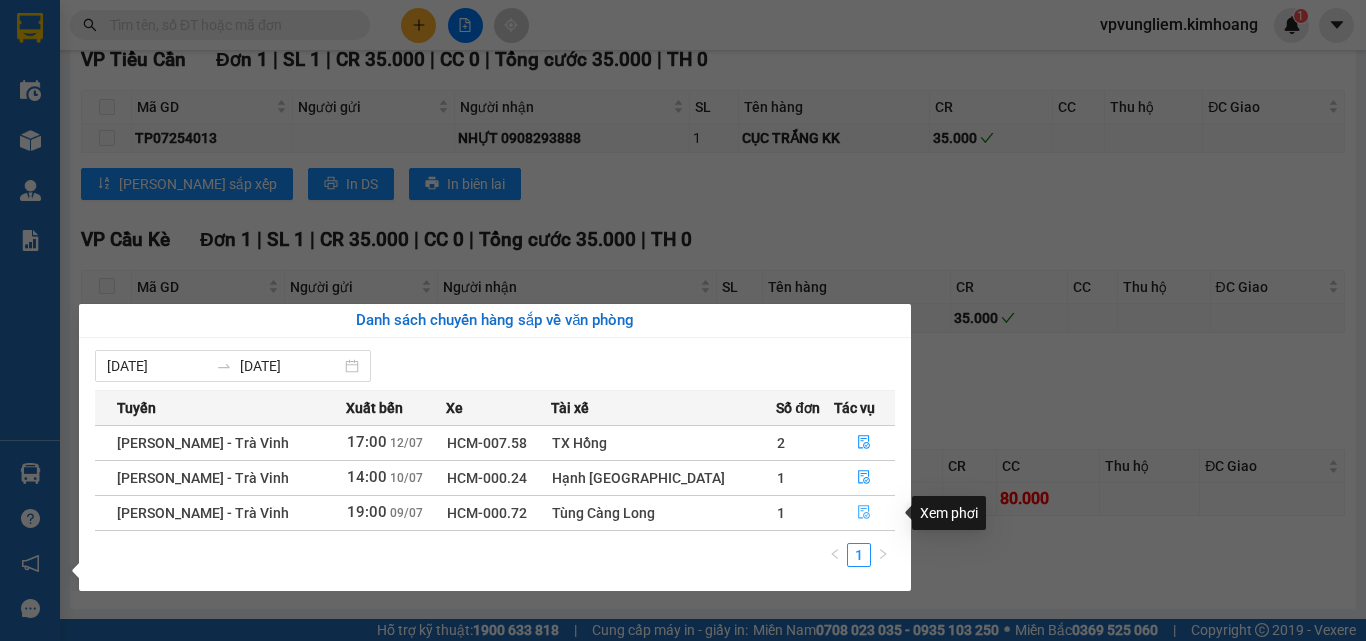 click 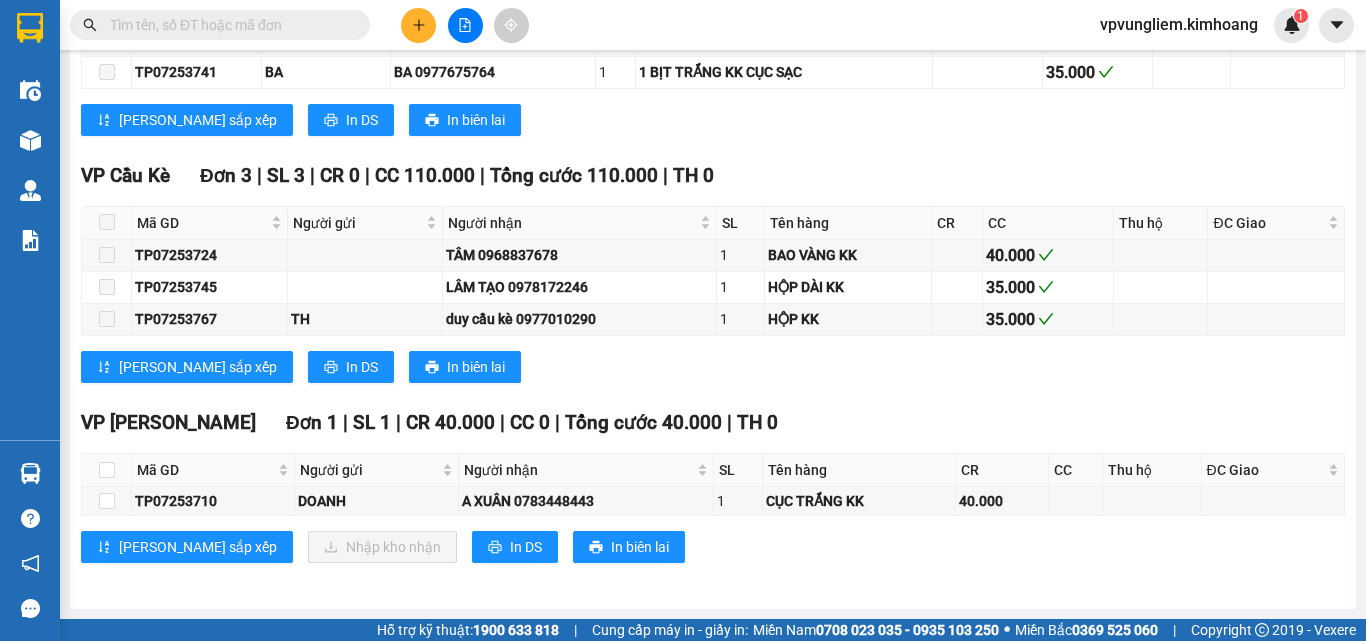 scroll, scrollTop: 3369, scrollLeft: 0, axis: vertical 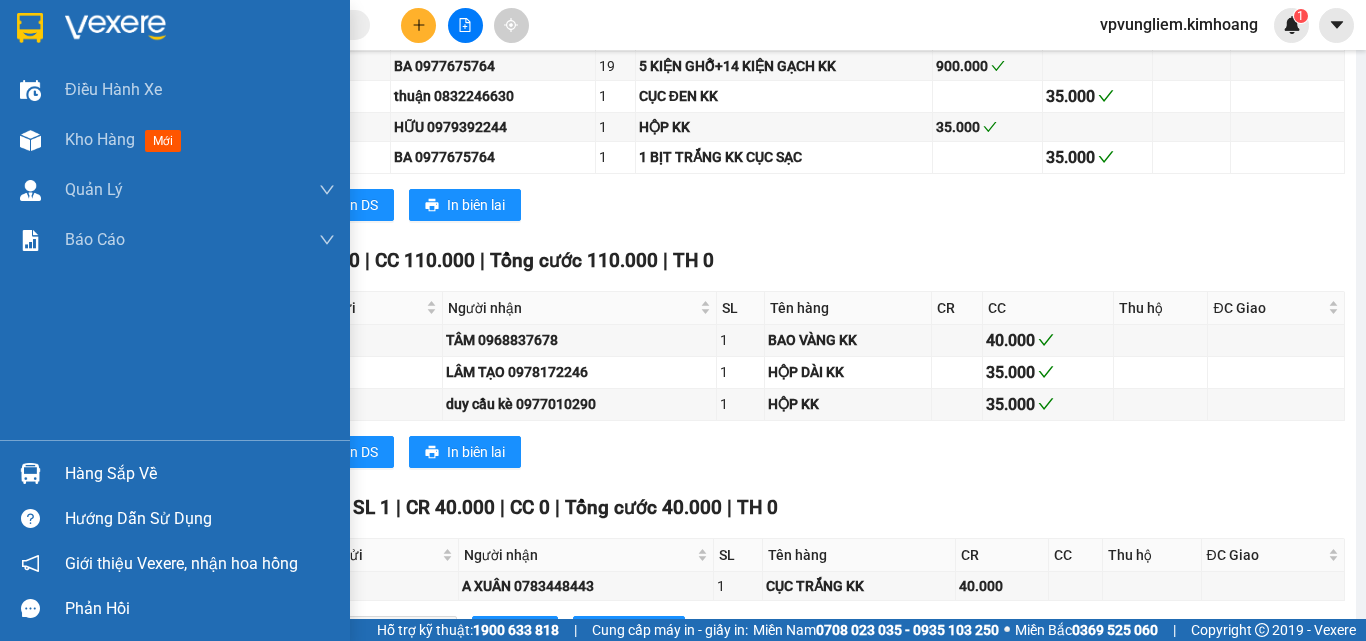drag, startPoint x: 54, startPoint y: 345, endPoint x: 73, endPoint y: 355, distance: 21.470911 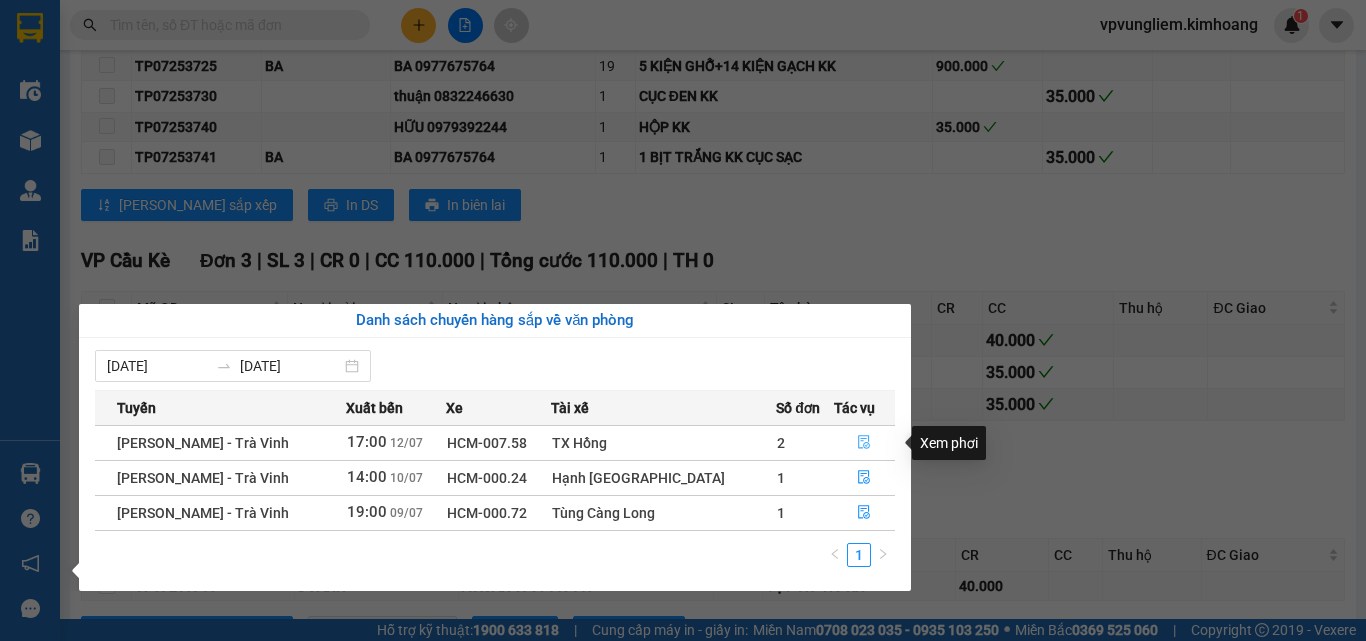 click 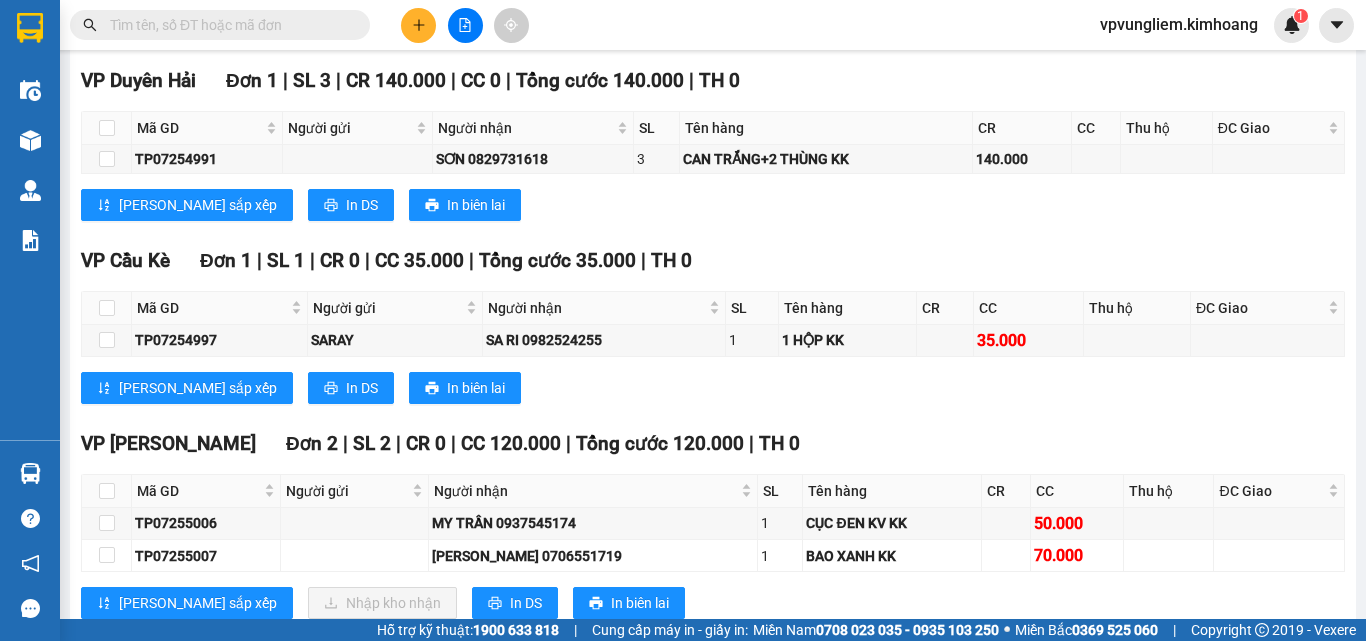 scroll, scrollTop: 2262, scrollLeft: 0, axis: vertical 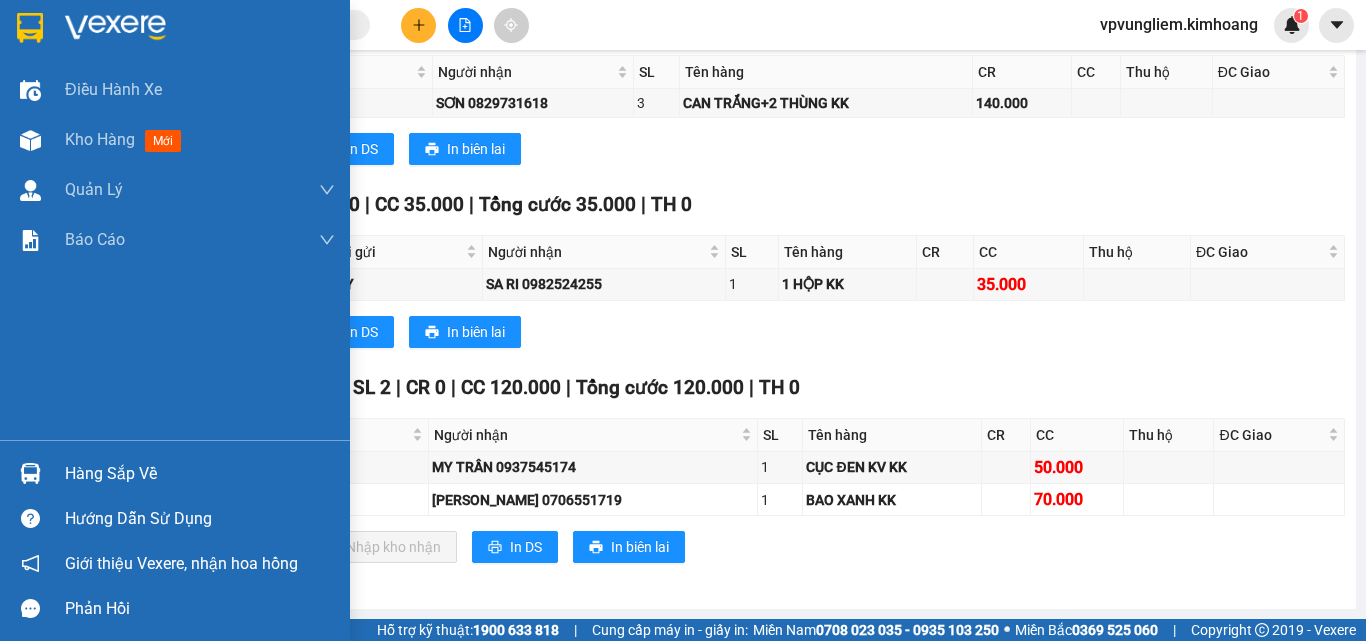 click on "Hàng sắp về" at bounding box center (200, 474) 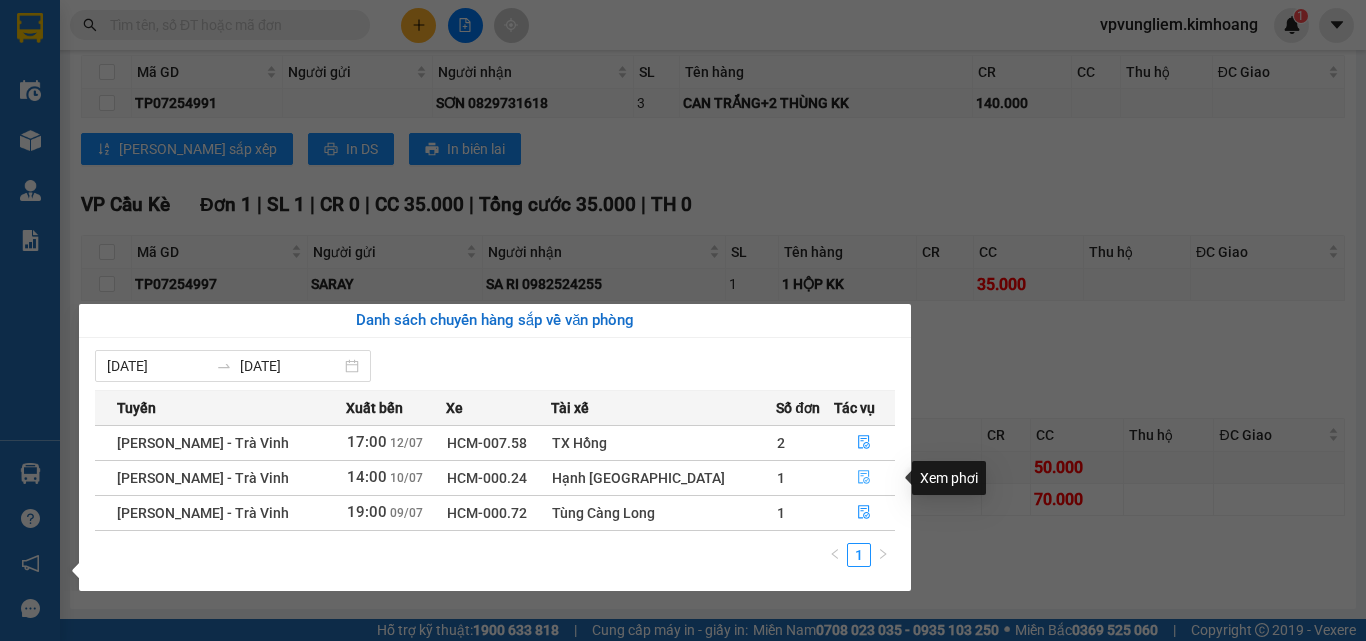 click 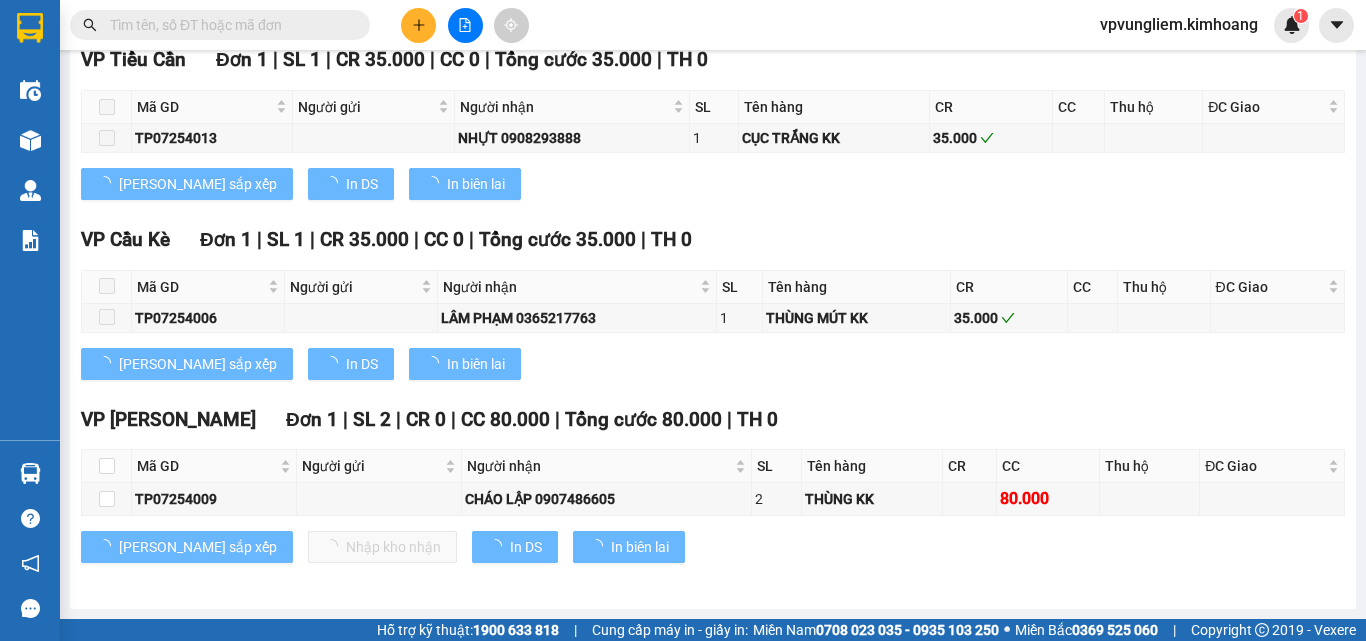 type on "[DATE]" 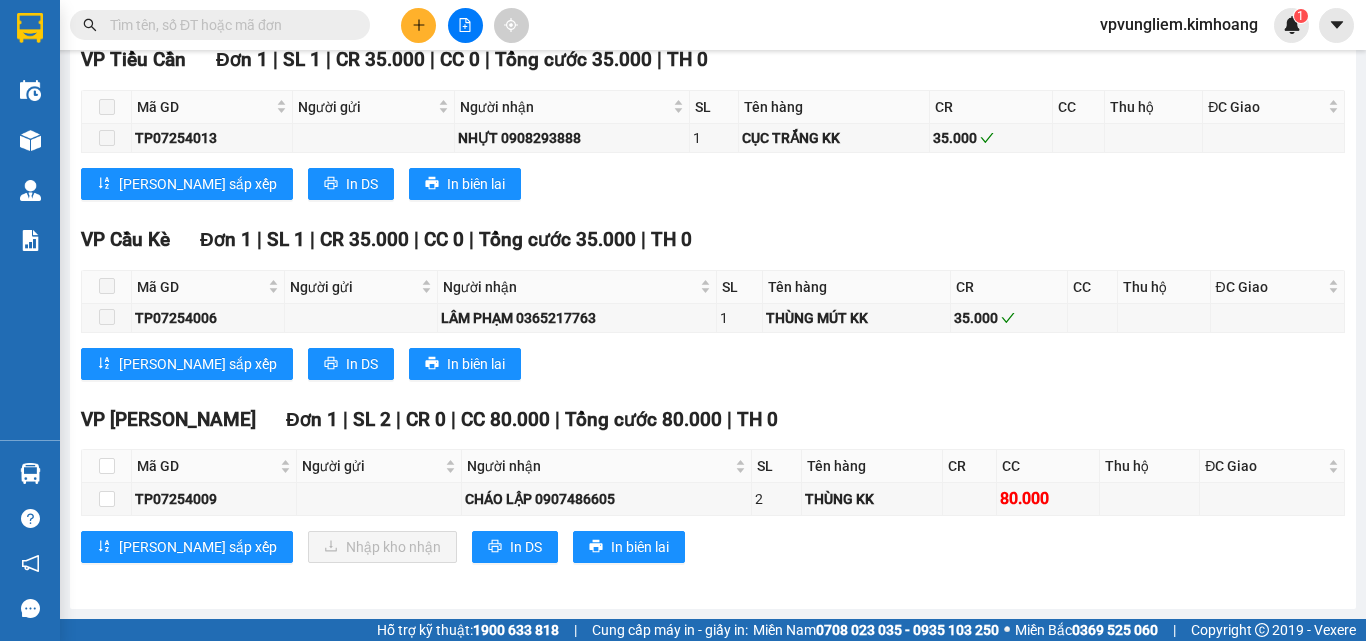 scroll, scrollTop: 1900, scrollLeft: 0, axis: vertical 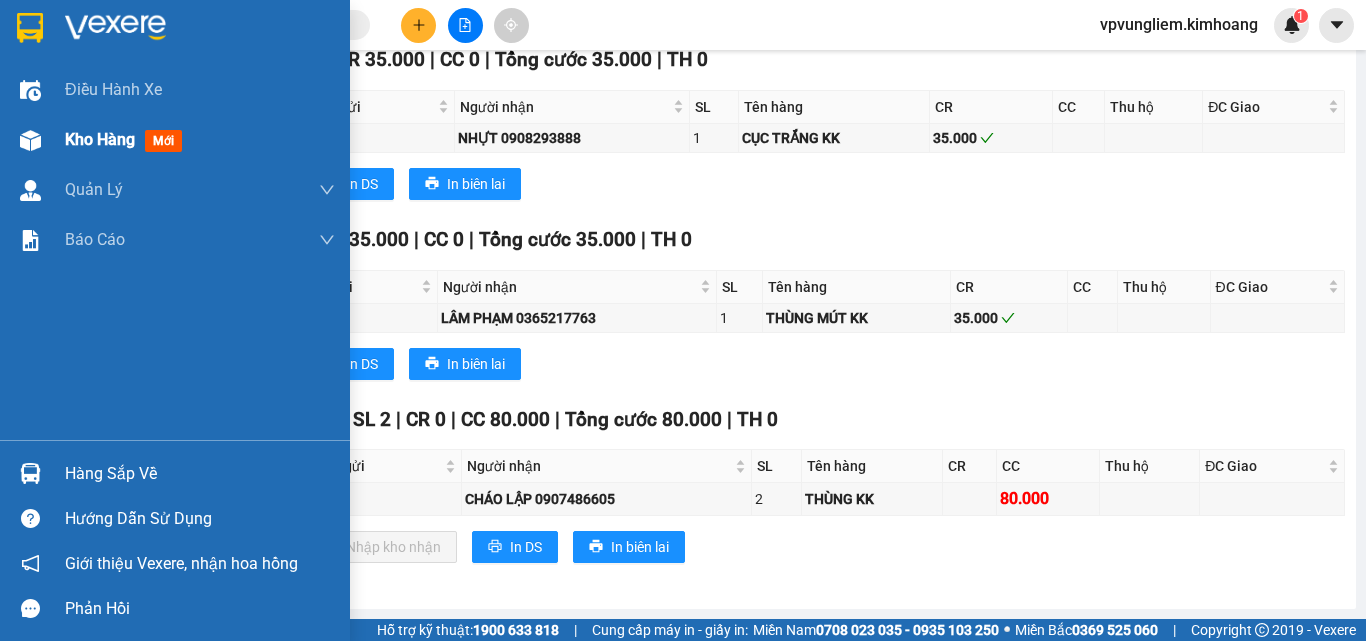 click on "Kho hàng mới" at bounding box center [200, 140] 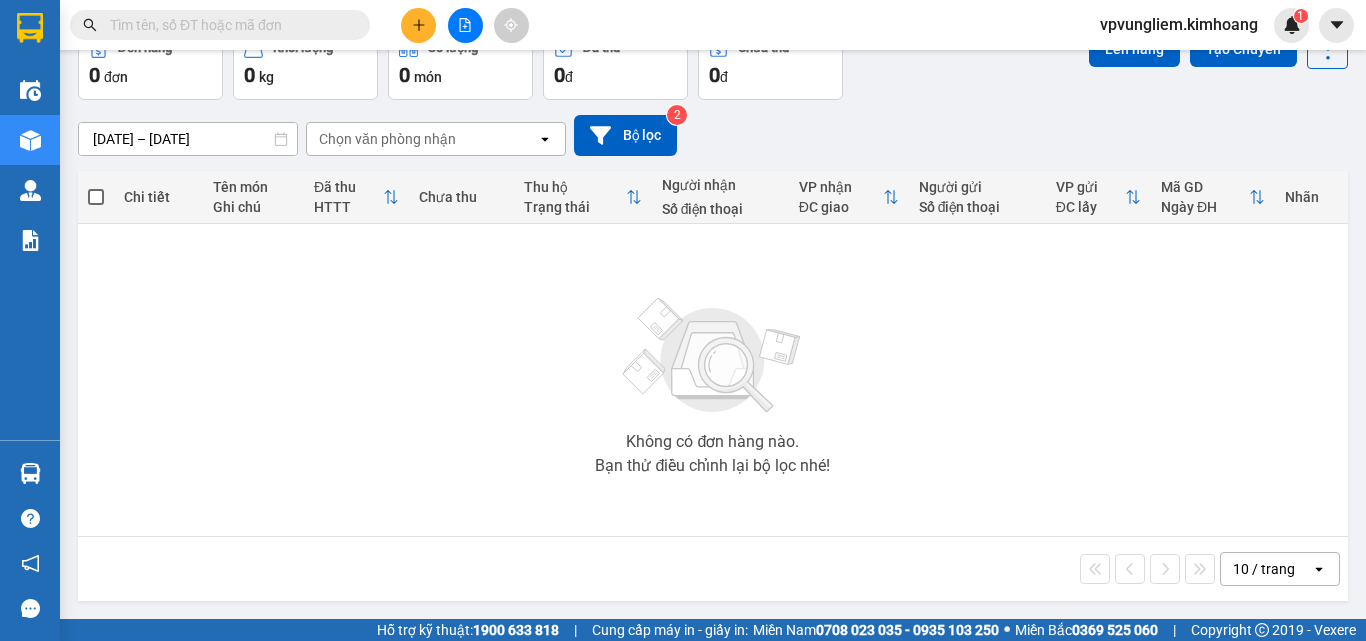 scroll, scrollTop: 0, scrollLeft: 0, axis: both 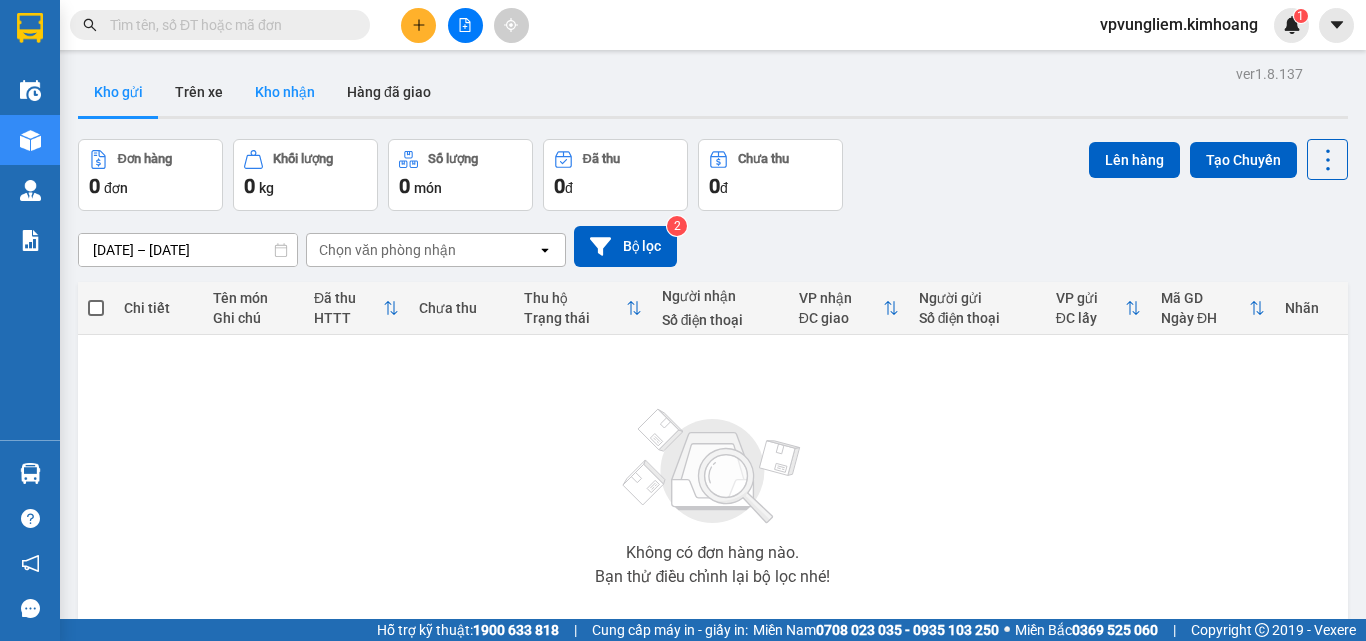 click on "Kho nhận" at bounding box center [285, 92] 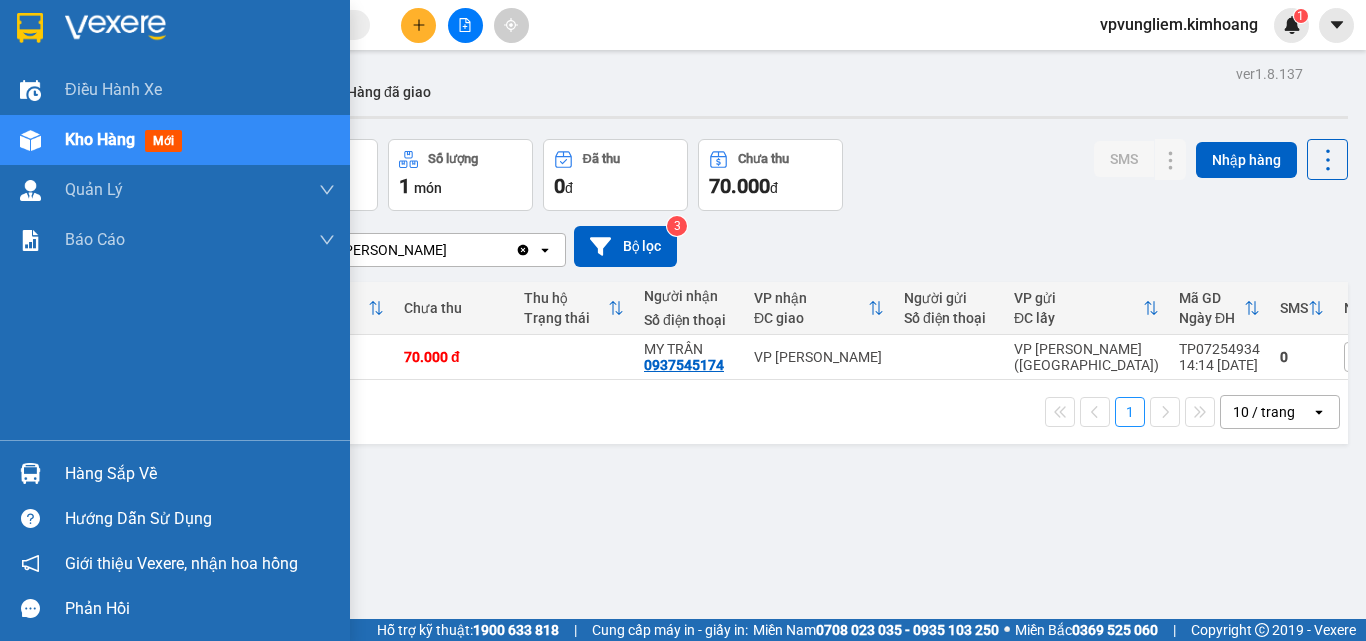 click on "Hàng sắp về" at bounding box center [200, 474] 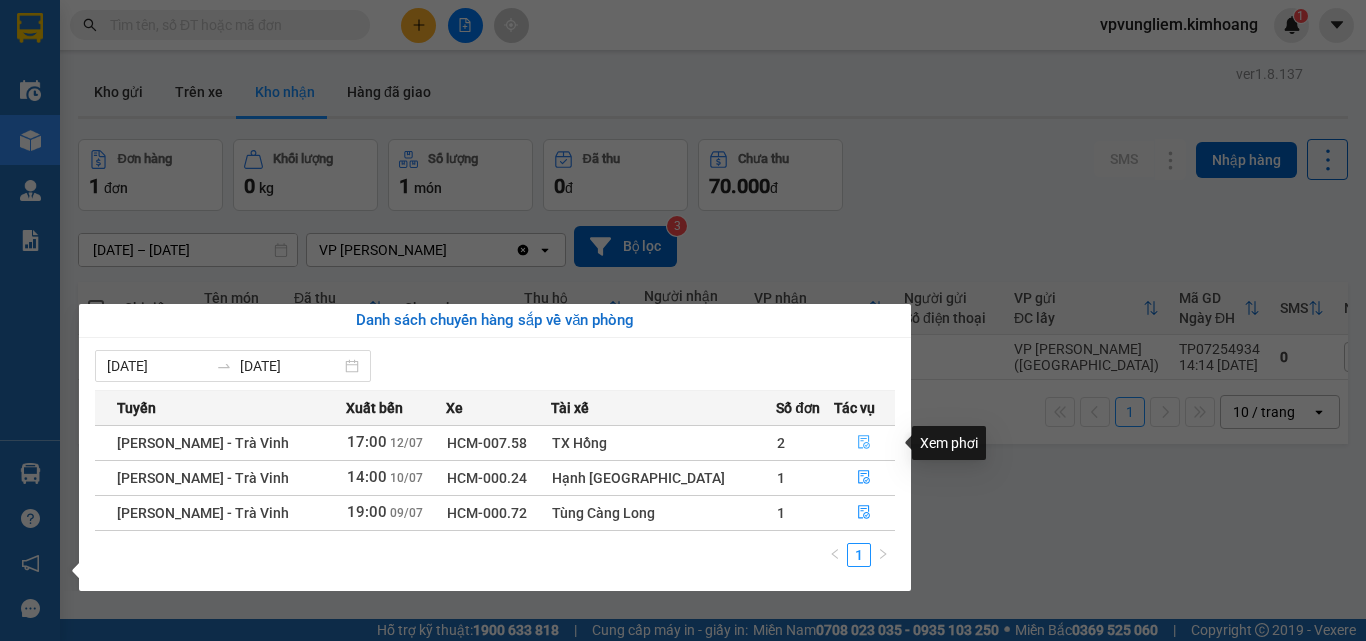 click 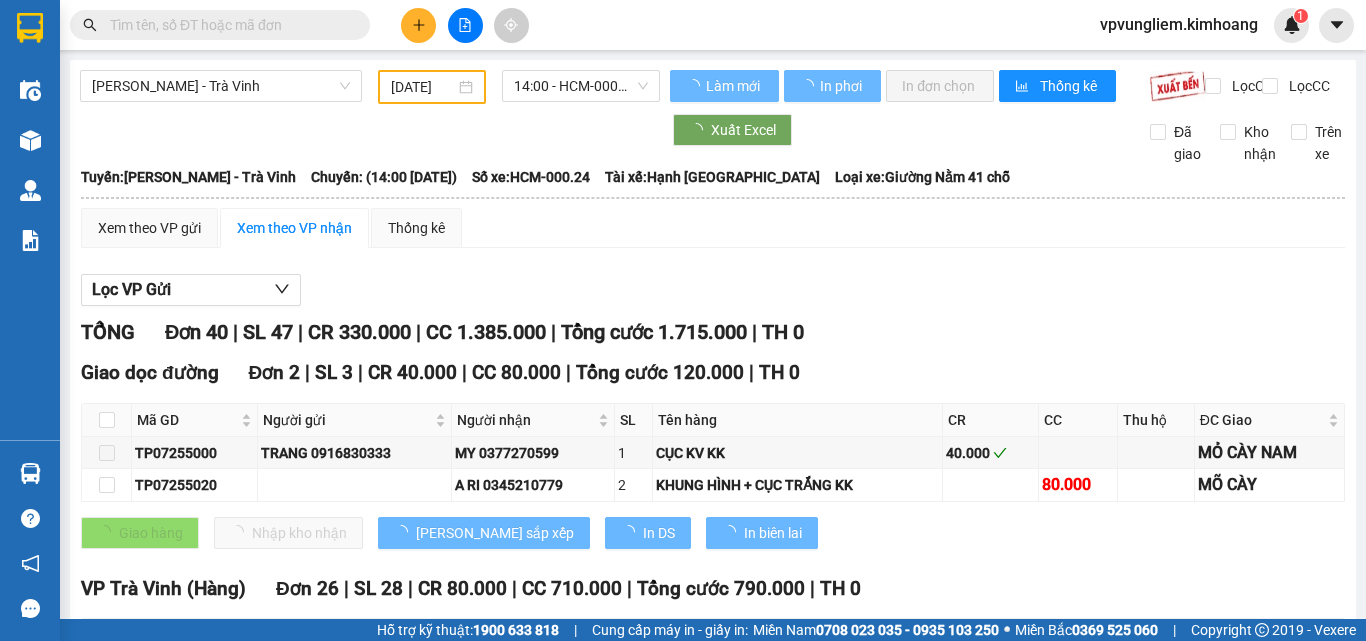 type on "[DATE]" 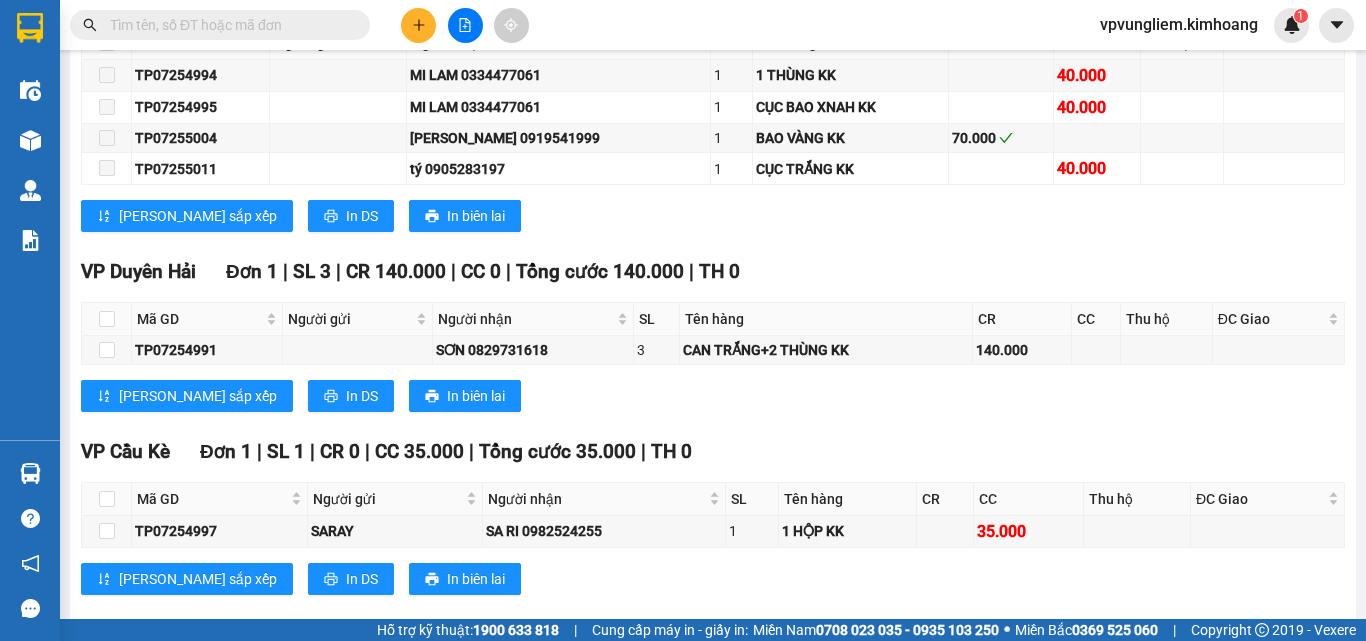 scroll, scrollTop: 2262, scrollLeft: 0, axis: vertical 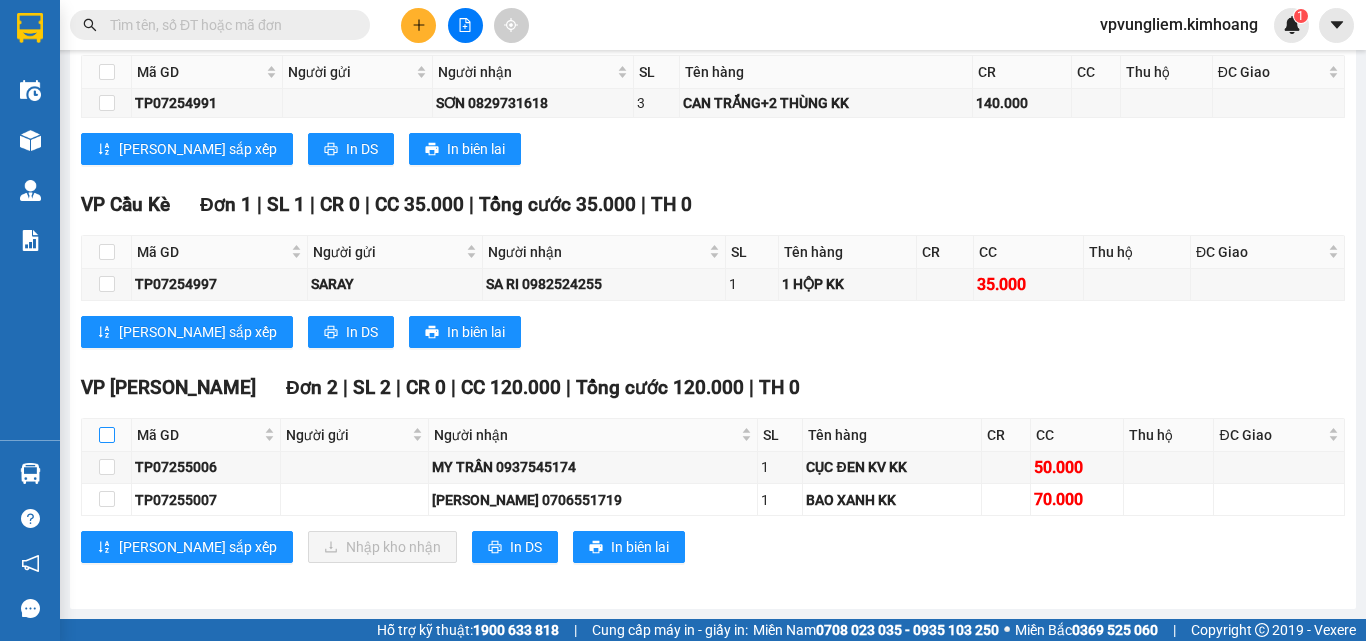 click at bounding box center [107, 435] 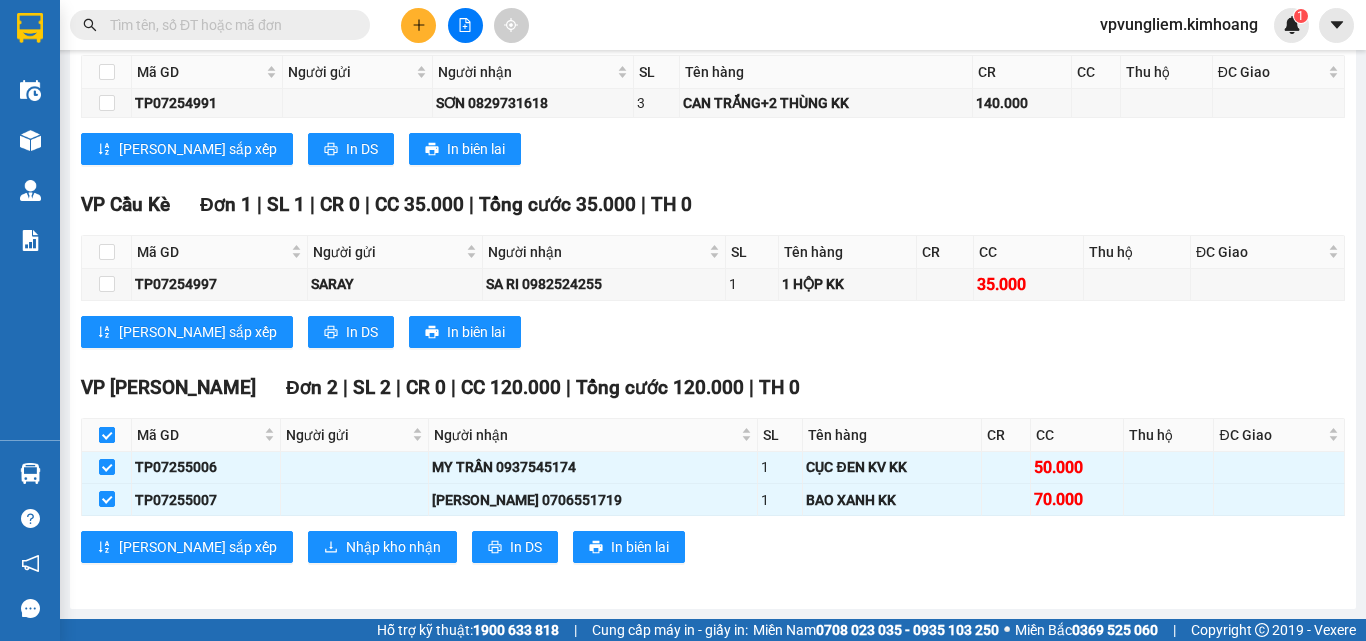 click at bounding box center [107, 435] 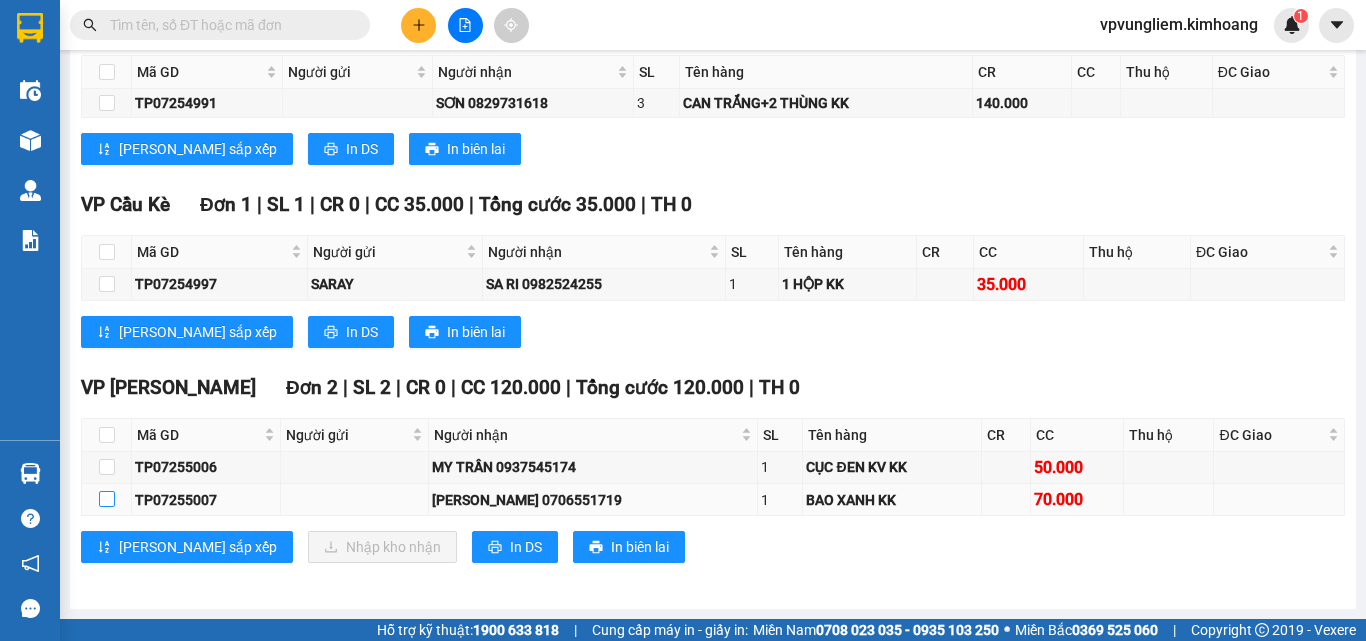 click at bounding box center (107, 499) 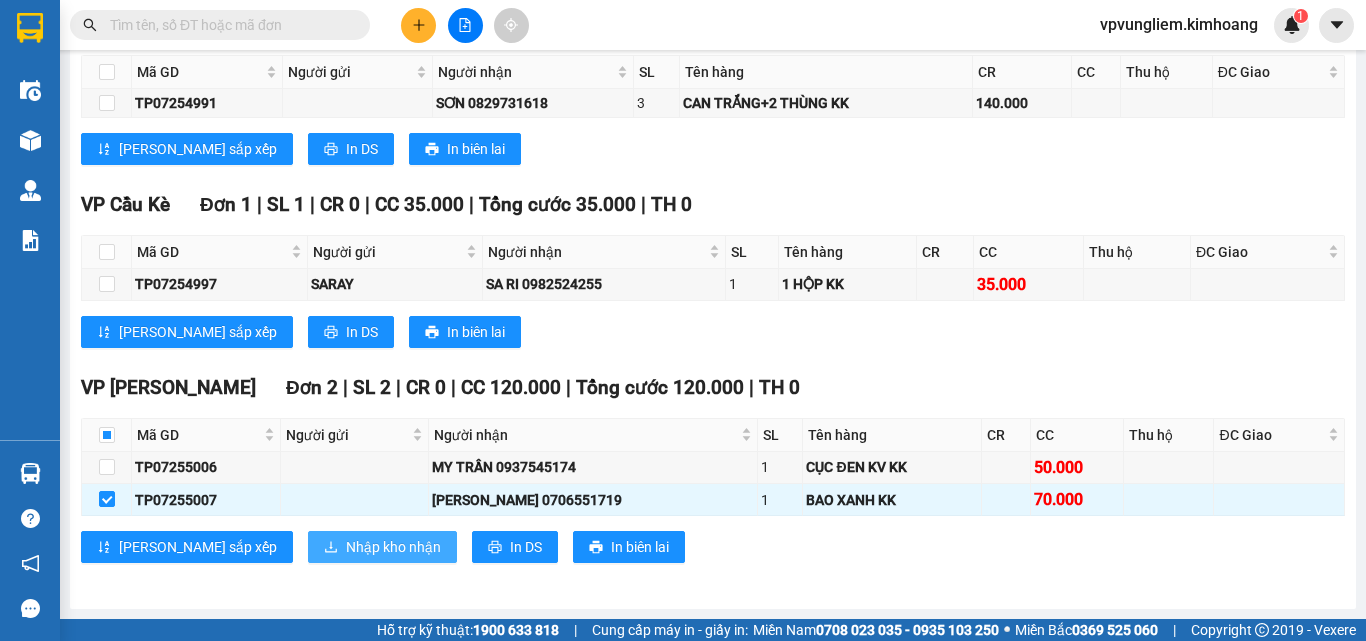 click on "Nhập kho nhận" at bounding box center (393, 547) 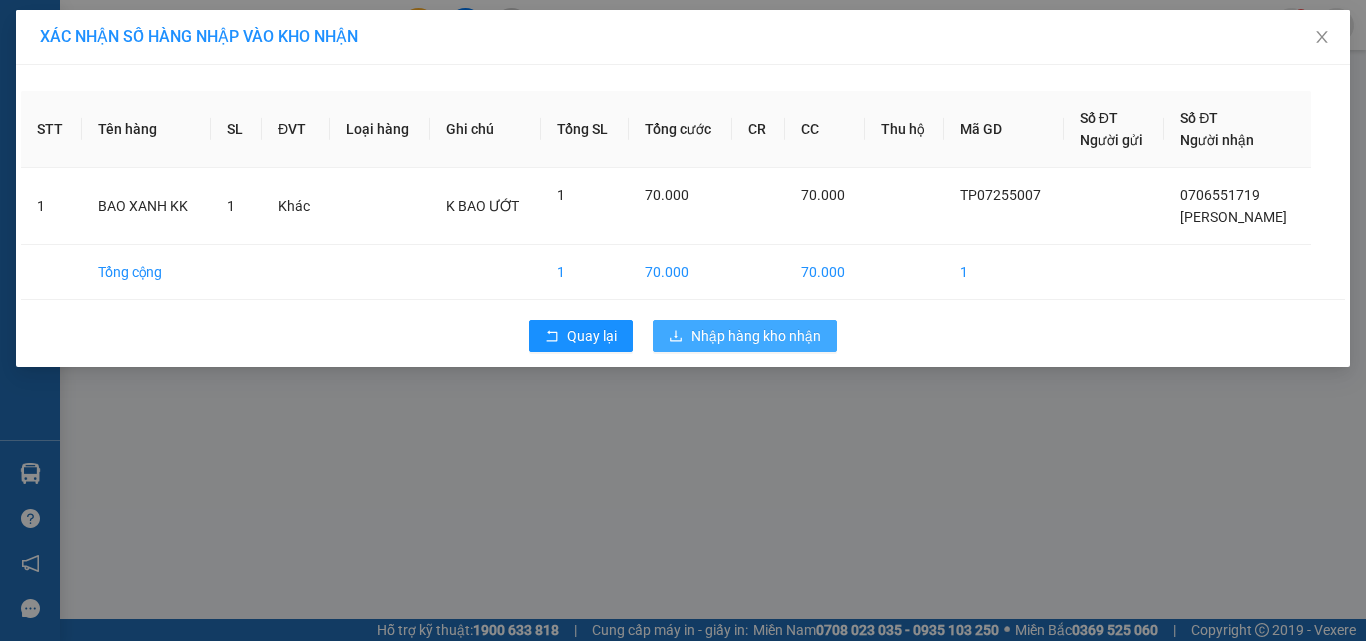 click on "Nhập hàng kho nhận" at bounding box center (756, 336) 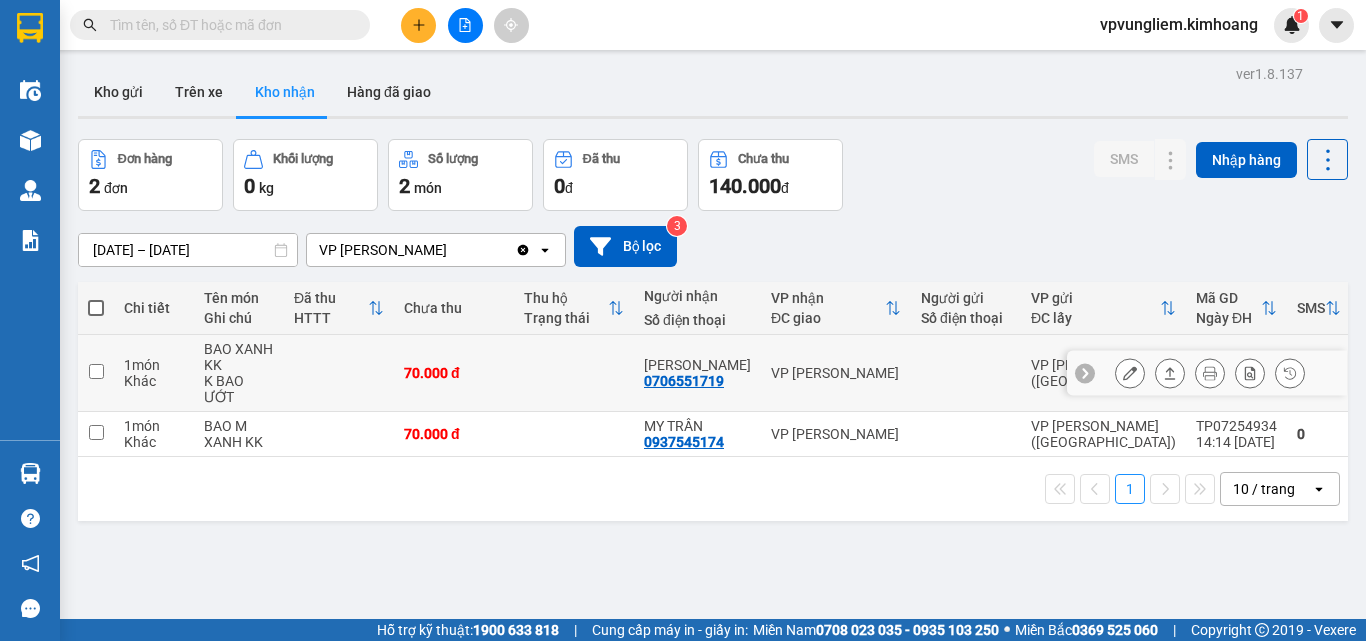 click at bounding box center [96, 371] 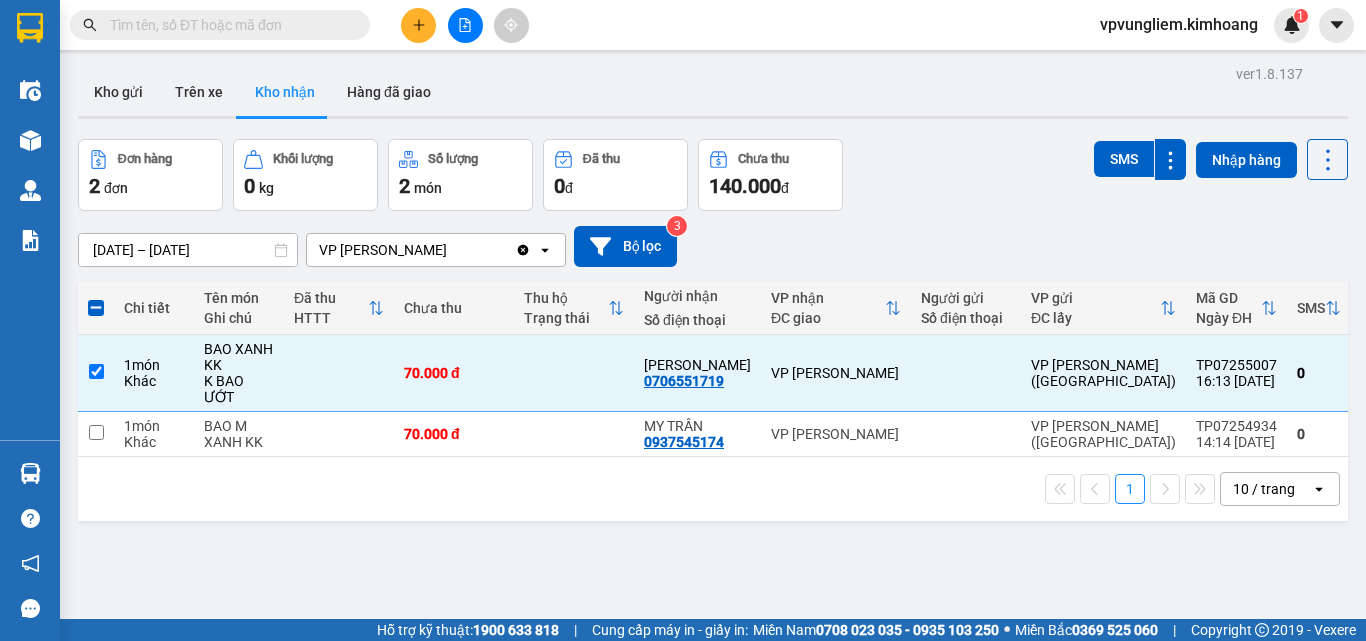 click on "ver  1.8.137 Kho gửi Trên xe Kho nhận Hàng đã giao Đơn hàng 2 đơn Khối lượng 0 kg Số lượng 2 món Đã thu 0  đ Chưa thu 140.000  đ SMS Nhập hàng [DATE] – [DATE] Press the down arrow key to interact with the calendar and select a date. Press the escape button to close the calendar. Selected date range is from [DATE] to [DATE]. VP Vũng Liêm Clear value open Bộ lọc 3 Chi tiết Tên món Ghi chú Đã thu HTTT Chưa thu Thu hộ Trạng thái Người nhận Số điện thoại VP nhận ĐC giao Người gửi Số điện thoại VP gửi ĐC lấy Mã GD Ngày ĐH SMS Nhãn 1  món Khác BAO XANH KK  K BAO ƯỚT  70.000 đ NGỌC HÀ 0706551719 VP Vũng Liêm VP [PERSON_NAME] ([GEOGRAPHIC_DATA]) TP07255007 16:13 [DATE] 0 Nhãn 1  món Khác BAO M XANH  KK 70.000 đ MY TRẦN 0937545174 VP Vũng Liêm VP [PERSON_NAME] ([GEOGRAPHIC_DATA]) TP07254934 14:14 [DATE] 0 Nhãn 1 10 / trang open Đang tải dữ liệu" at bounding box center [713, 380] 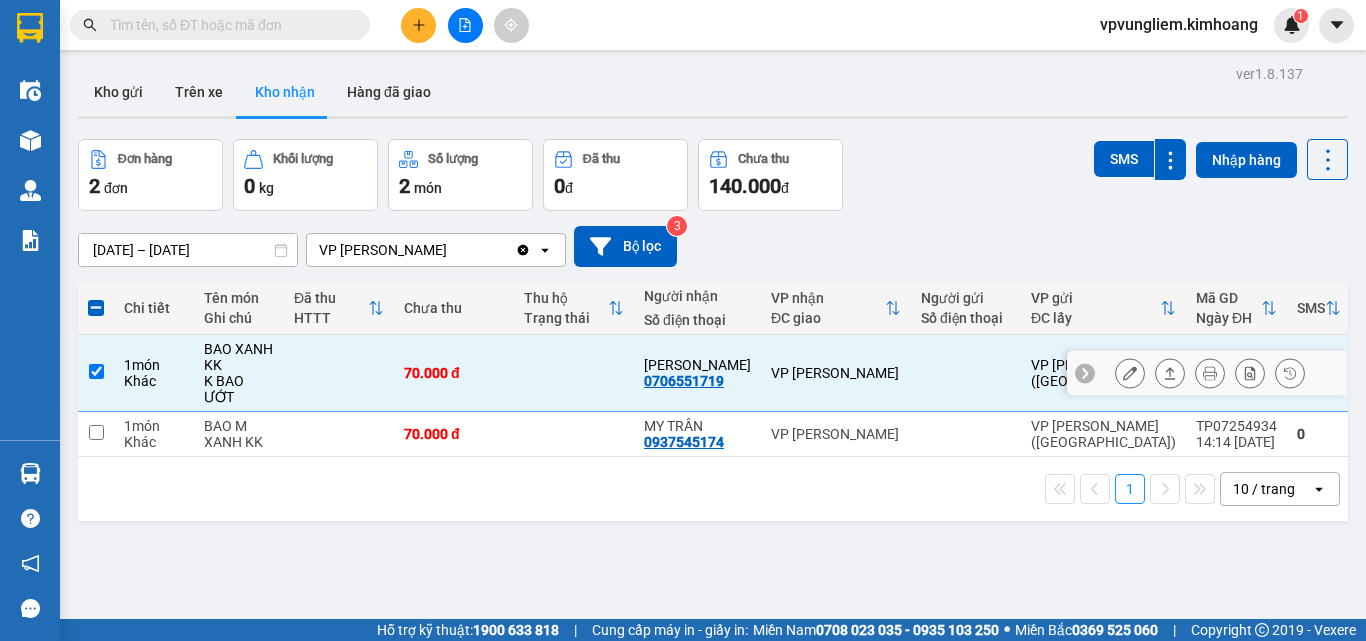 click at bounding box center (96, 371) 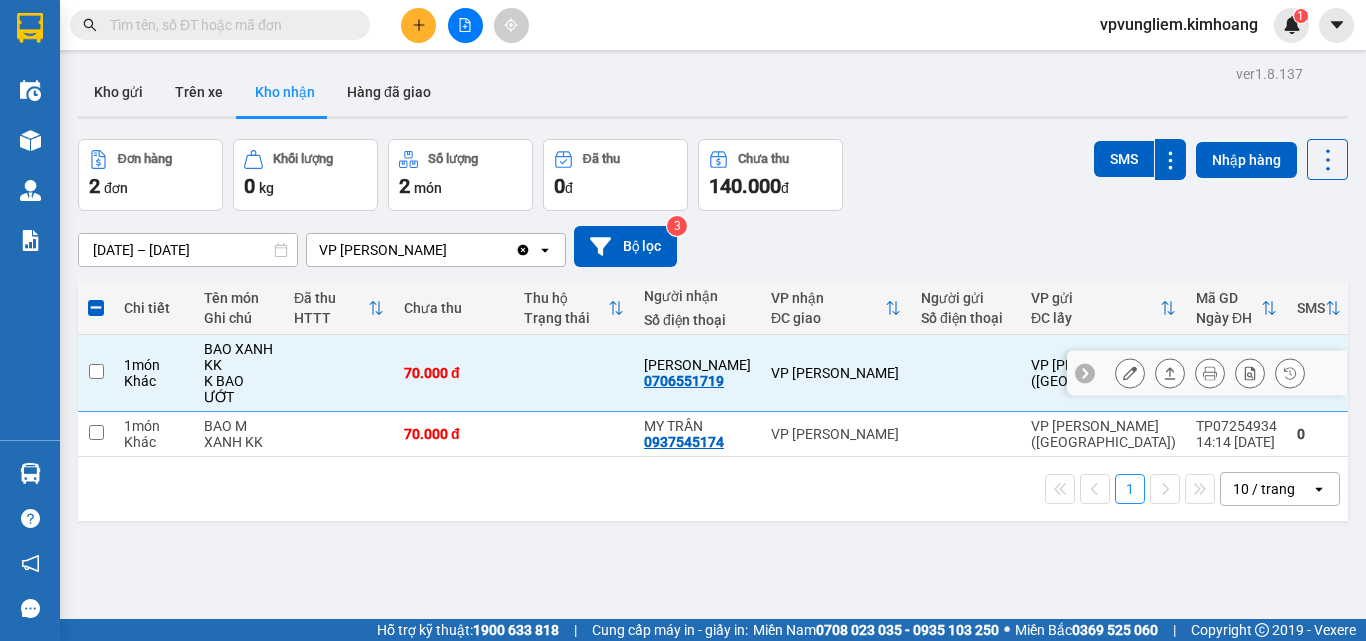 checkbox on "false" 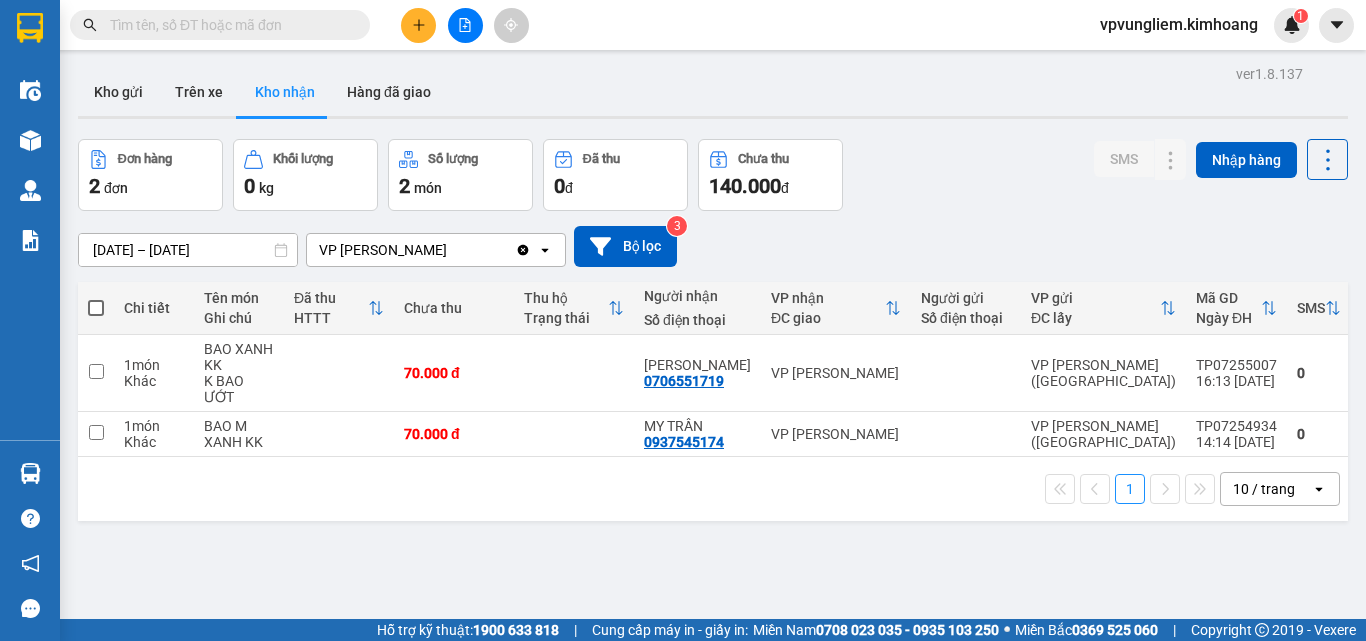 click at bounding box center [228, 25] 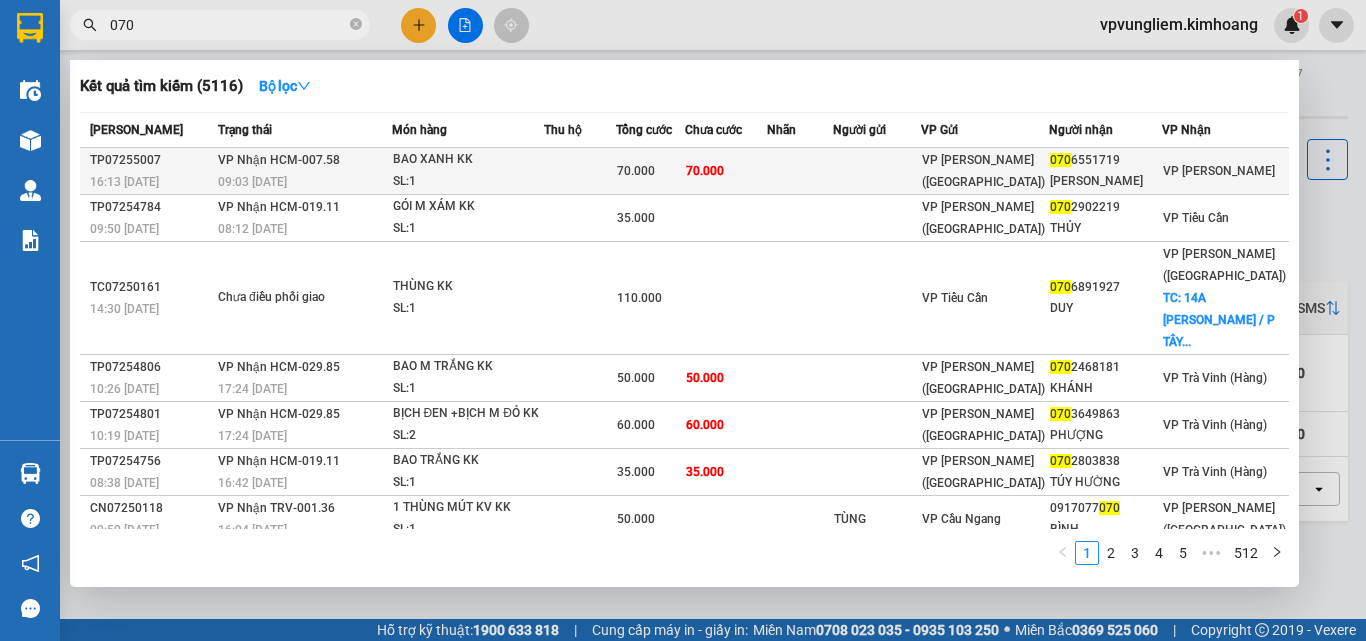 type on "070" 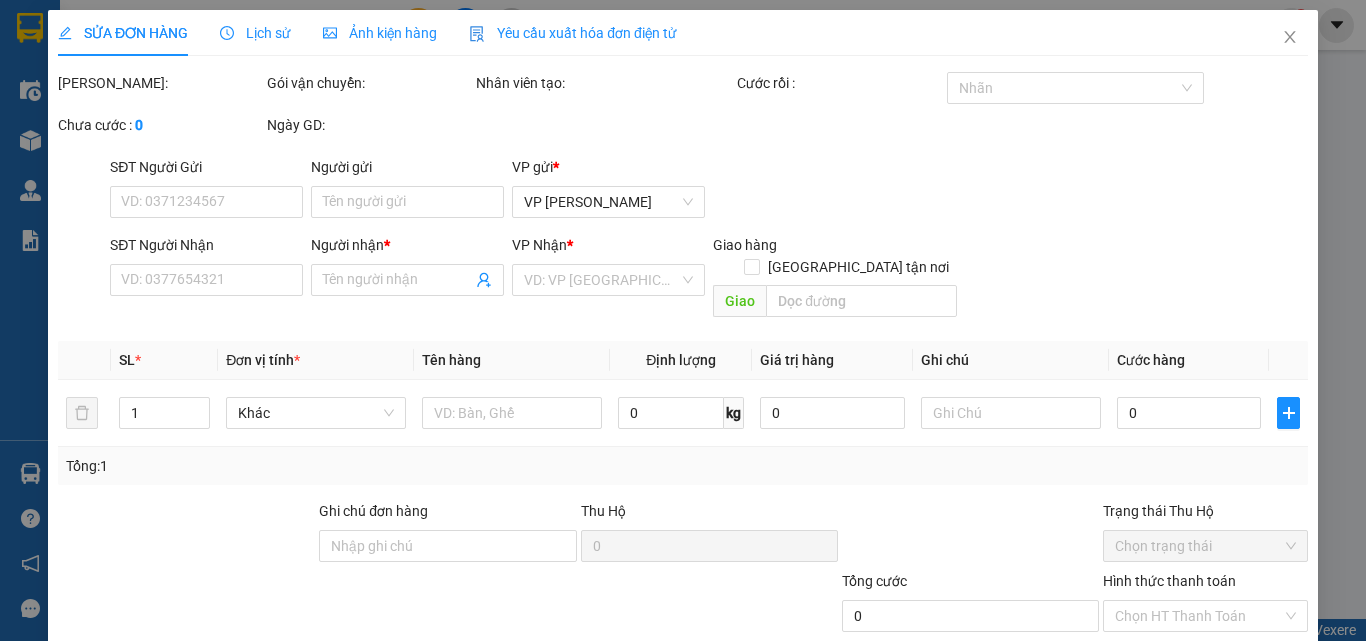type on "0706551719" 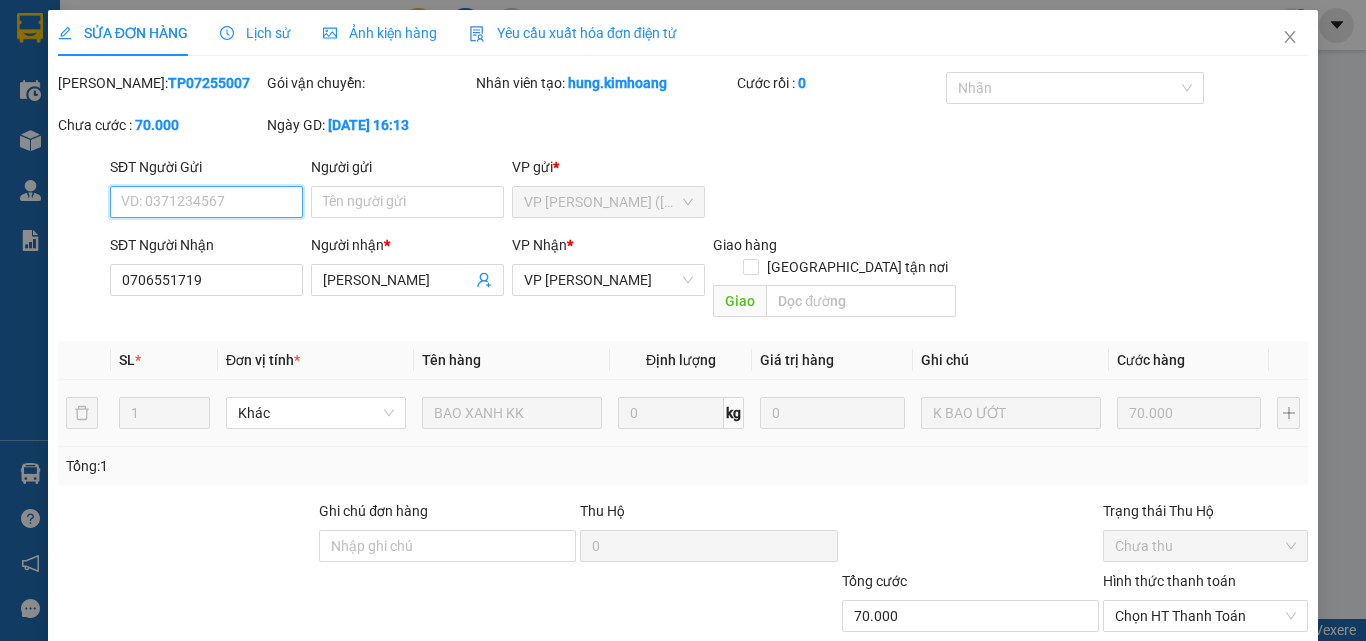 scroll, scrollTop: 103, scrollLeft: 0, axis: vertical 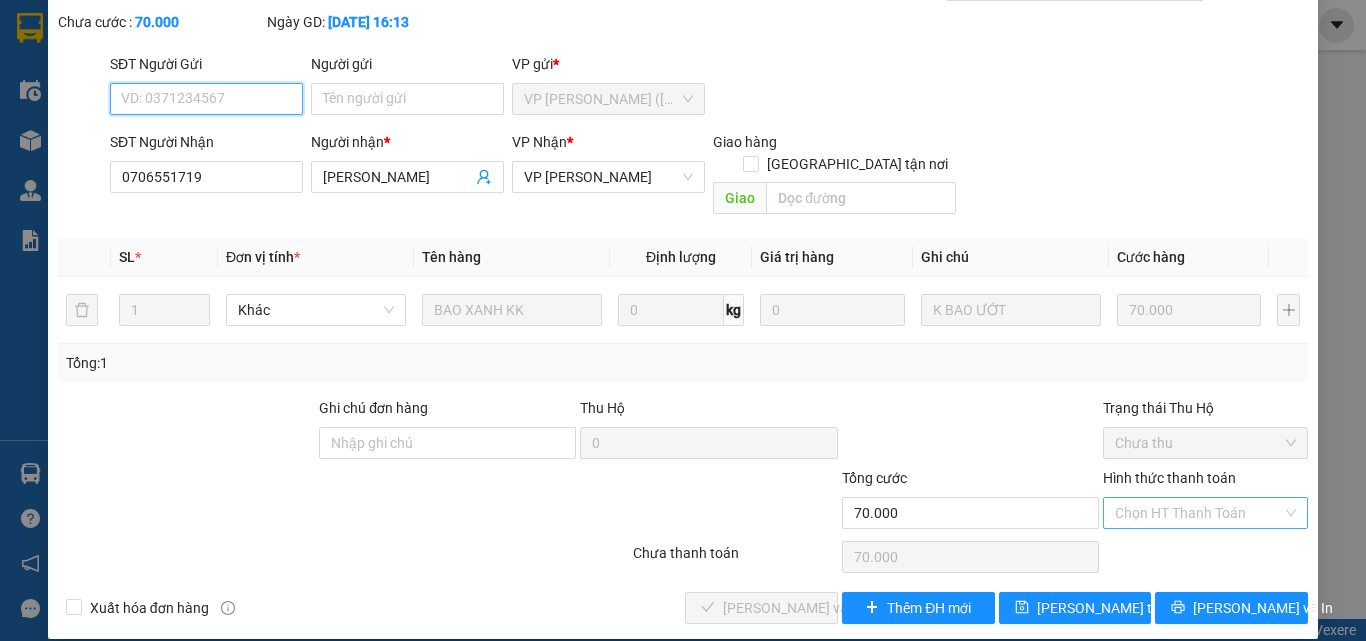 click on "Chọn HT Thanh Toán" at bounding box center (1205, 513) 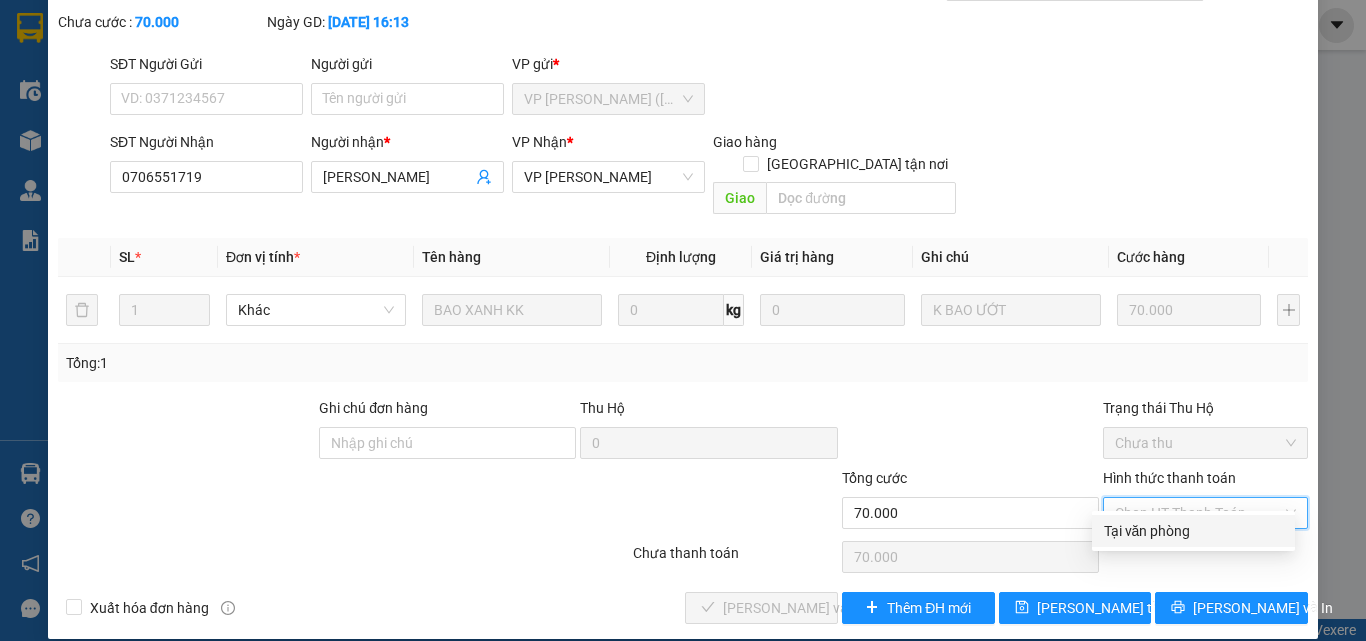 click on "Tại văn phòng" at bounding box center (1193, 531) 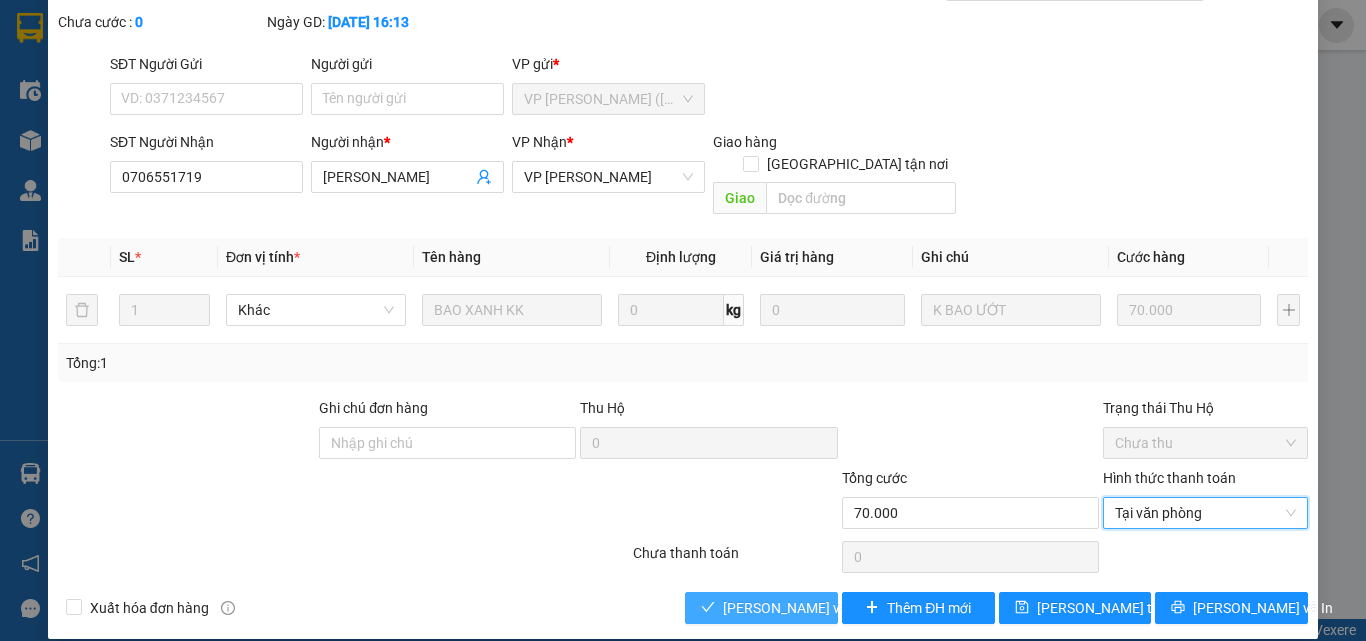 click on "[PERSON_NAME] và Giao hàng" at bounding box center [819, 608] 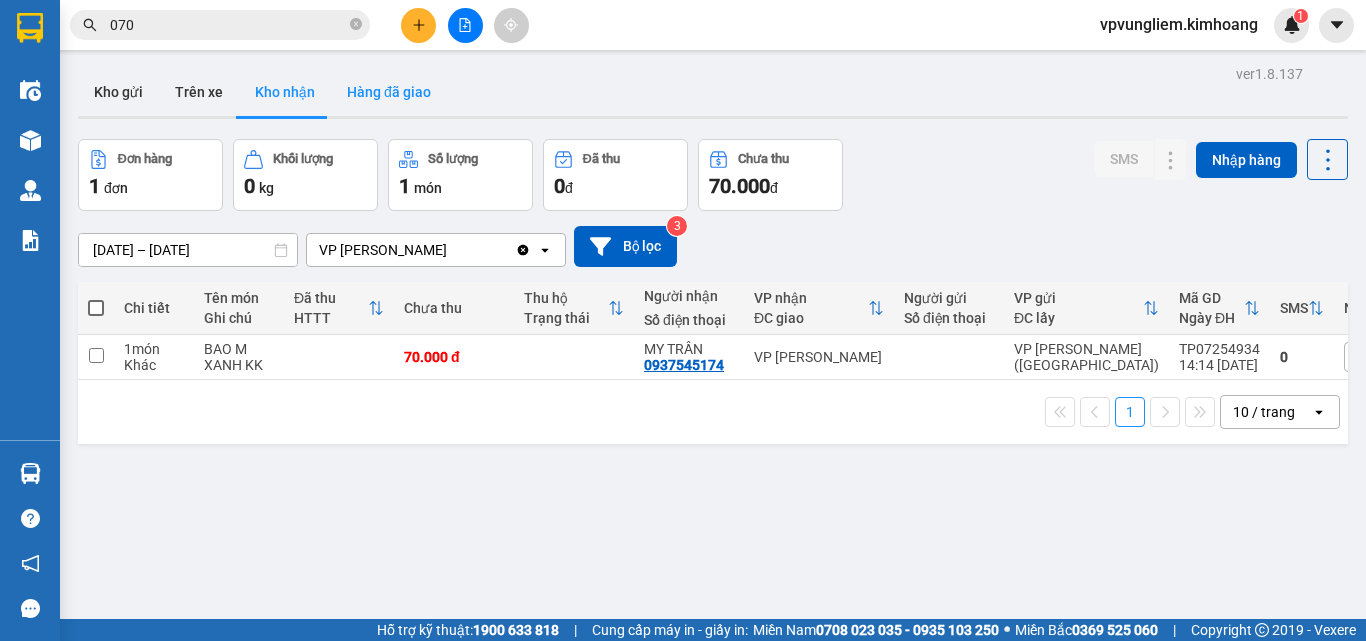 click on "Hàng đã giao" at bounding box center (389, 92) 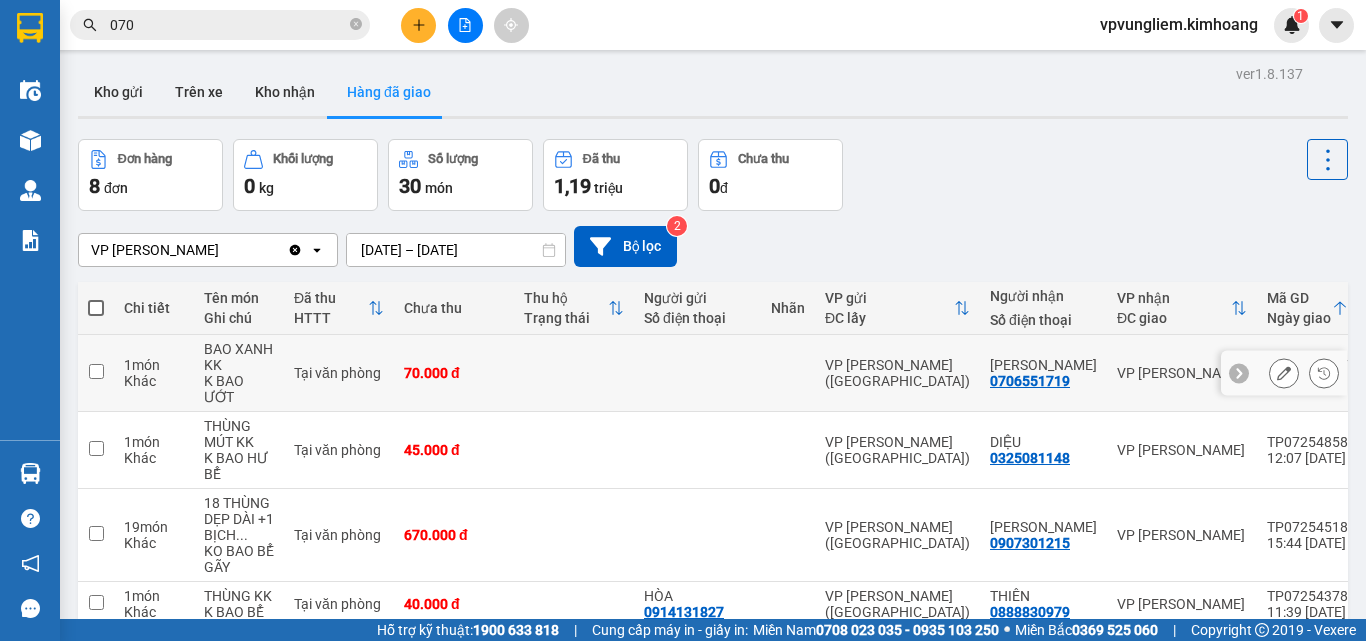 scroll, scrollTop: 100, scrollLeft: 0, axis: vertical 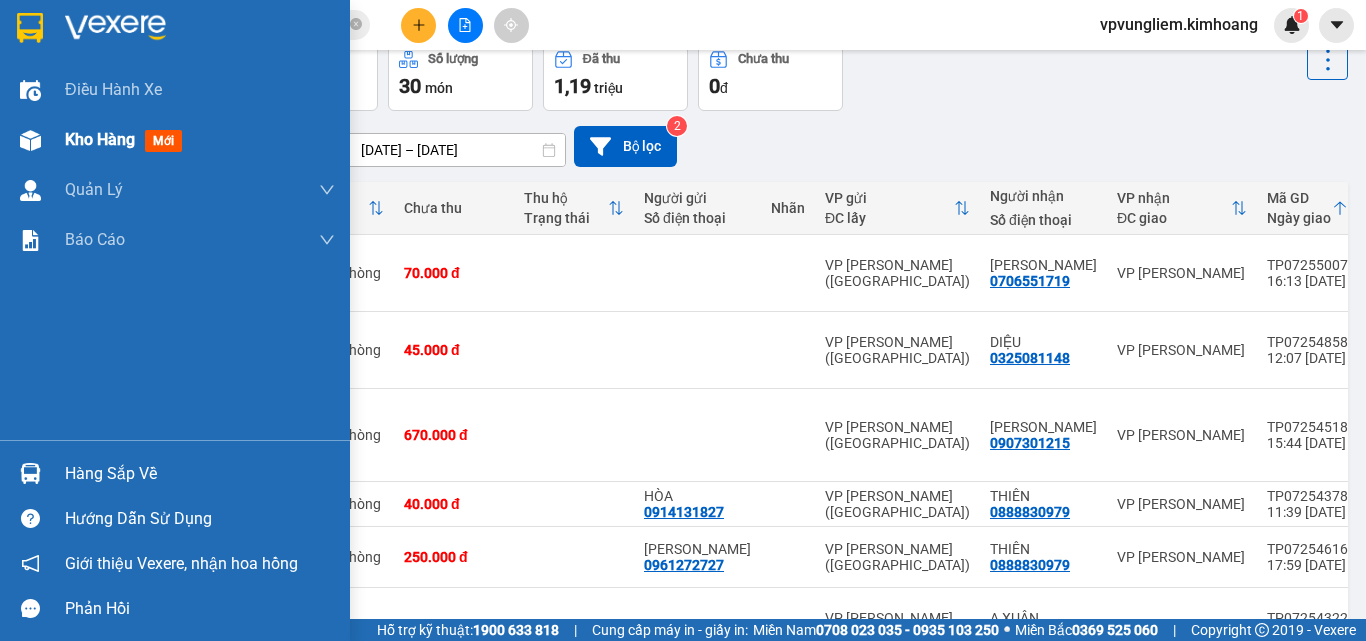 click on "Kho hàng mới" at bounding box center (200, 140) 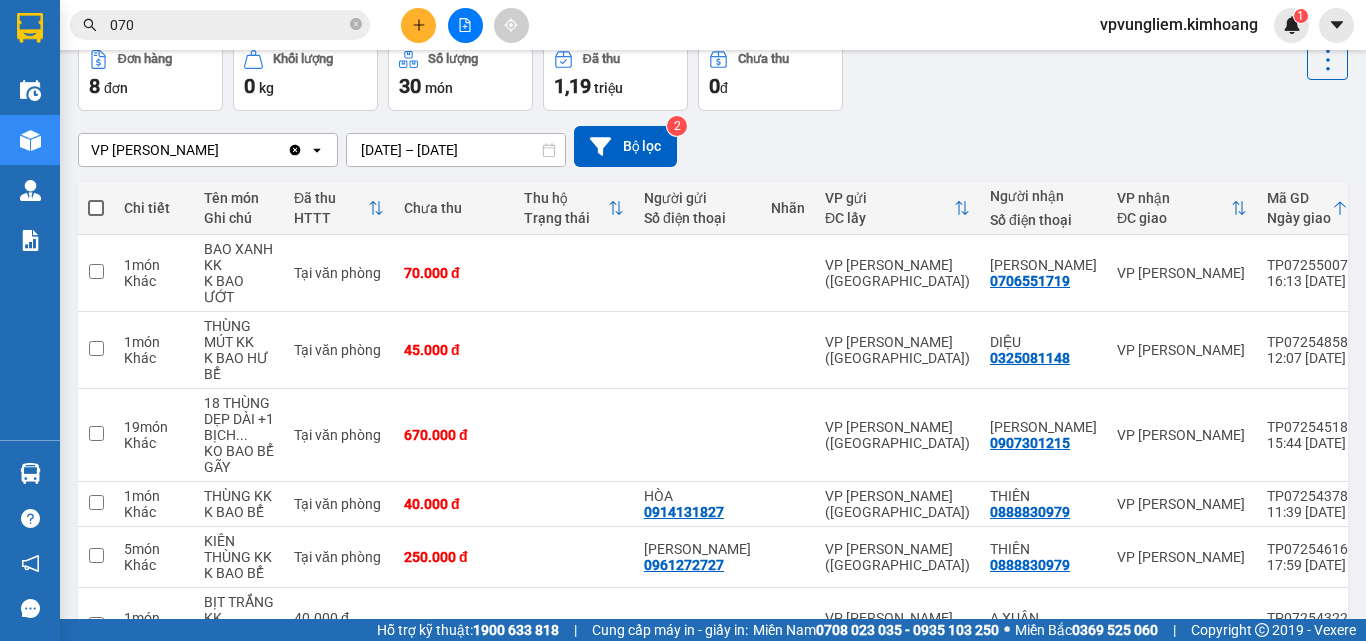 scroll, scrollTop: 0, scrollLeft: 0, axis: both 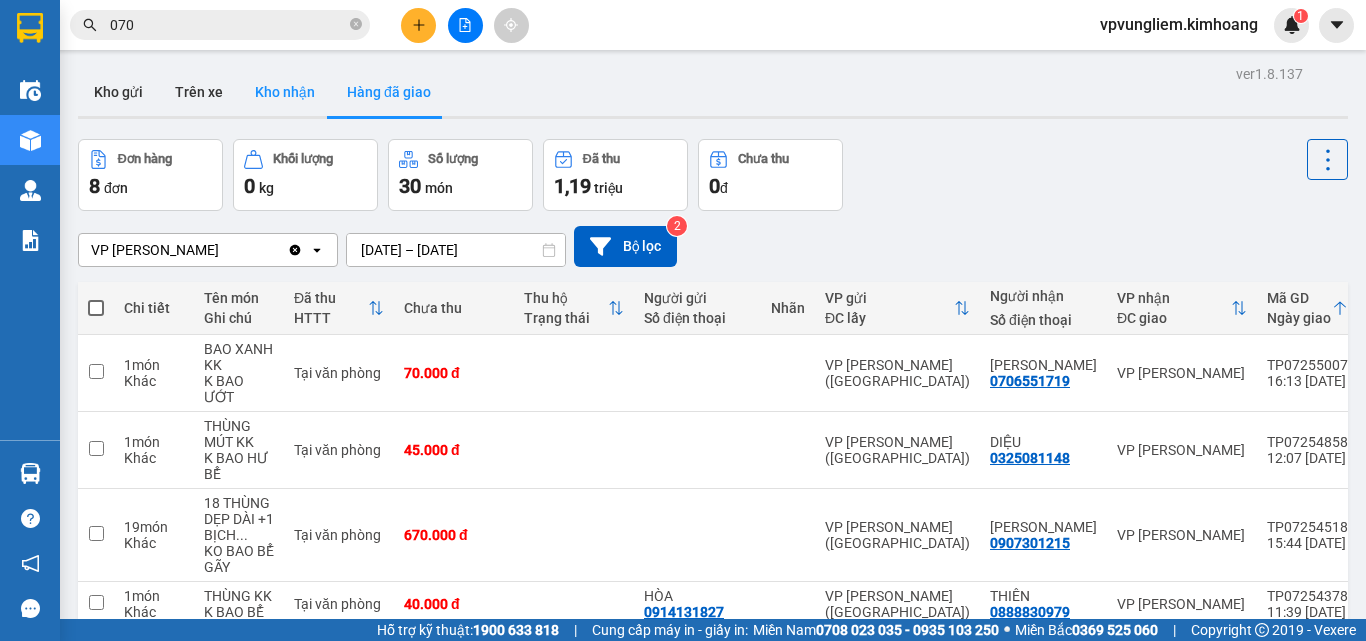 click on "Kho nhận" at bounding box center [285, 92] 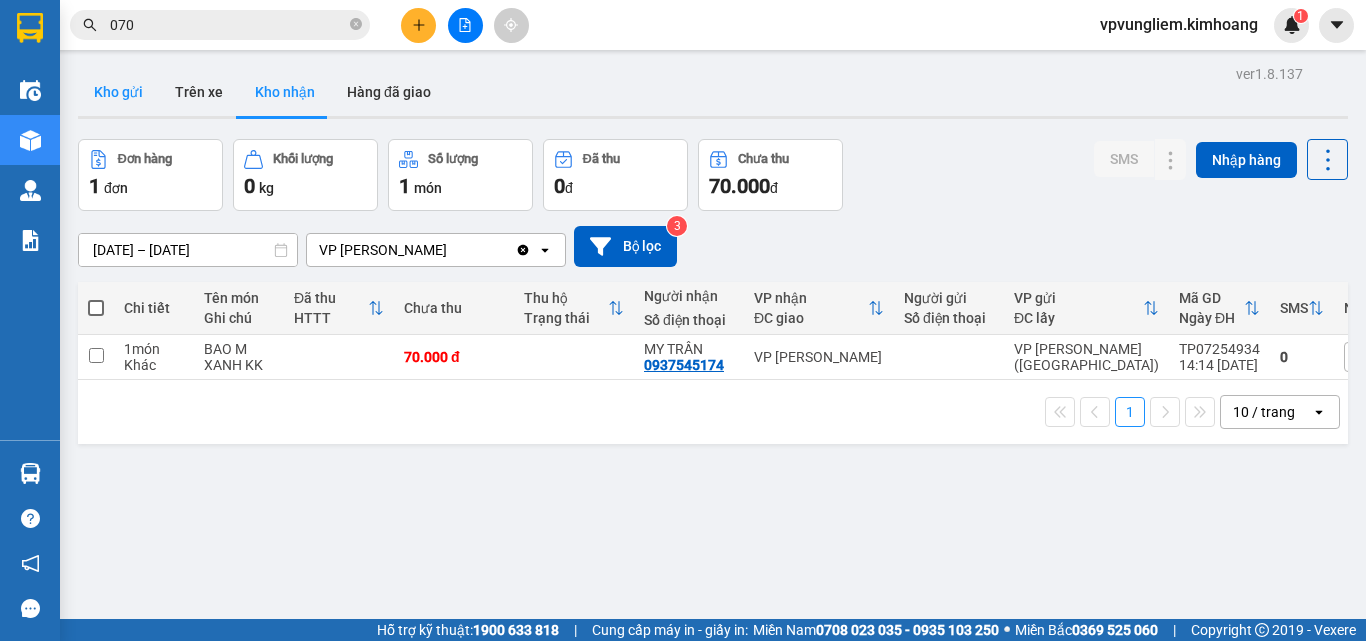 click on "Kho gửi" at bounding box center [118, 92] 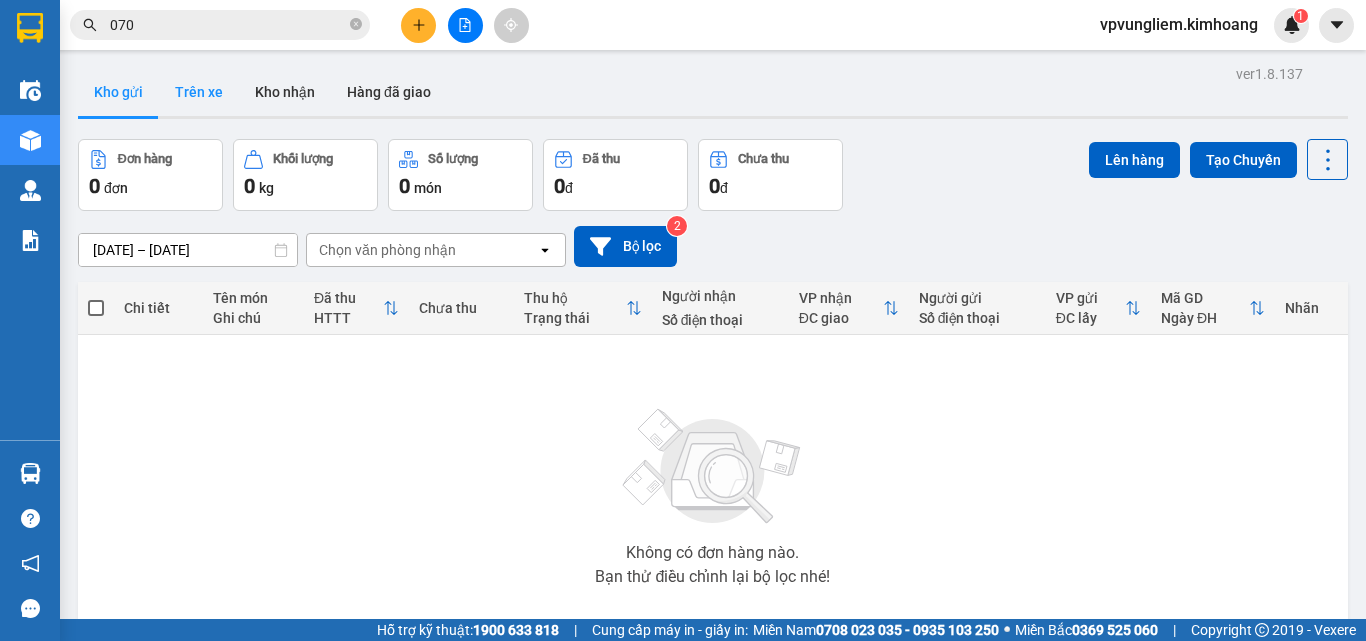 click on "Trên xe" at bounding box center (199, 92) 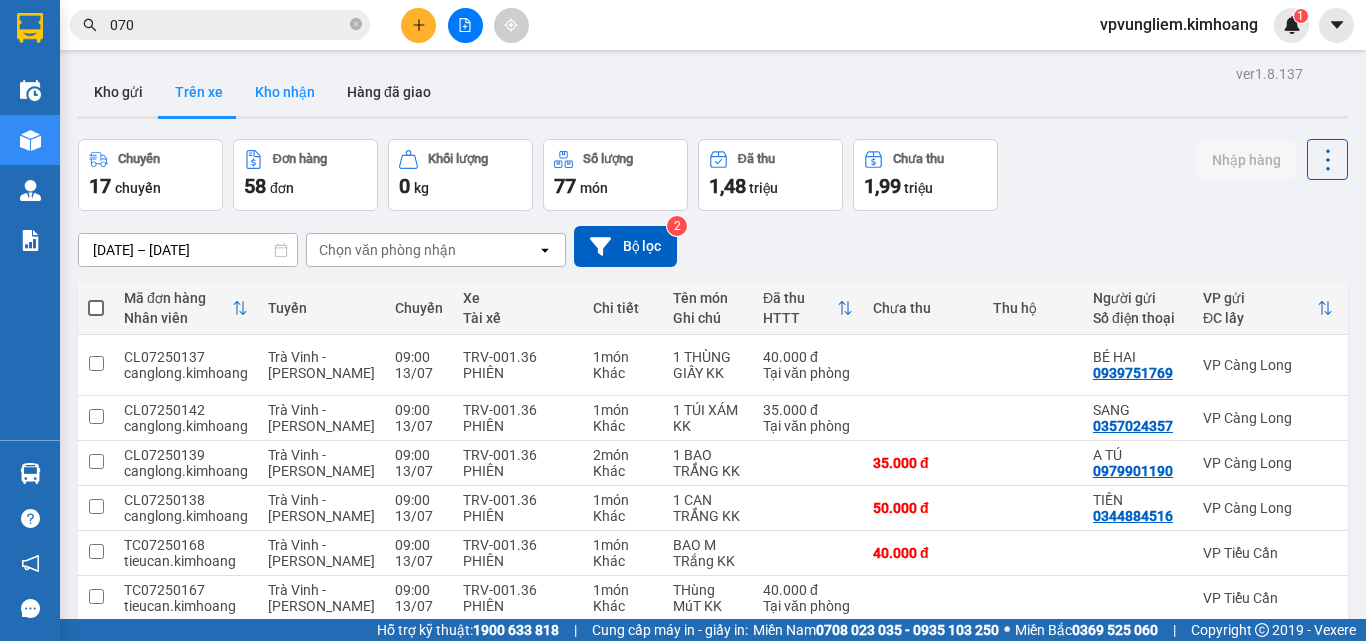 click on "Kho nhận" at bounding box center [285, 92] 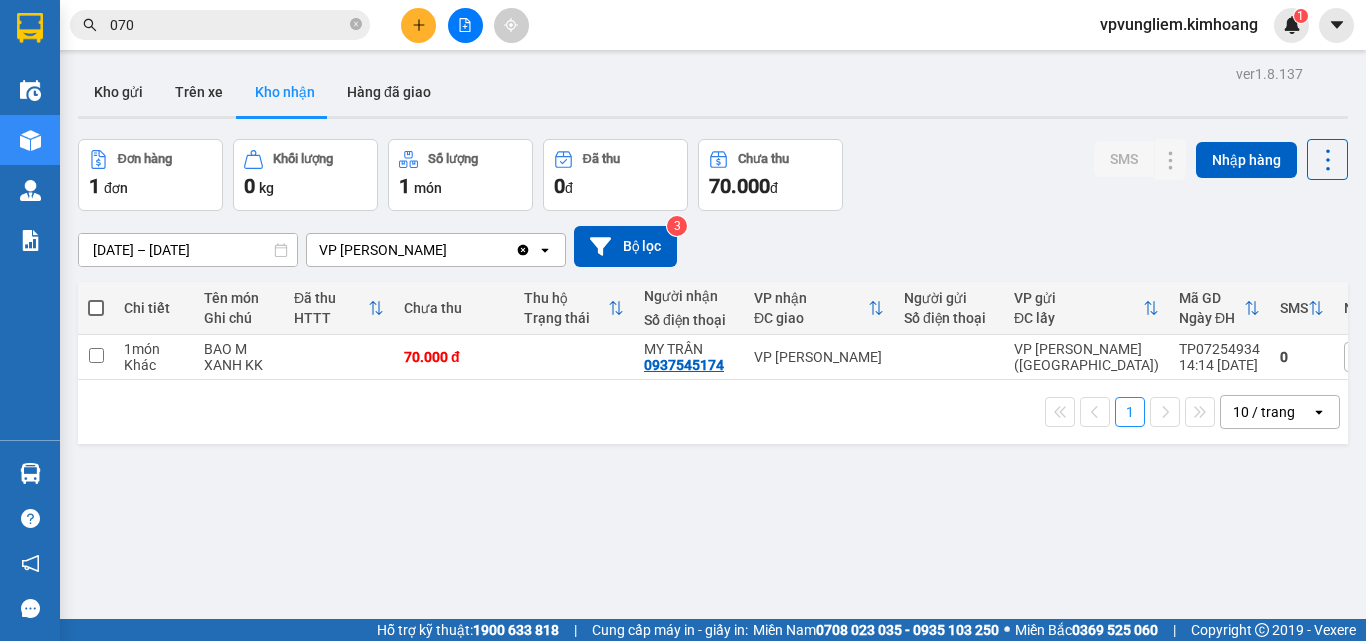 click at bounding box center (96, 308) 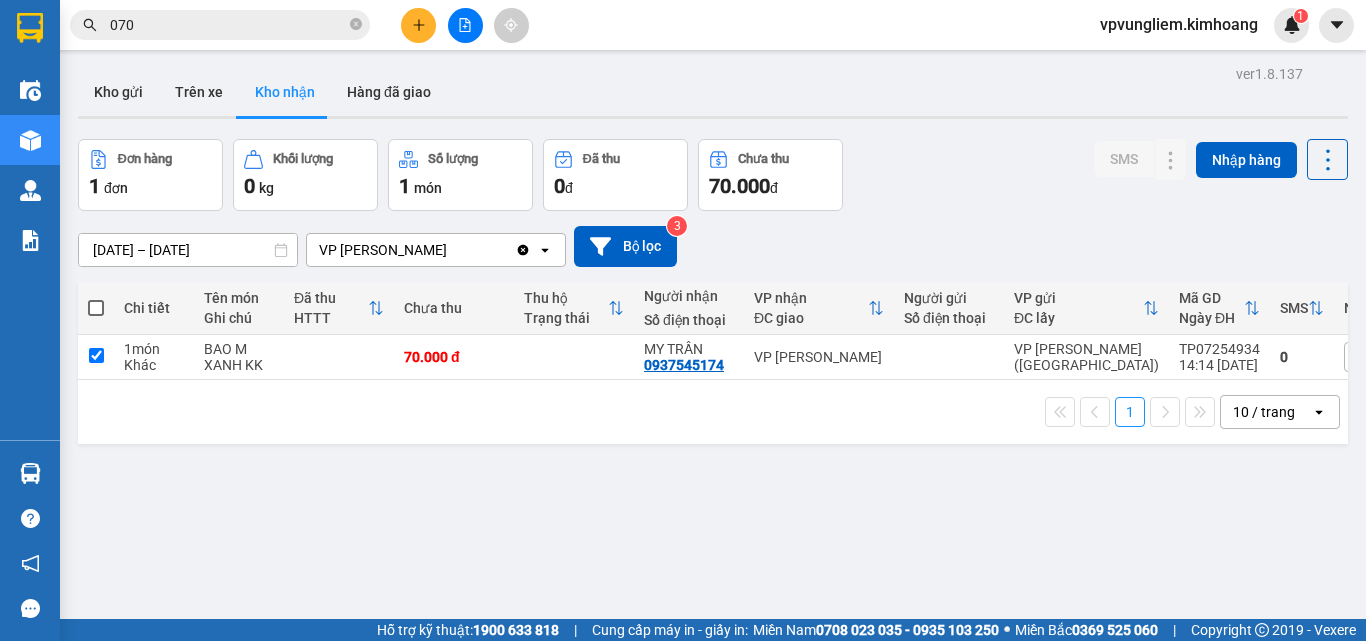 checkbox on "true" 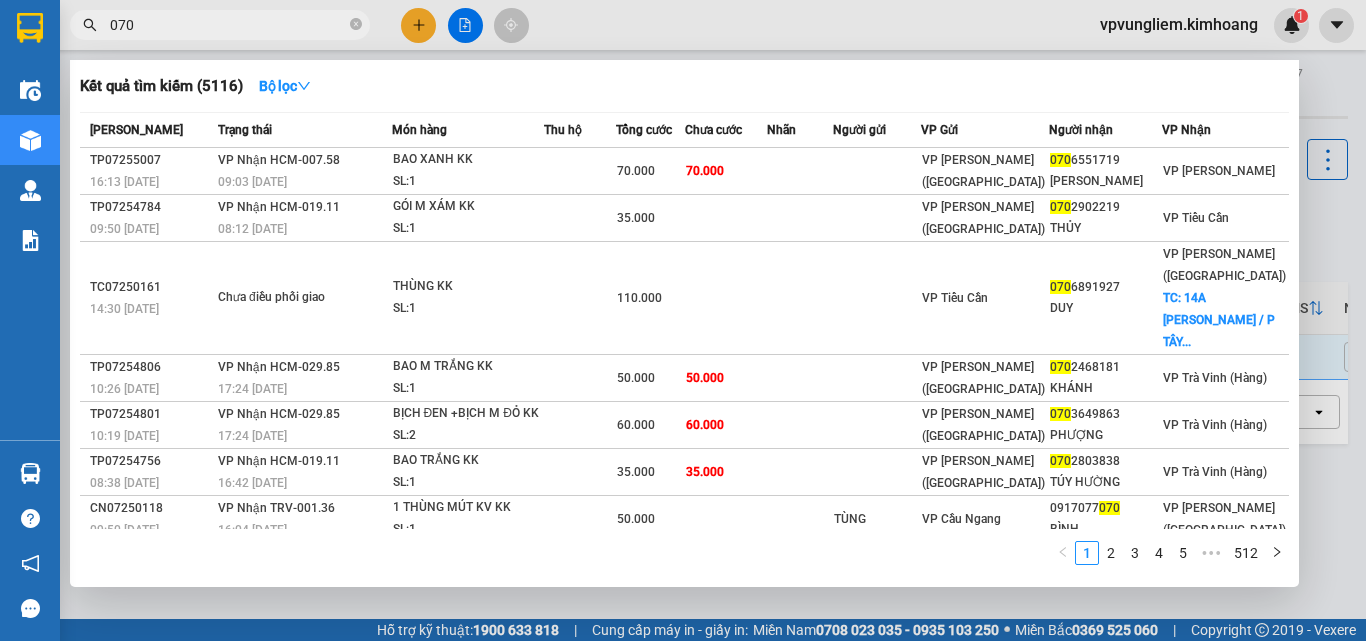 click on "070" at bounding box center (228, 25) 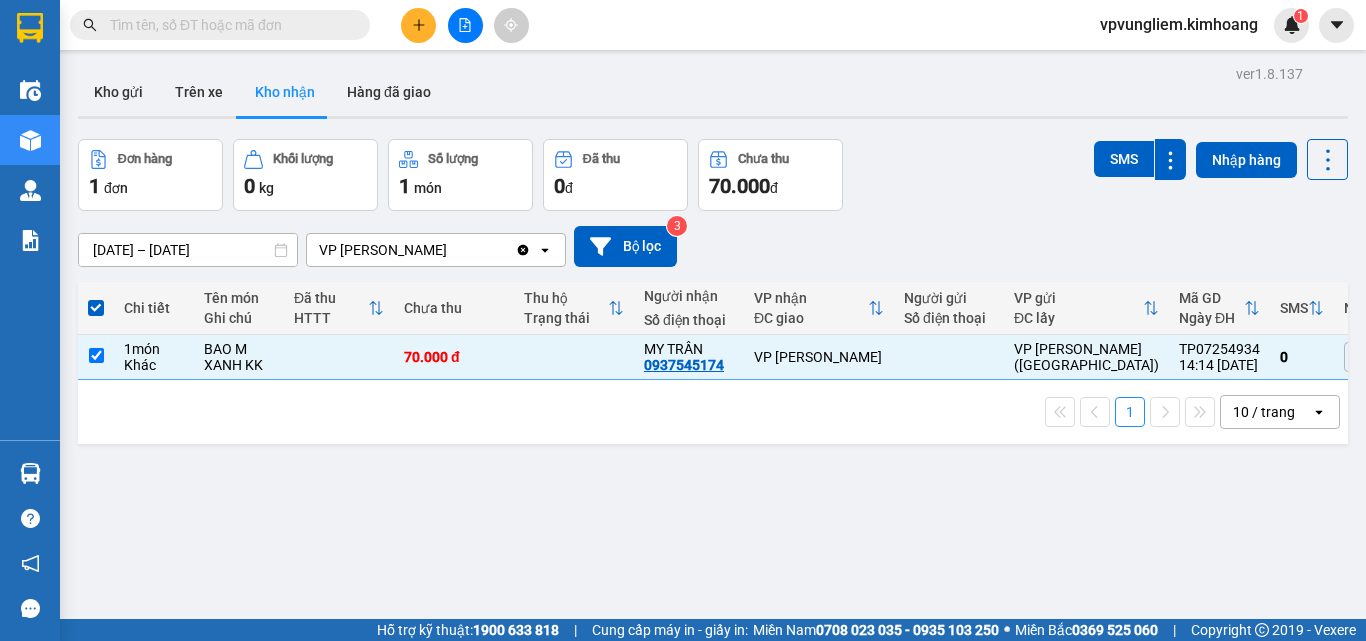 click at bounding box center (96, 308) 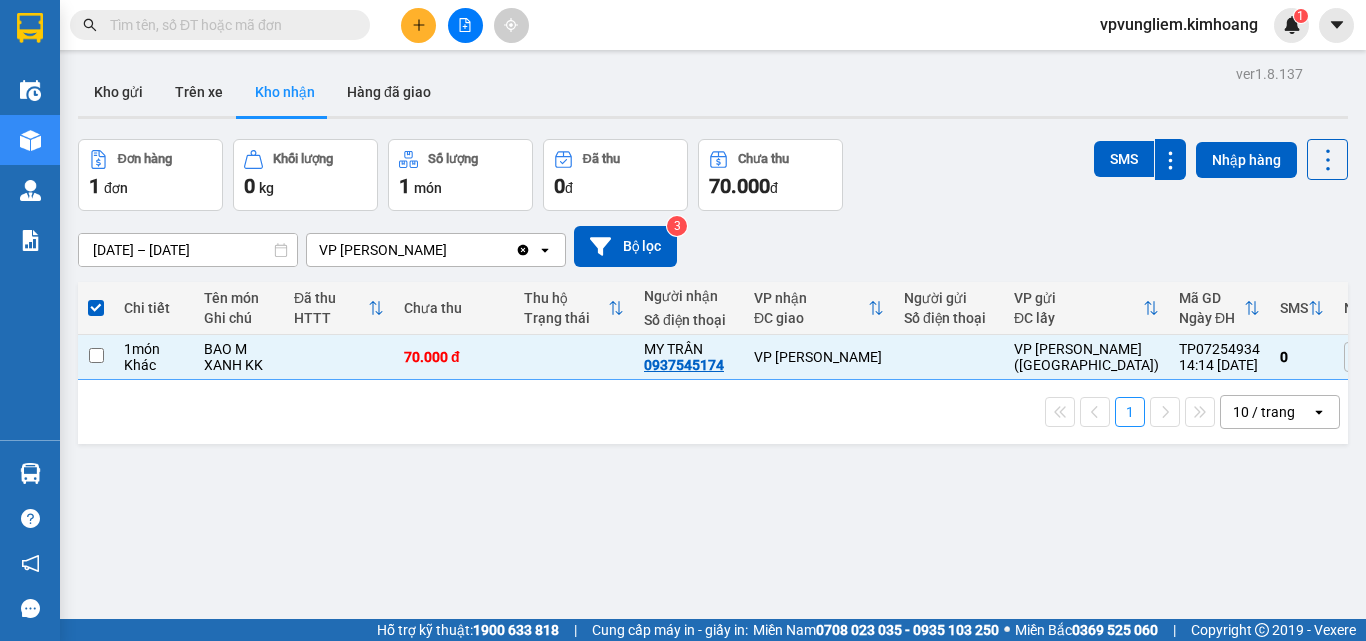 checkbox on "false" 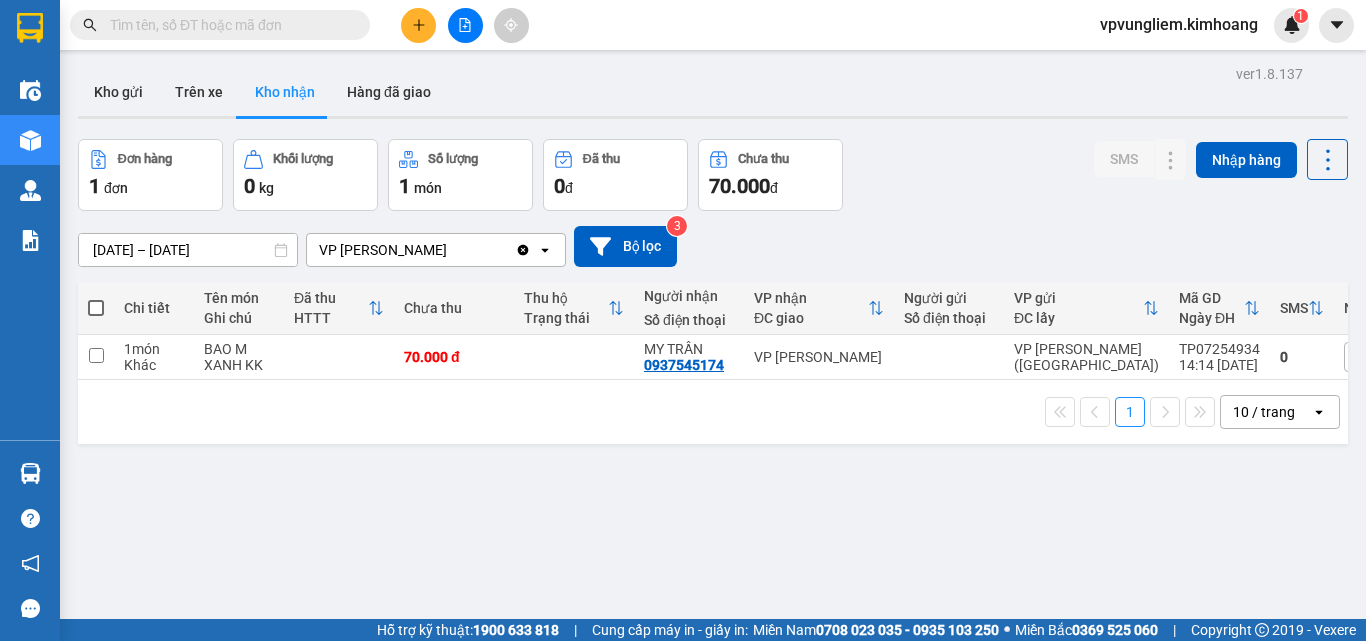 click at bounding box center (228, 25) 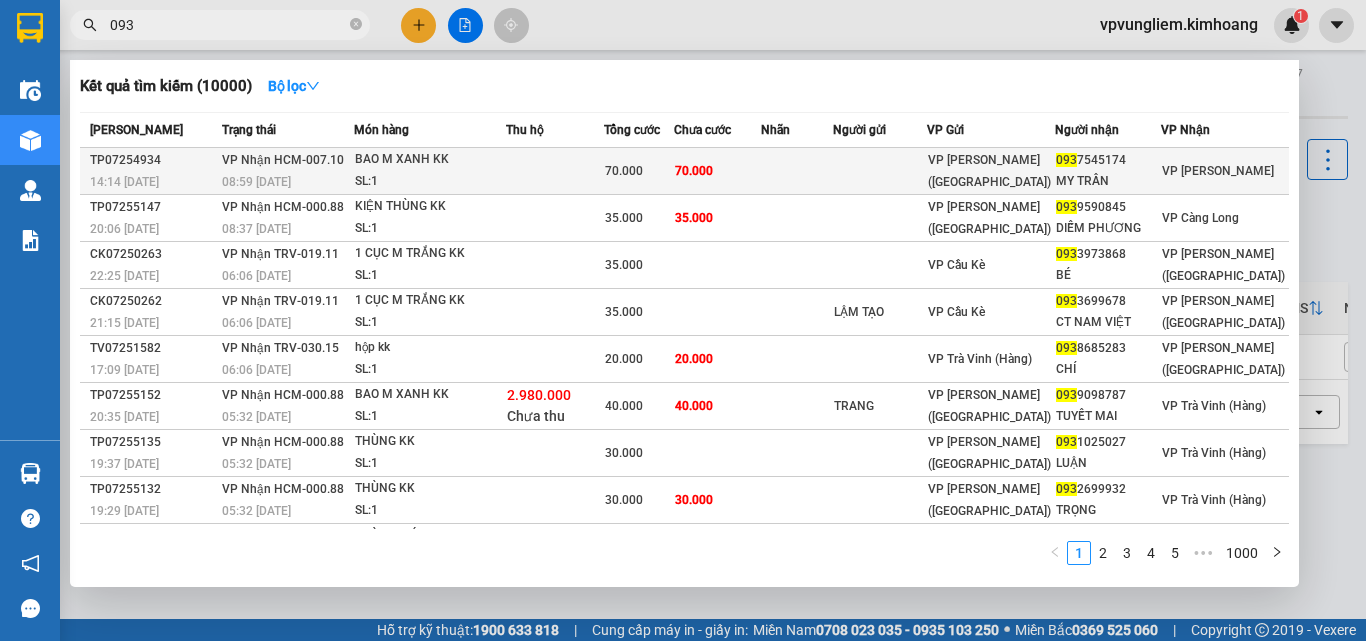 type on "093" 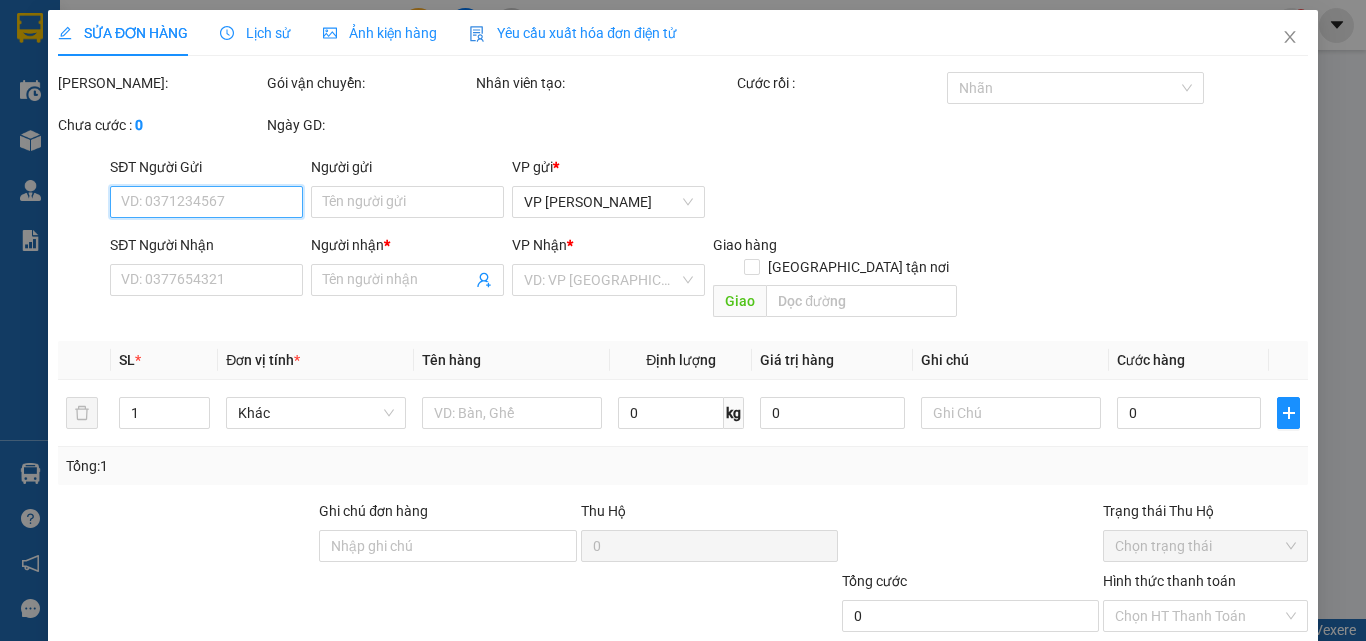 type on "0937545174" 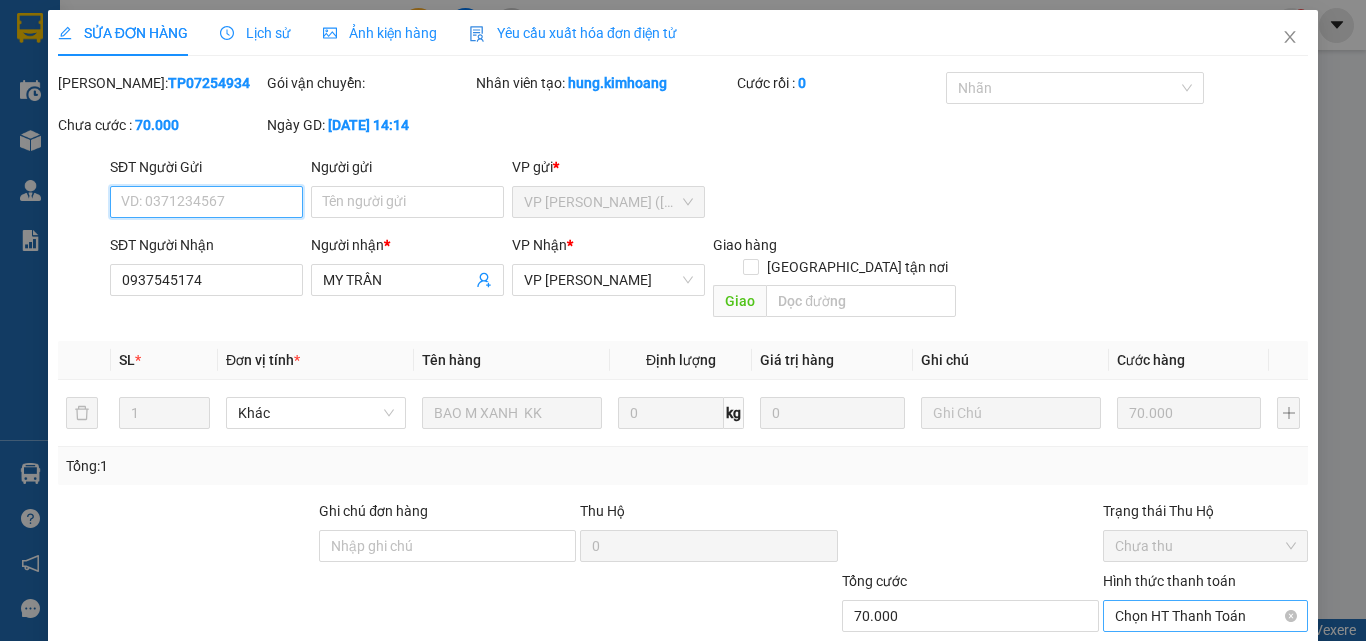 click on "Chọn HT Thanh Toán" at bounding box center [1205, 616] 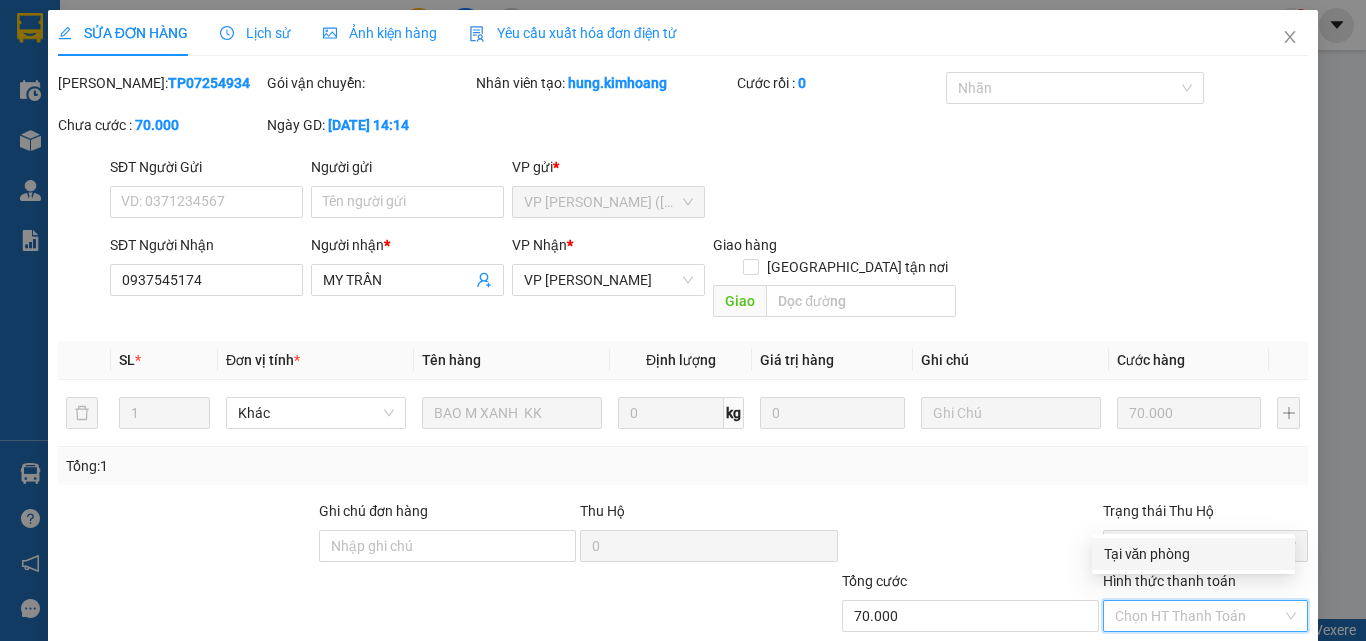 click on "Tại văn phòng" at bounding box center [1193, 554] 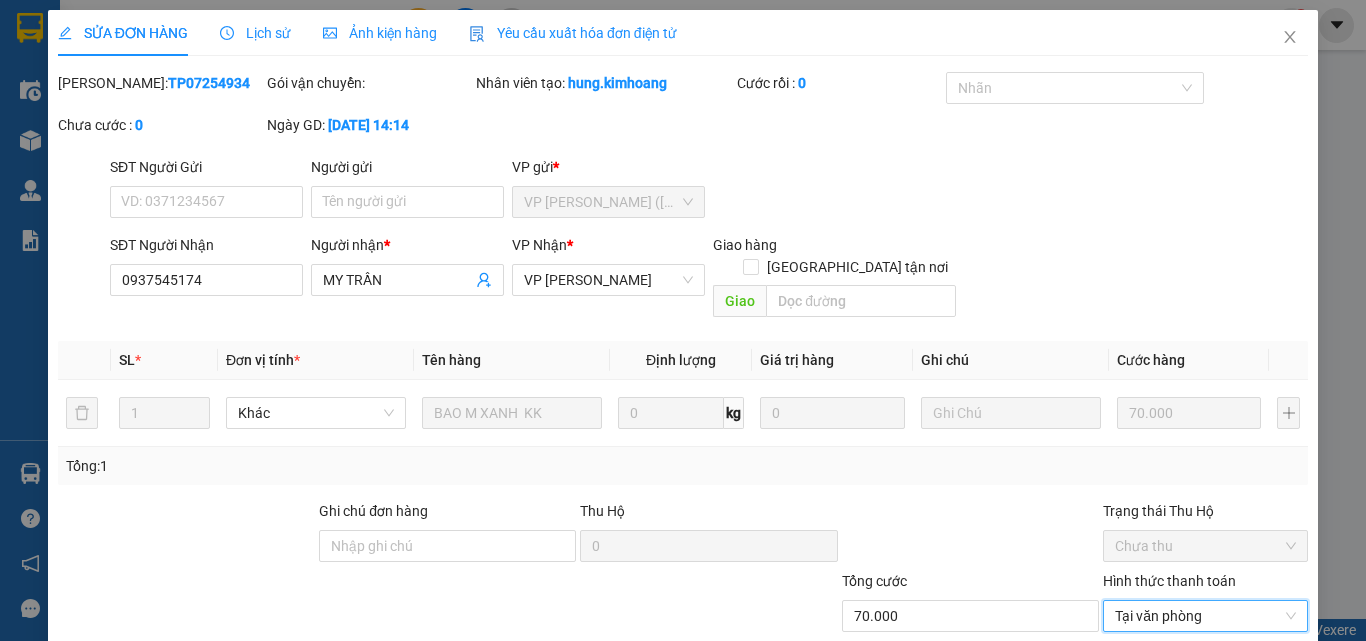 scroll, scrollTop: 103, scrollLeft: 0, axis: vertical 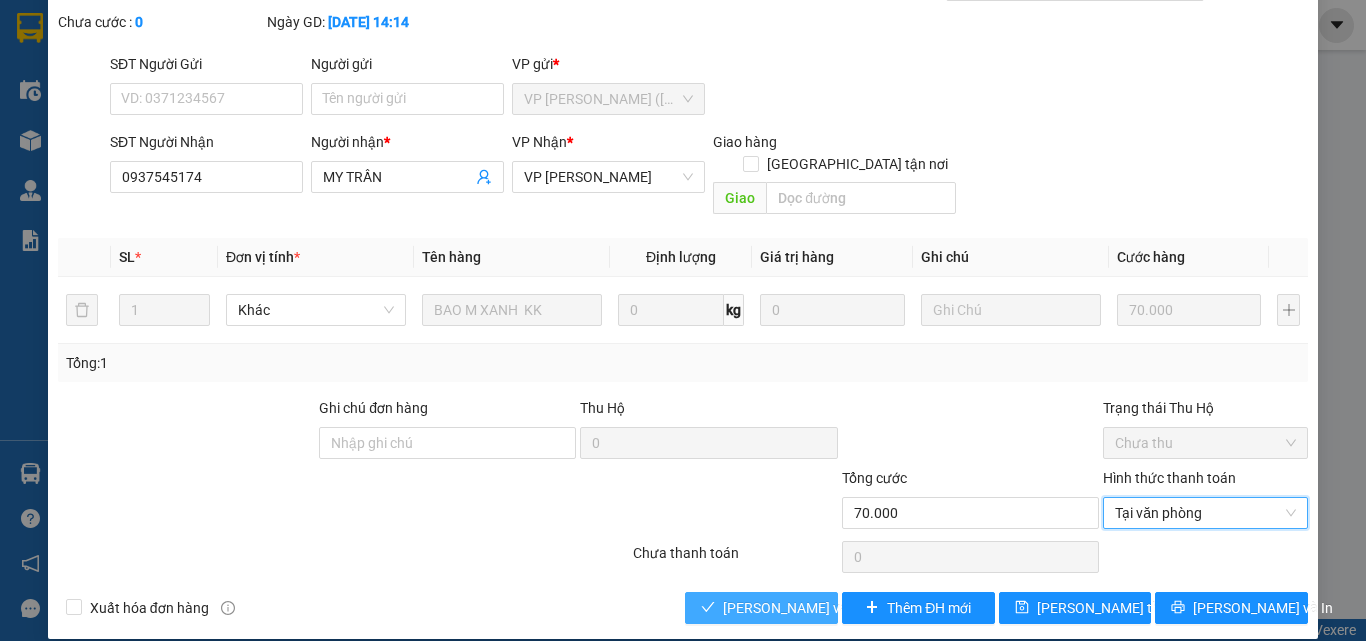 click on "[PERSON_NAME] và Giao hàng" at bounding box center (819, 608) 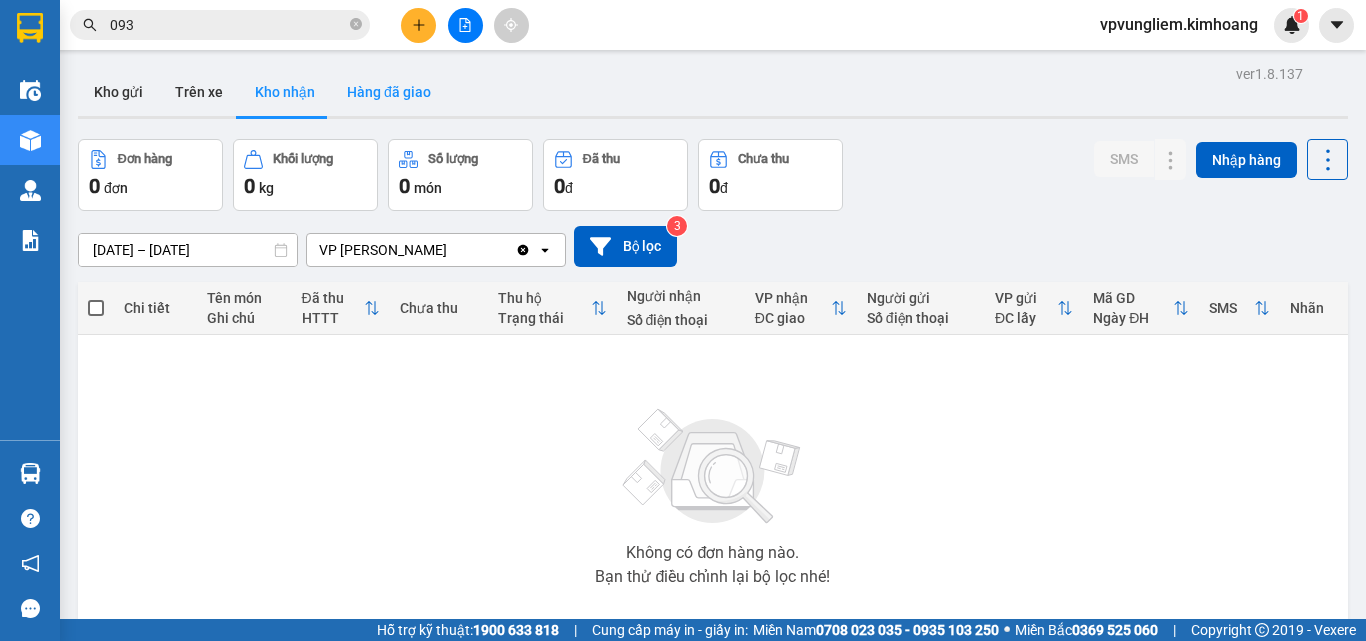 click on "Hàng đã giao" at bounding box center (389, 92) 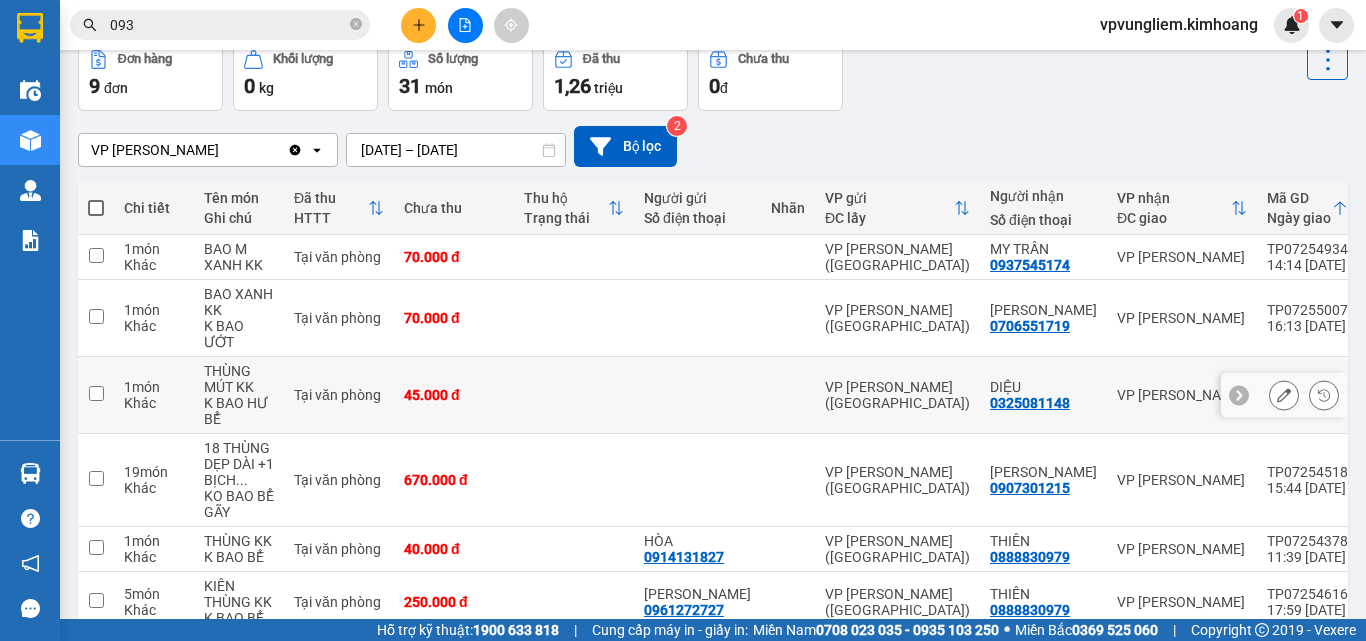 scroll, scrollTop: 0, scrollLeft: 0, axis: both 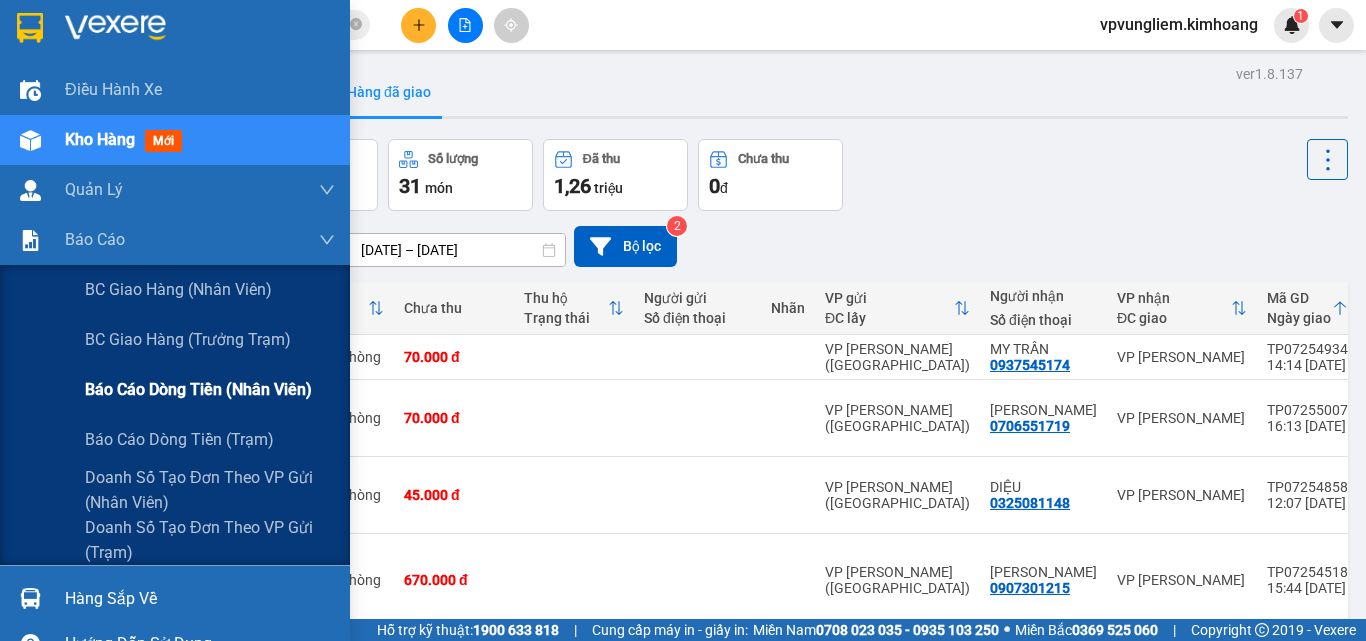 click on "Báo cáo dòng tiền (nhân viên)" at bounding box center (198, 389) 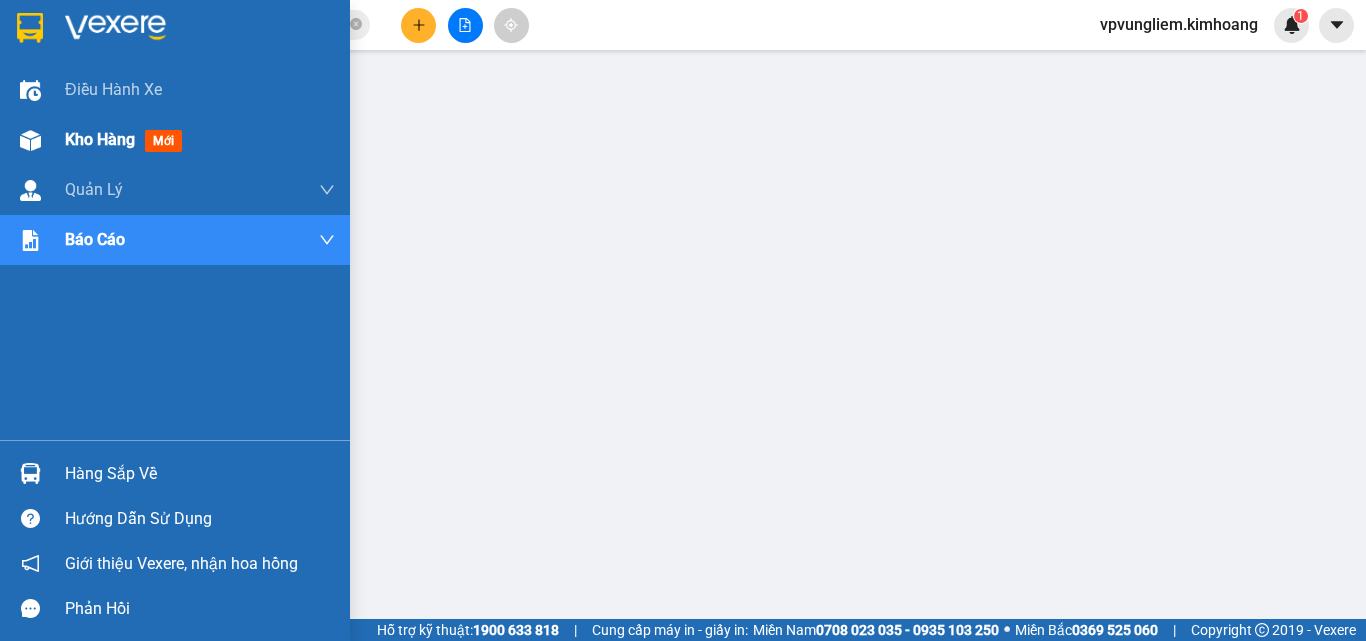 click on "Kho hàng" at bounding box center [100, 139] 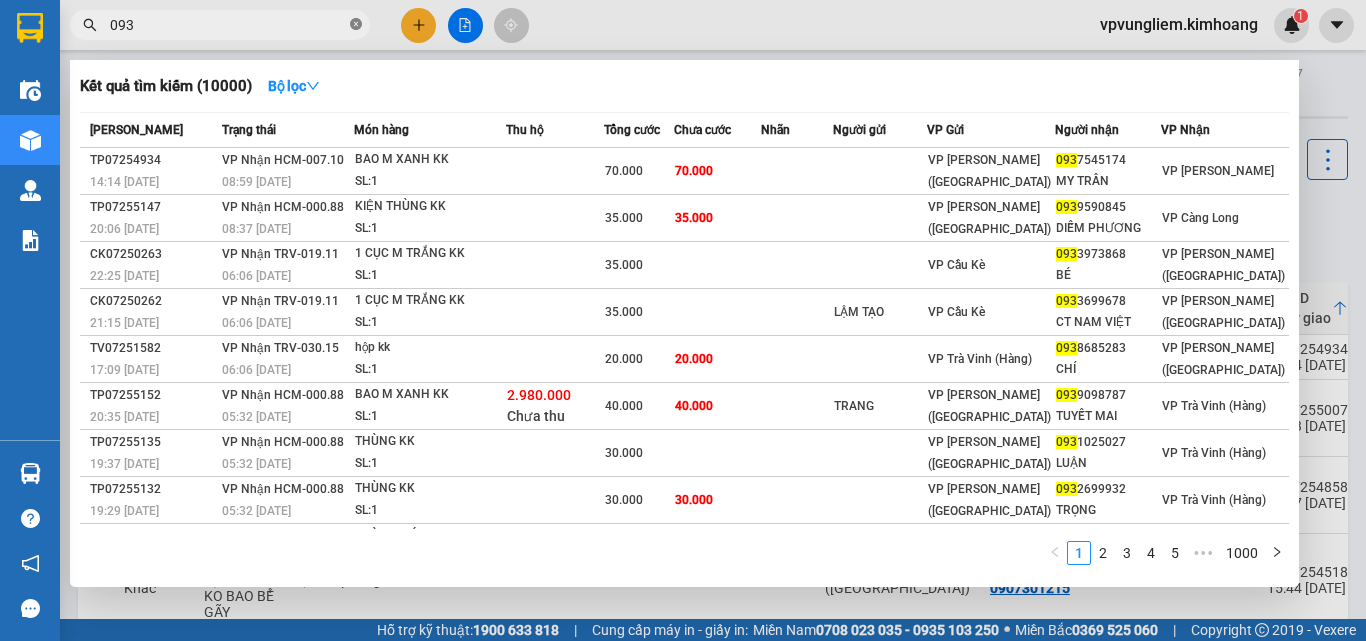 click 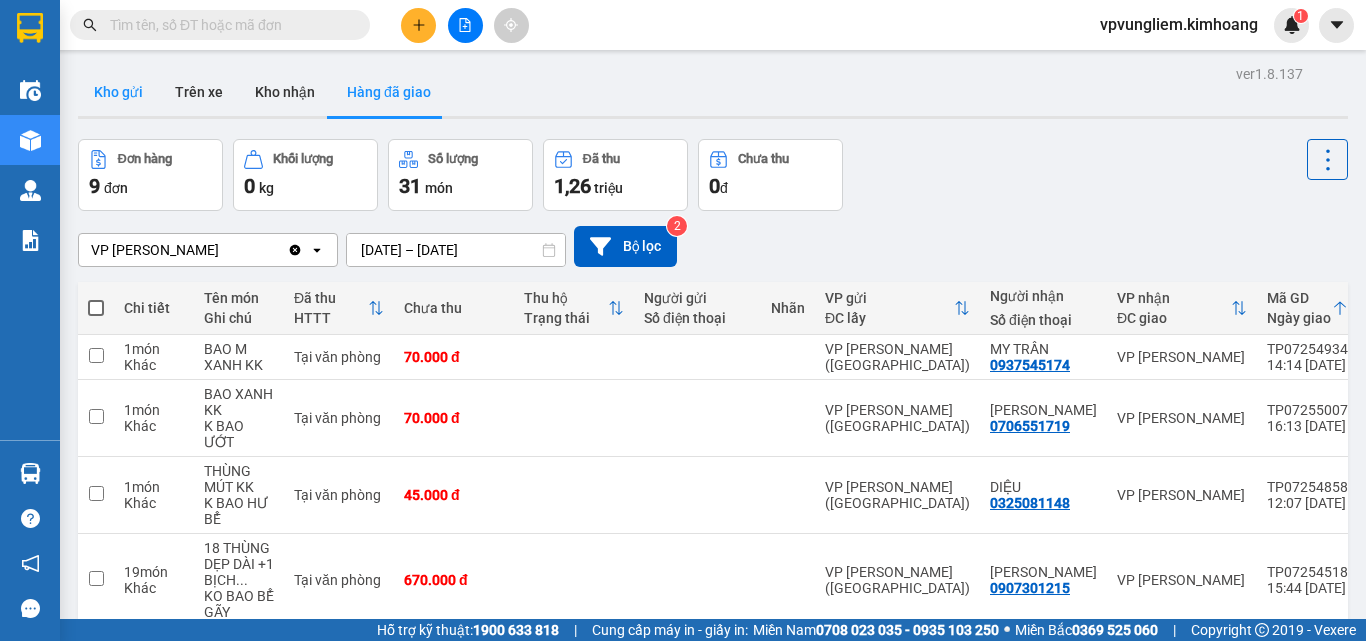 click on "Kho gửi" at bounding box center [118, 92] 